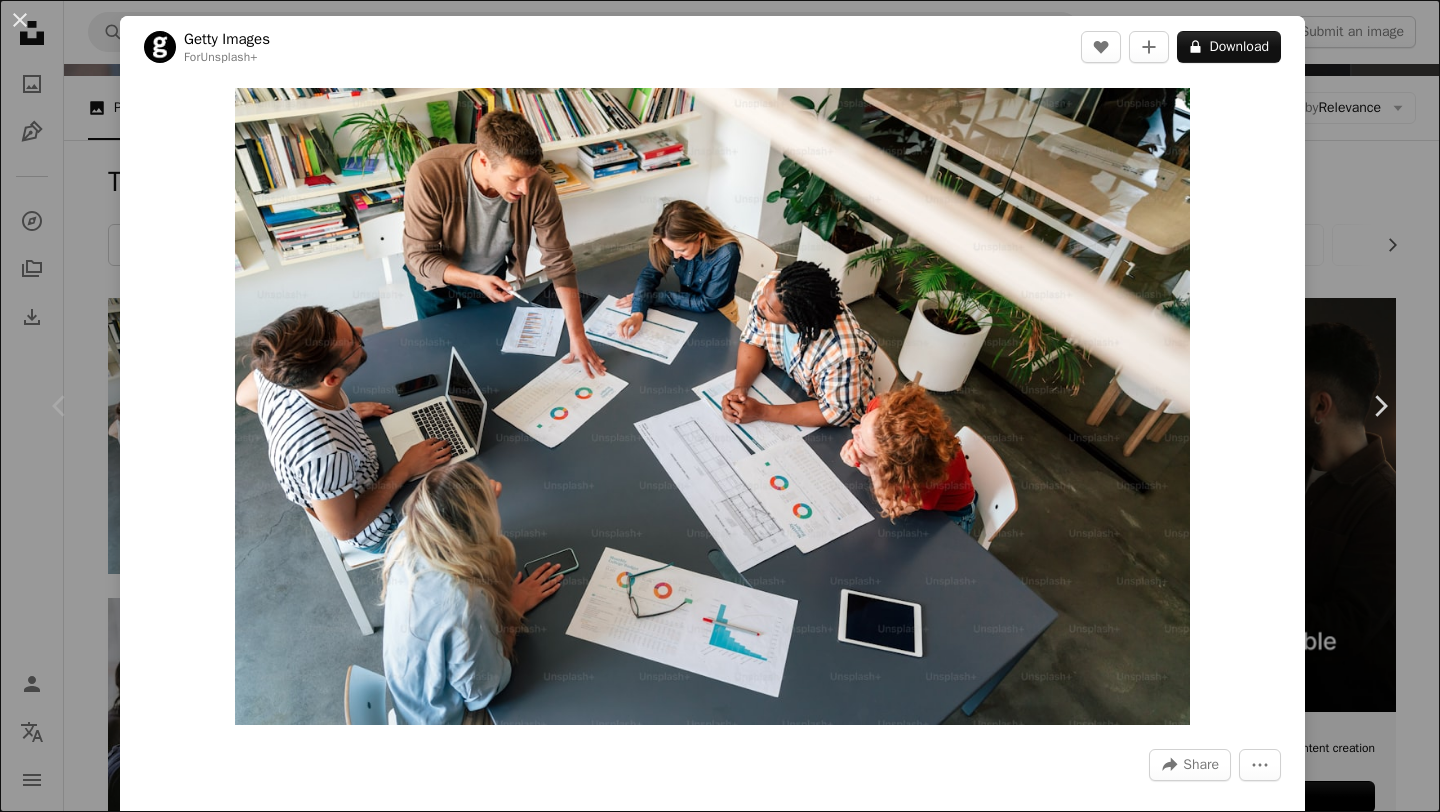 scroll, scrollTop: 201, scrollLeft: 0, axis: vertical 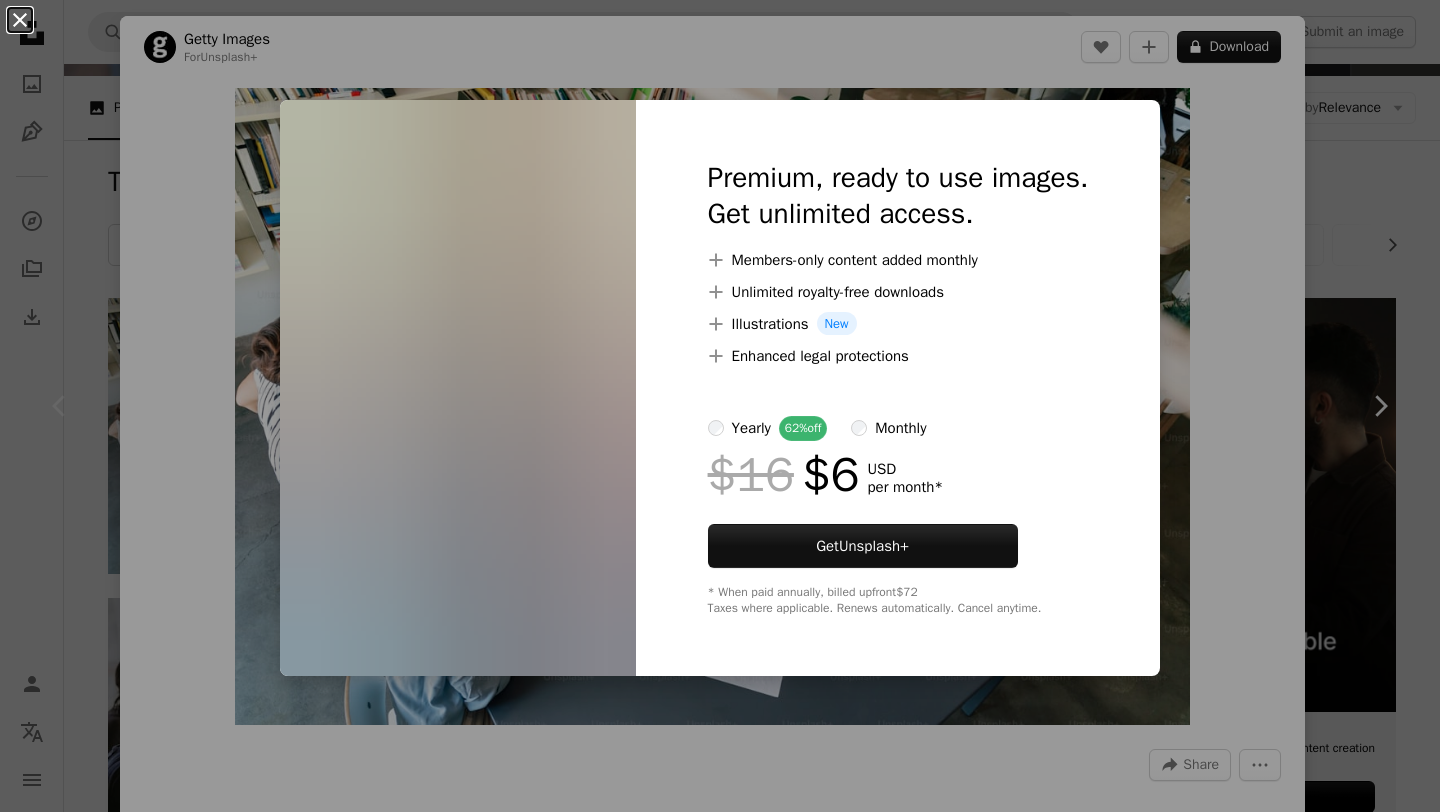 click on "An X shape" at bounding box center [20, 20] 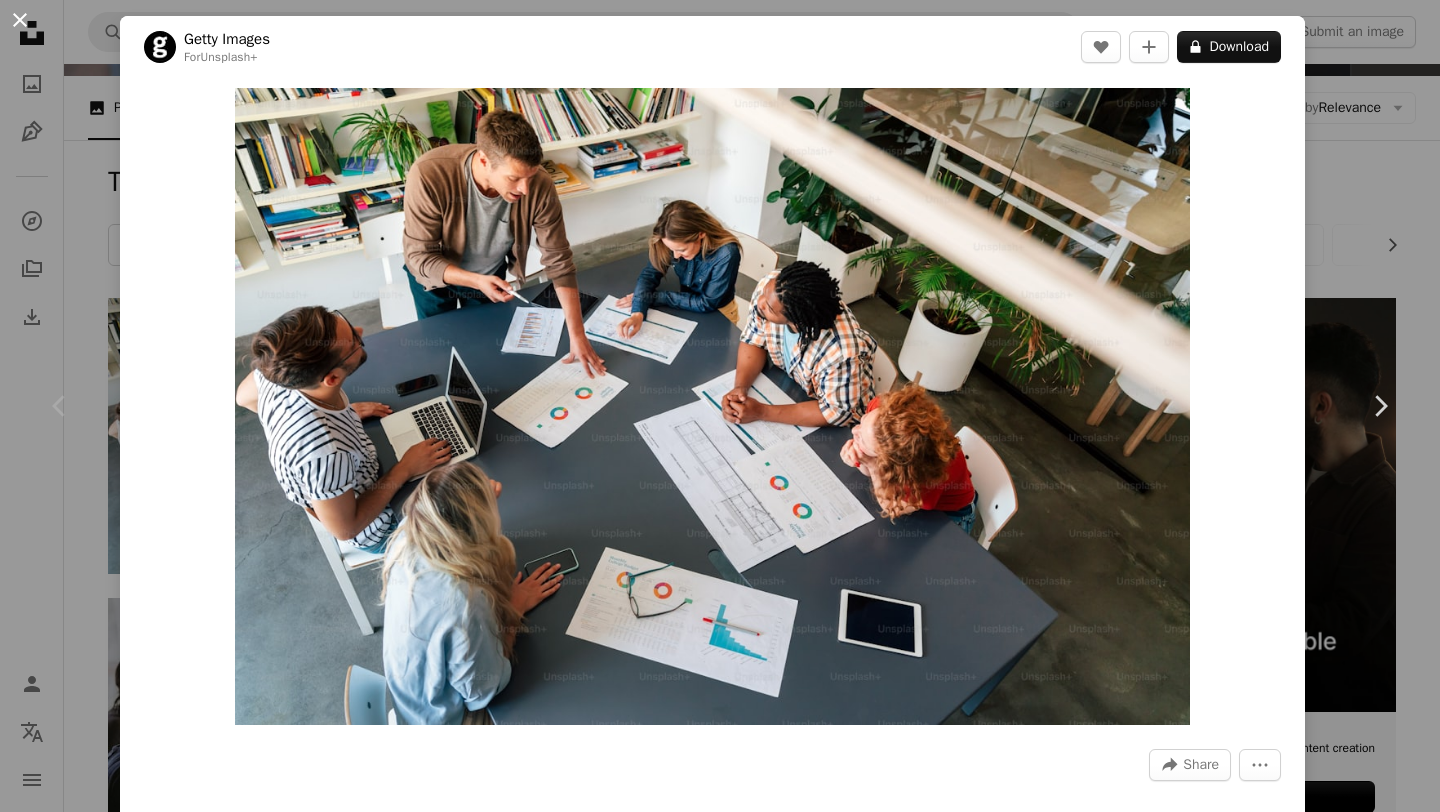 click on "An X shape" at bounding box center (20, 20) 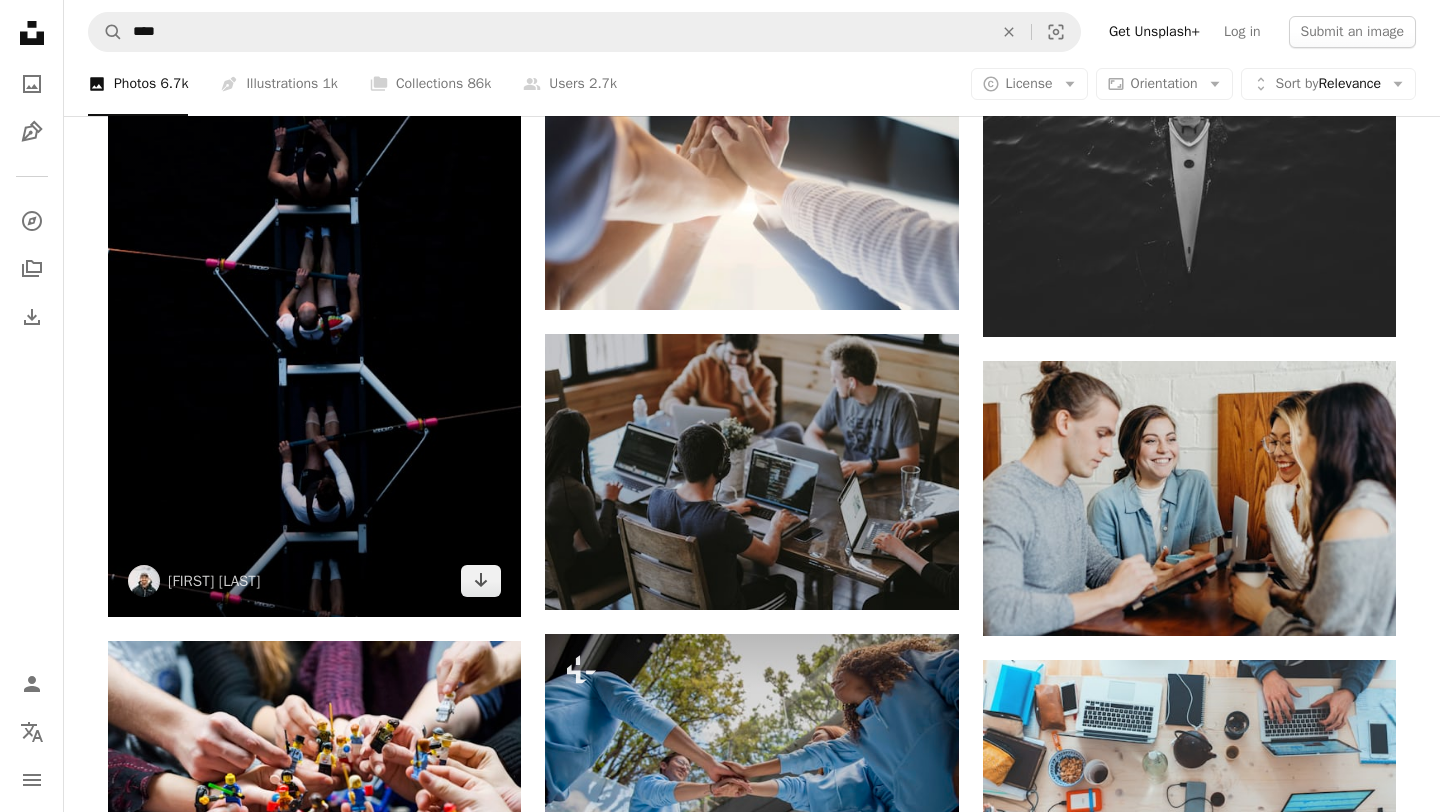 scroll, scrollTop: 1592, scrollLeft: 0, axis: vertical 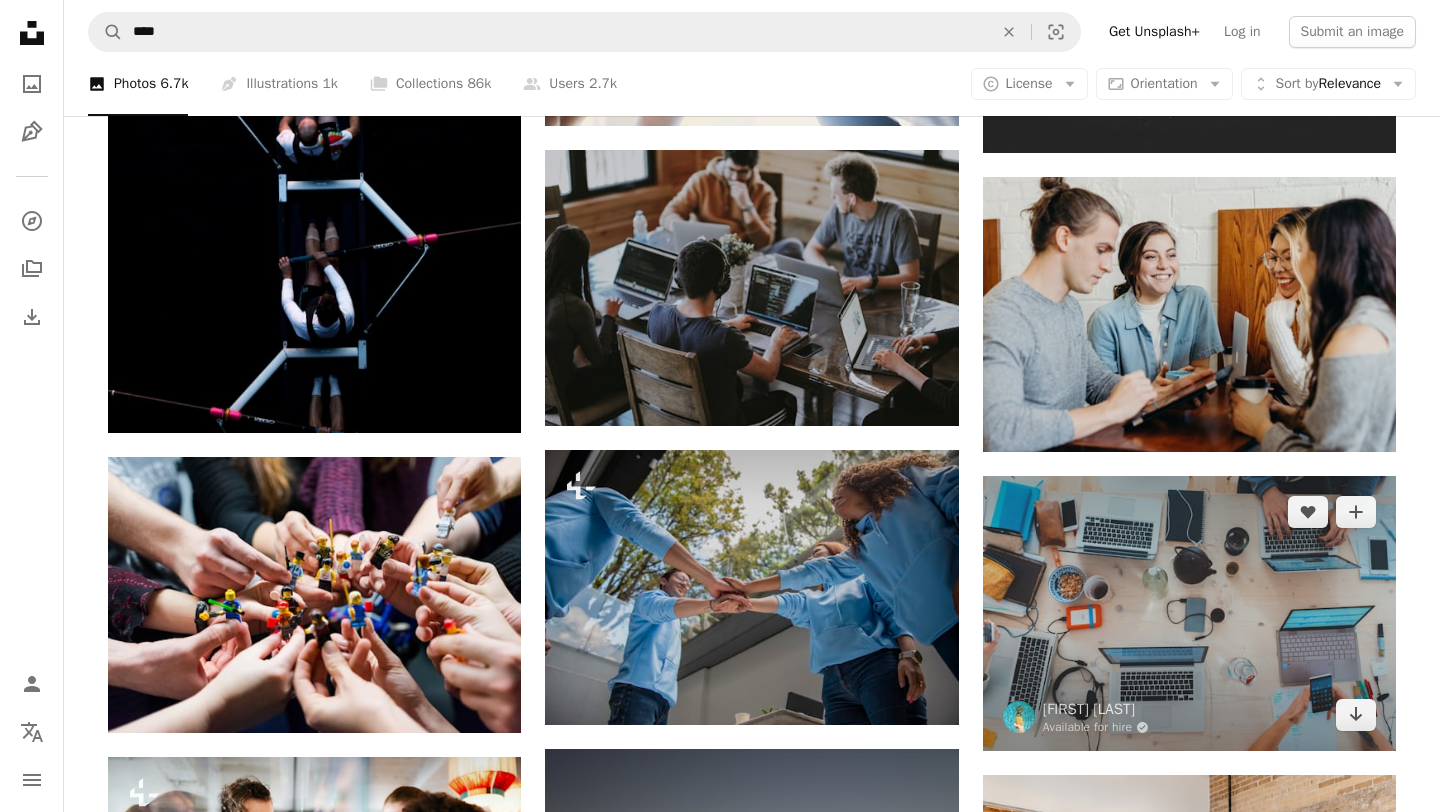 click at bounding box center (1189, 613) 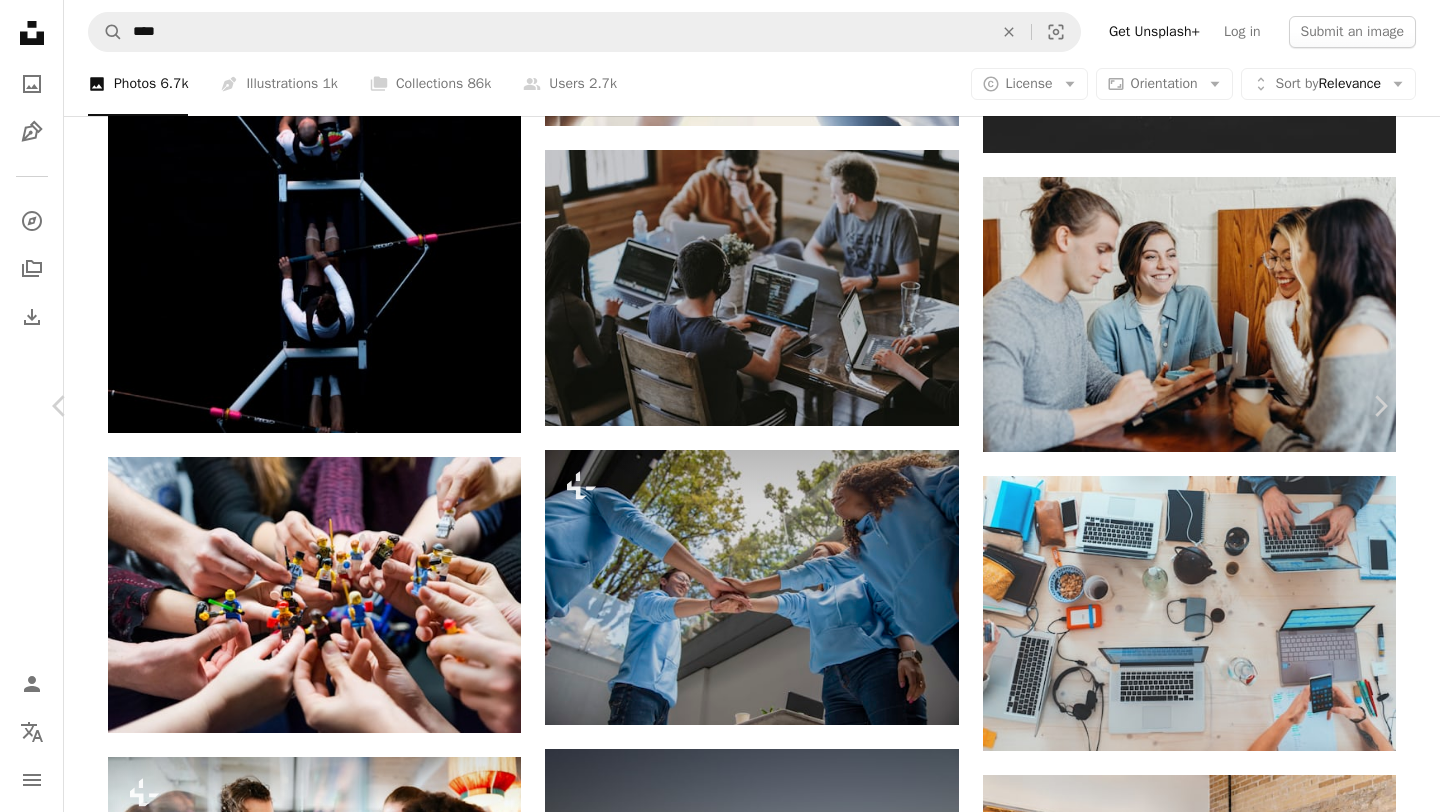 click on "Download free" at bounding box center (1191, 3342) 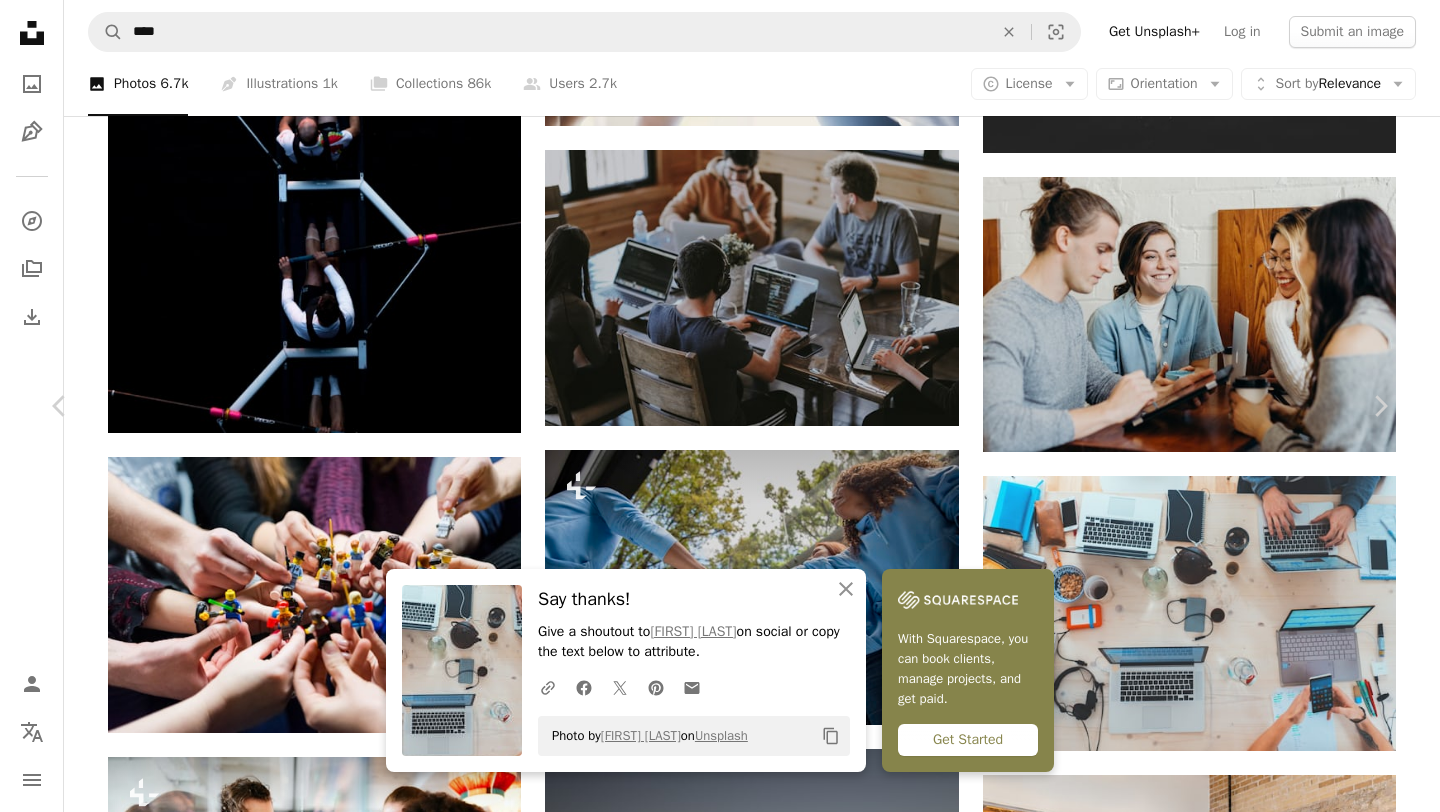 click on "Copy content" 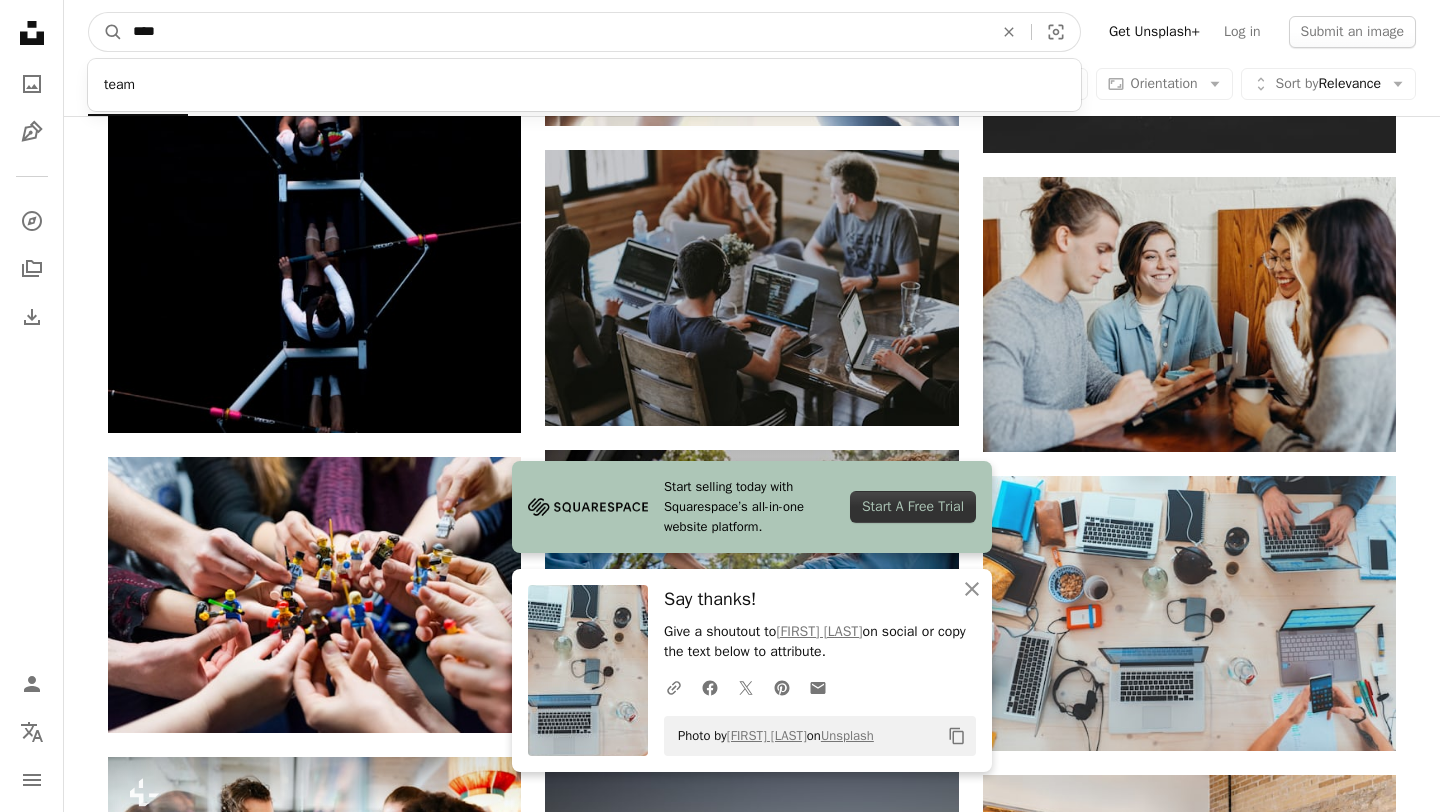 drag, startPoint x: 239, startPoint y: 30, endPoint x: 0, endPoint y: 12, distance: 239.67686 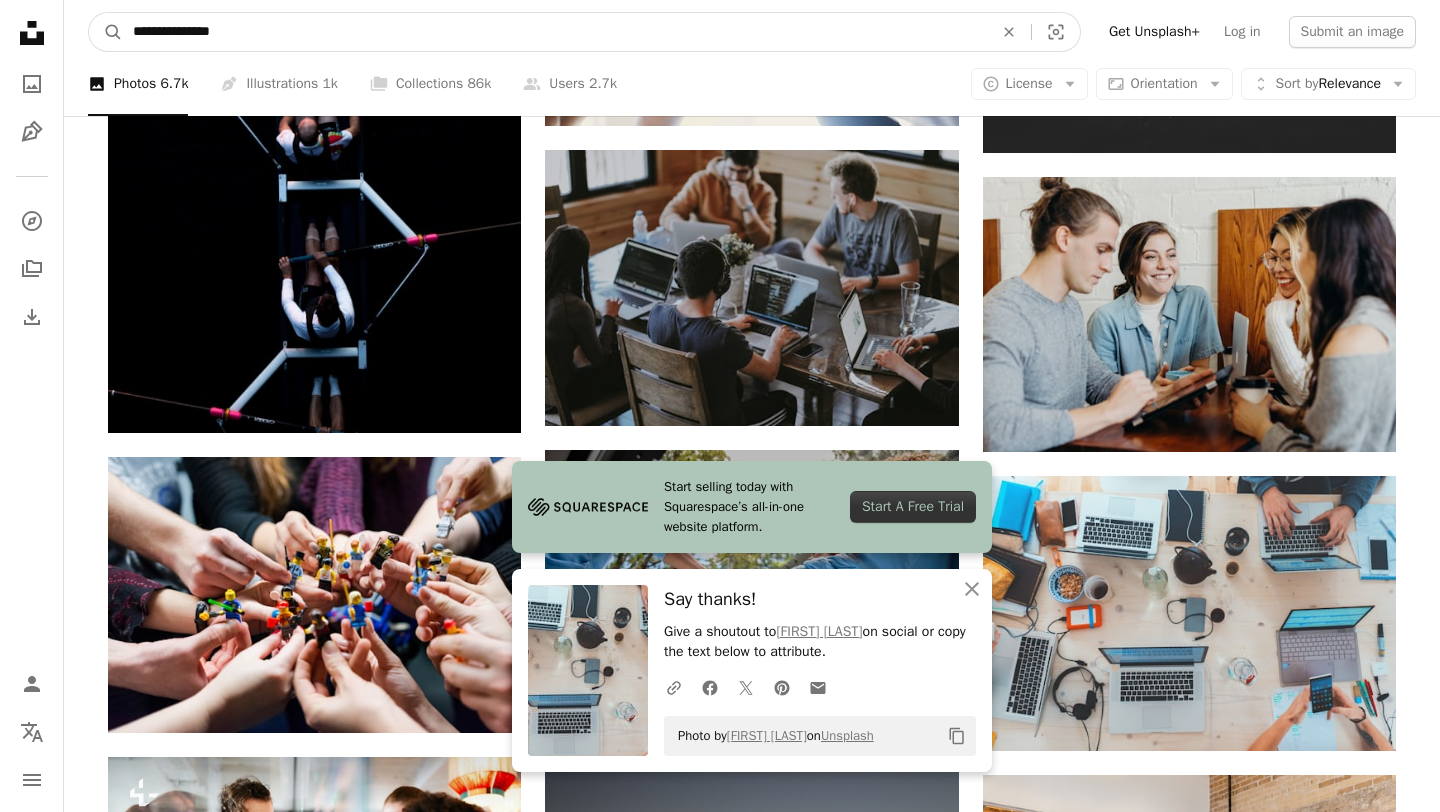 type on "**********" 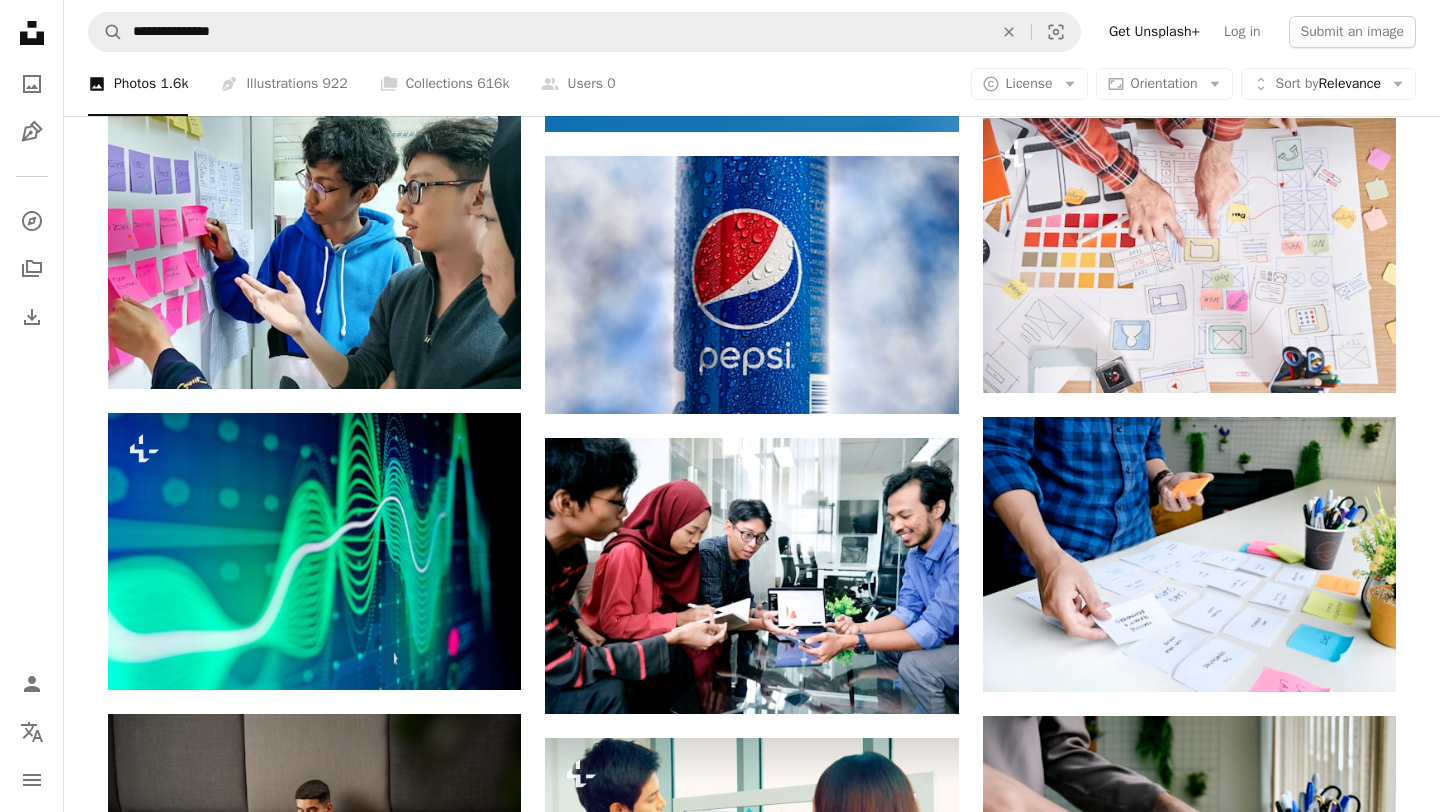 scroll, scrollTop: 1342, scrollLeft: 0, axis: vertical 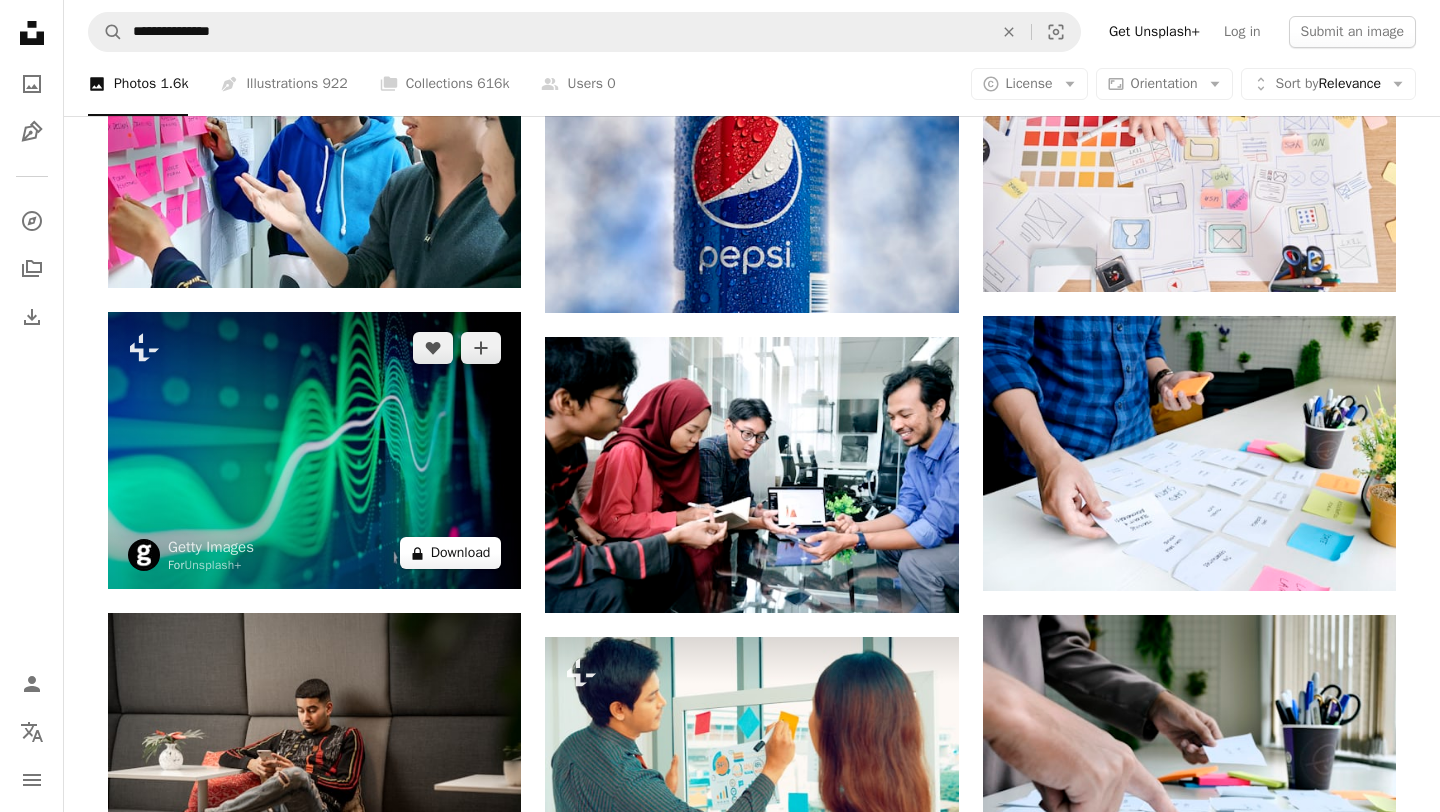 click on "A lock Download" at bounding box center (451, 553) 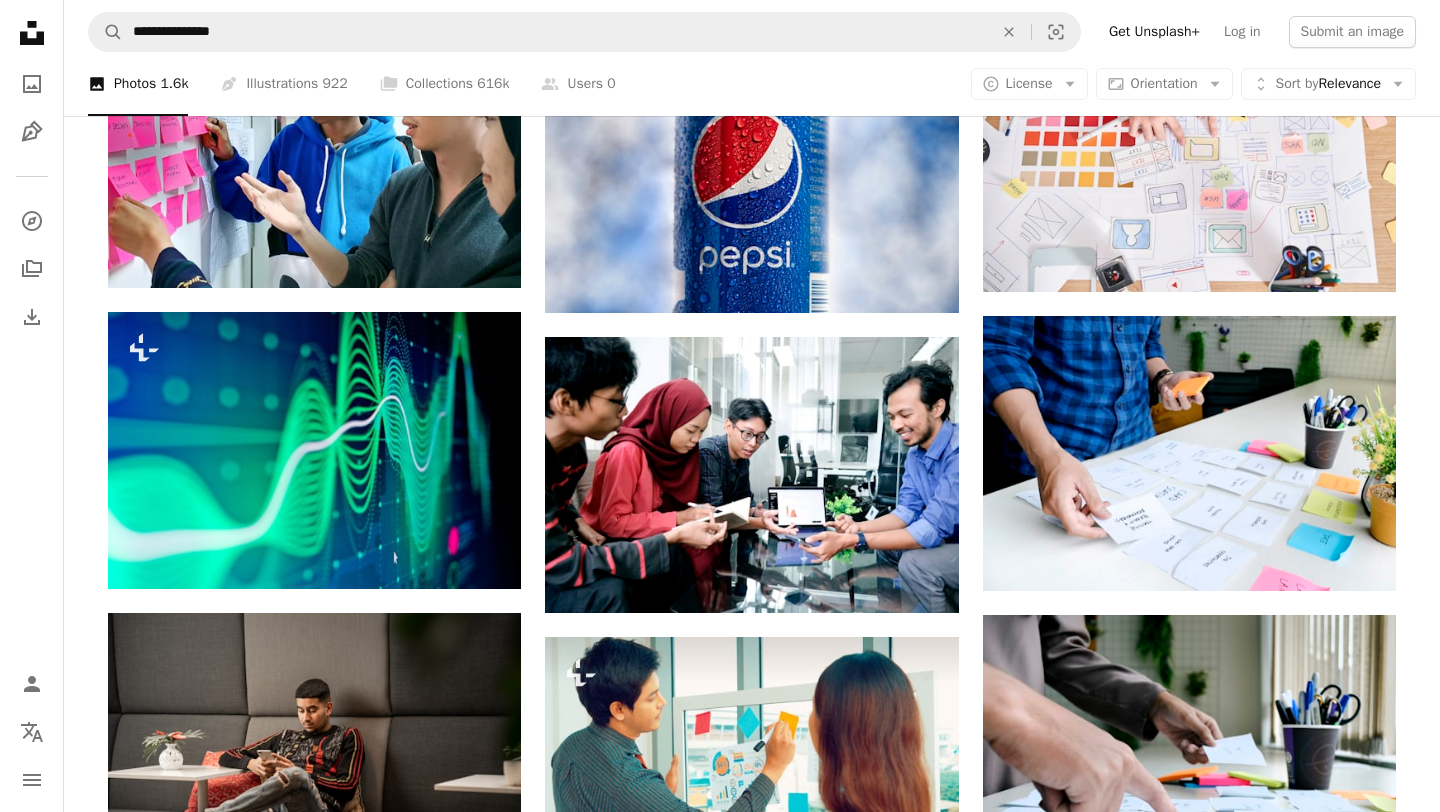 click on "An X shape Premium, ready to use images. Get unlimited access. A plus sign Members-only content added monthly A plus sign Unlimited royalty-free downloads A plus sign Illustrations  New A plus sign Enhanced legal protections yearly 62%  off monthly $16   $6 USD per month * Get  Unsplash+ * When paid annually, billed upfront  $72 Taxes where applicable. Renews automatically. Cancel anytime." at bounding box center [720, 3054] 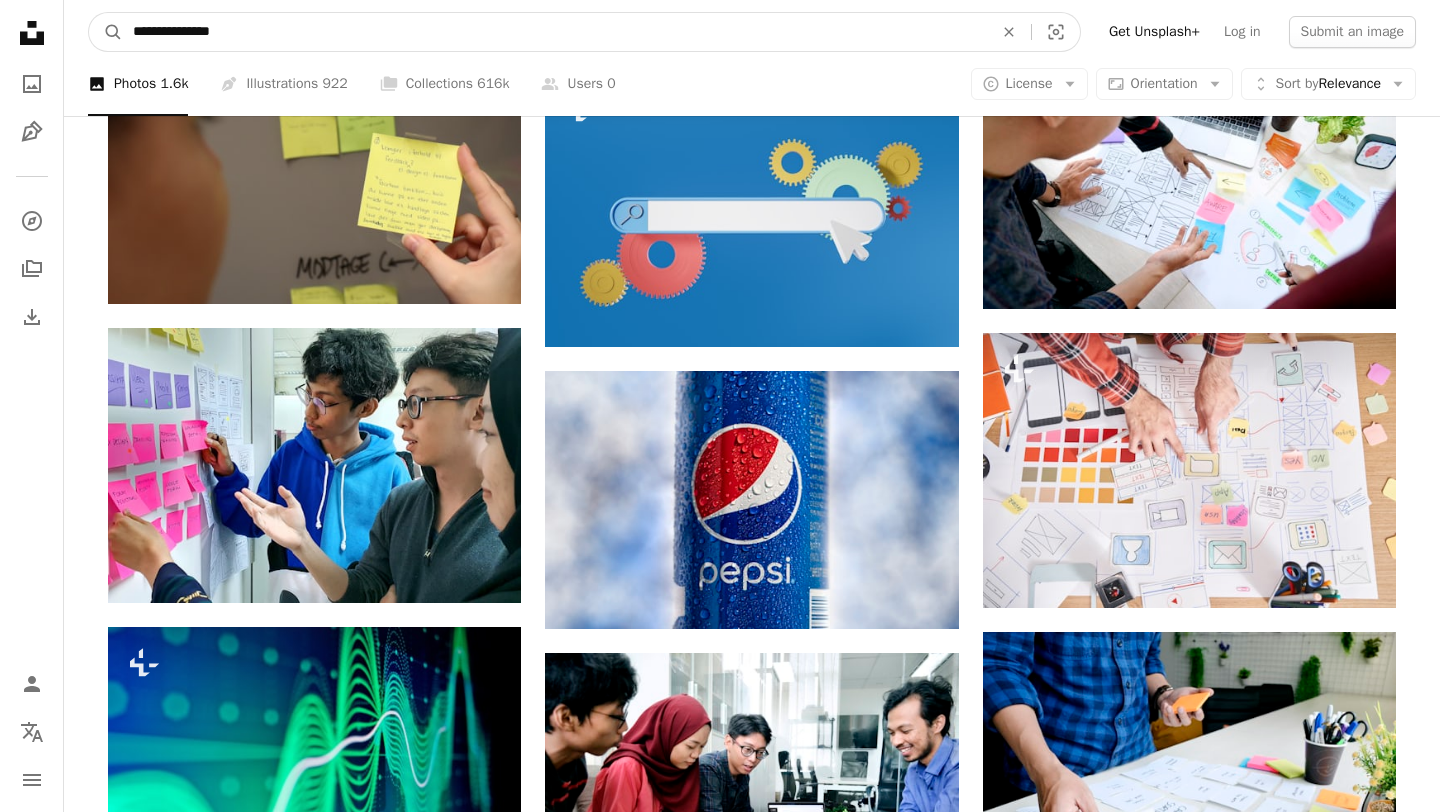 drag, startPoint x: 309, startPoint y: 41, endPoint x: 0, endPoint y: -14, distance: 313.85666 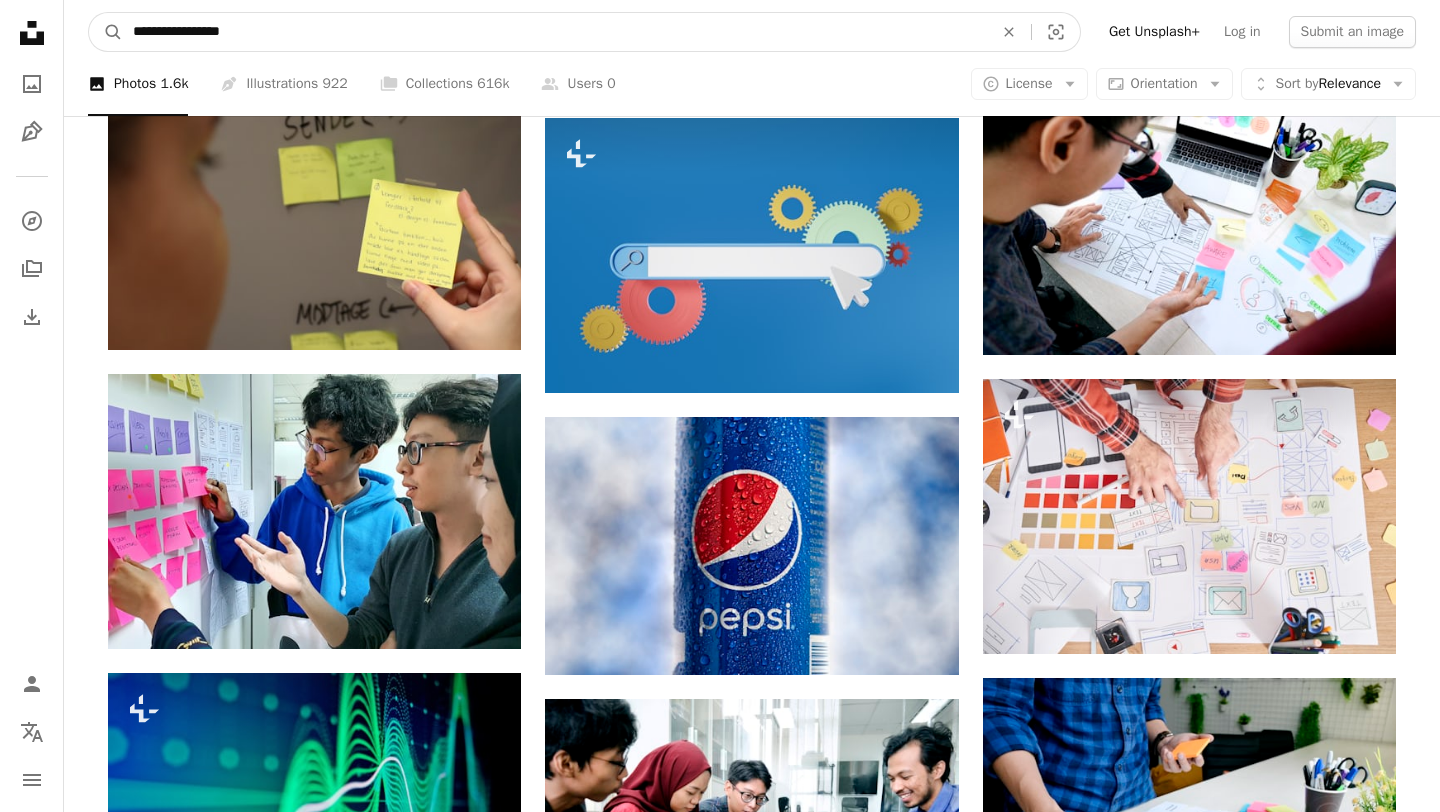 type on "**********" 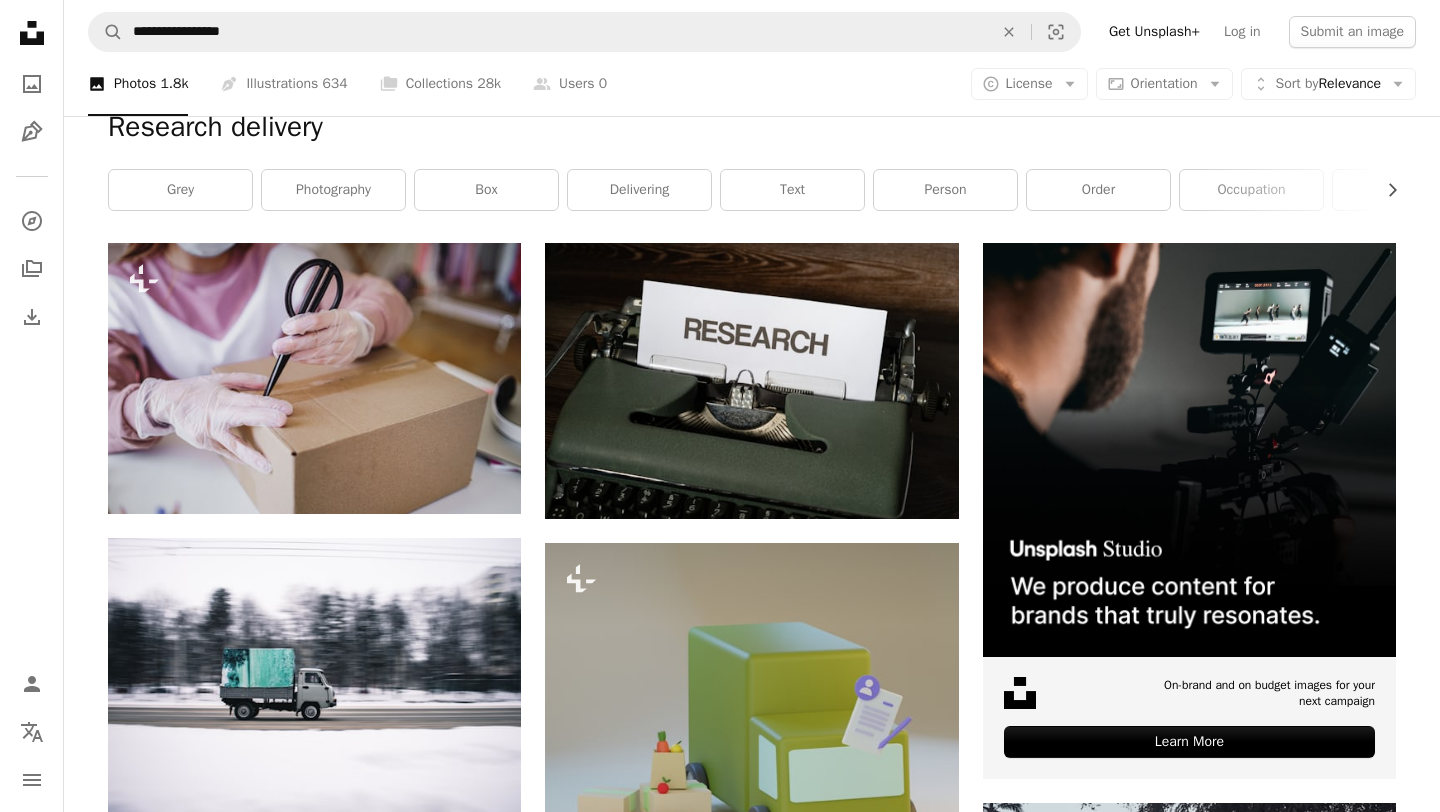 scroll, scrollTop: 0, scrollLeft: 0, axis: both 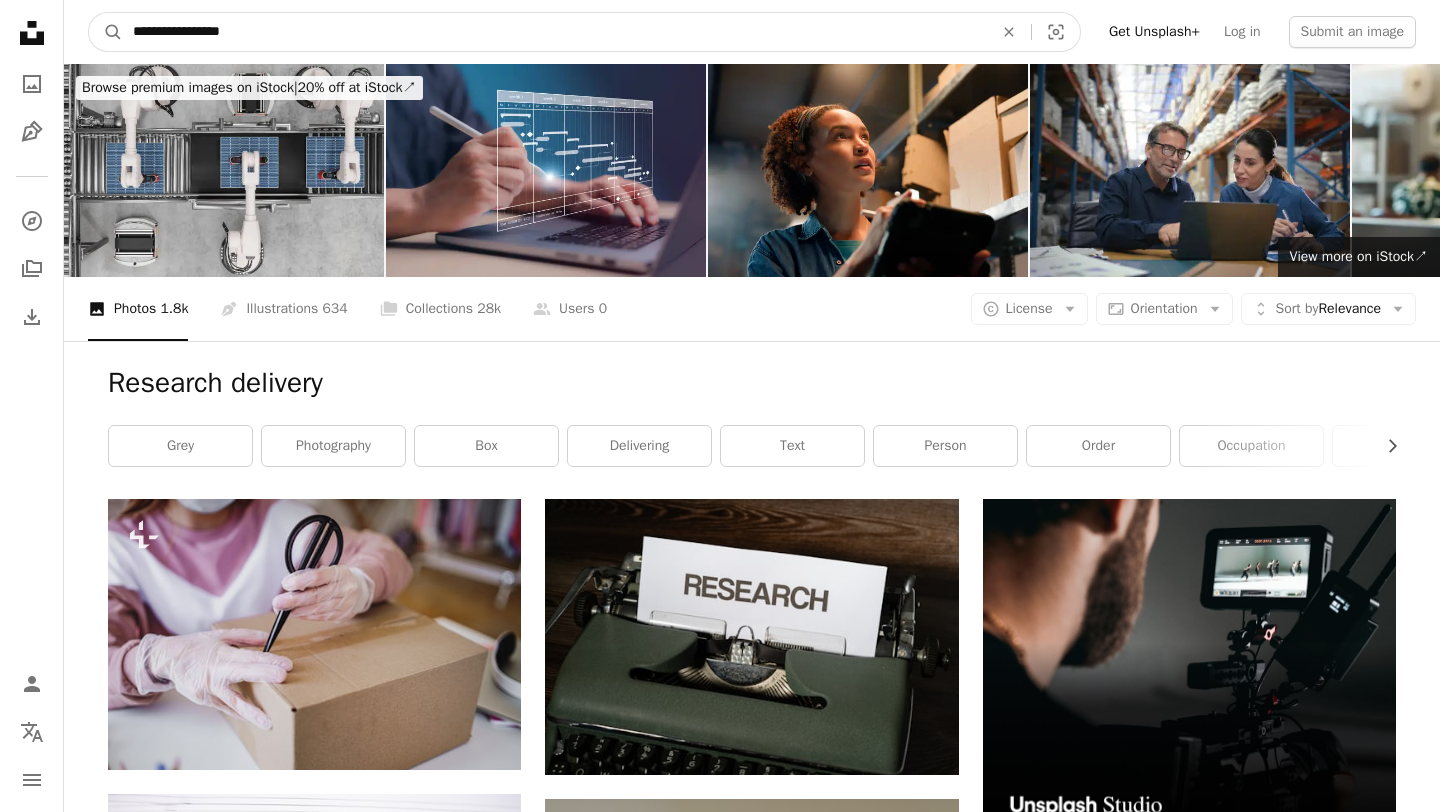 click on "**********" at bounding box center (555, 32) 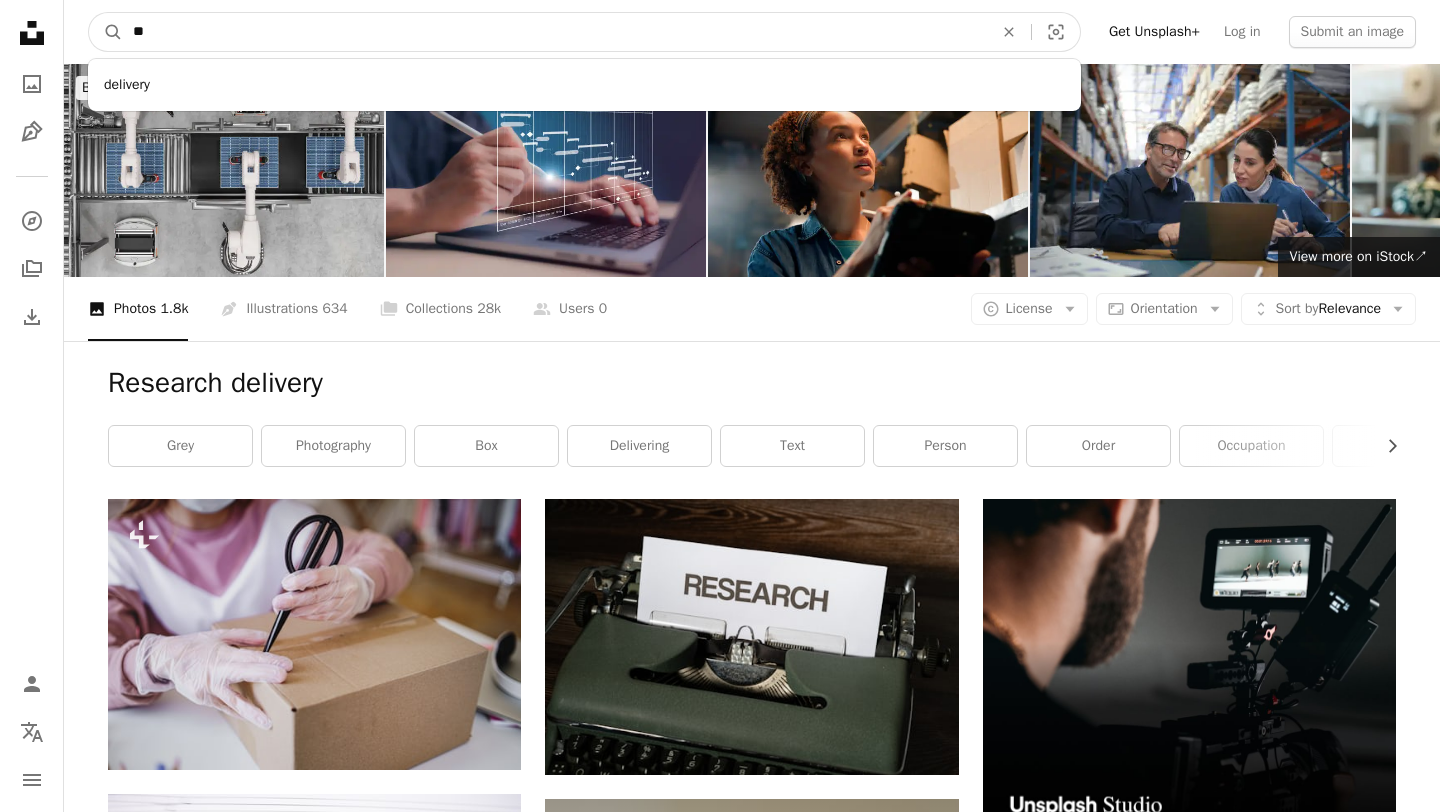 type on "*" 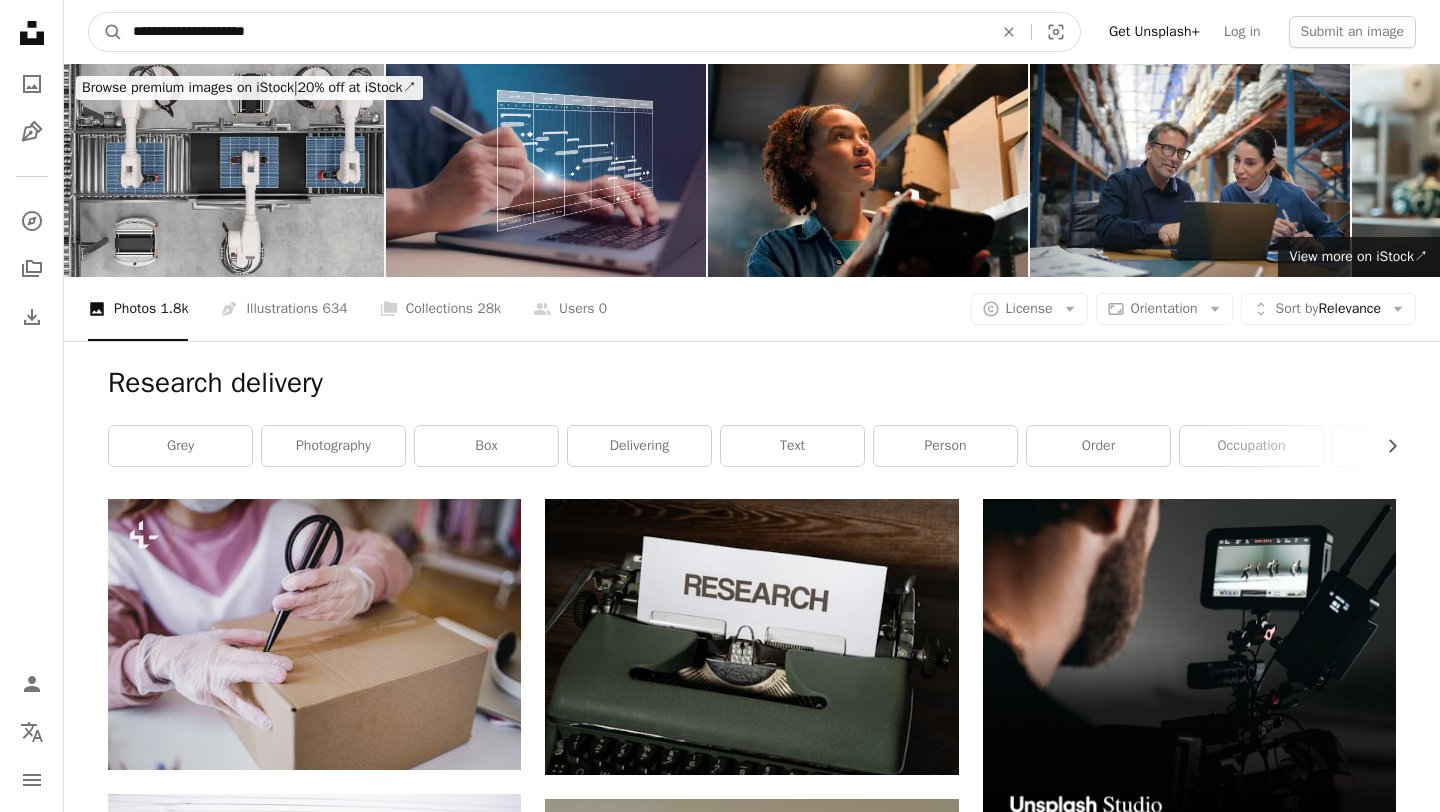 type on "**********" 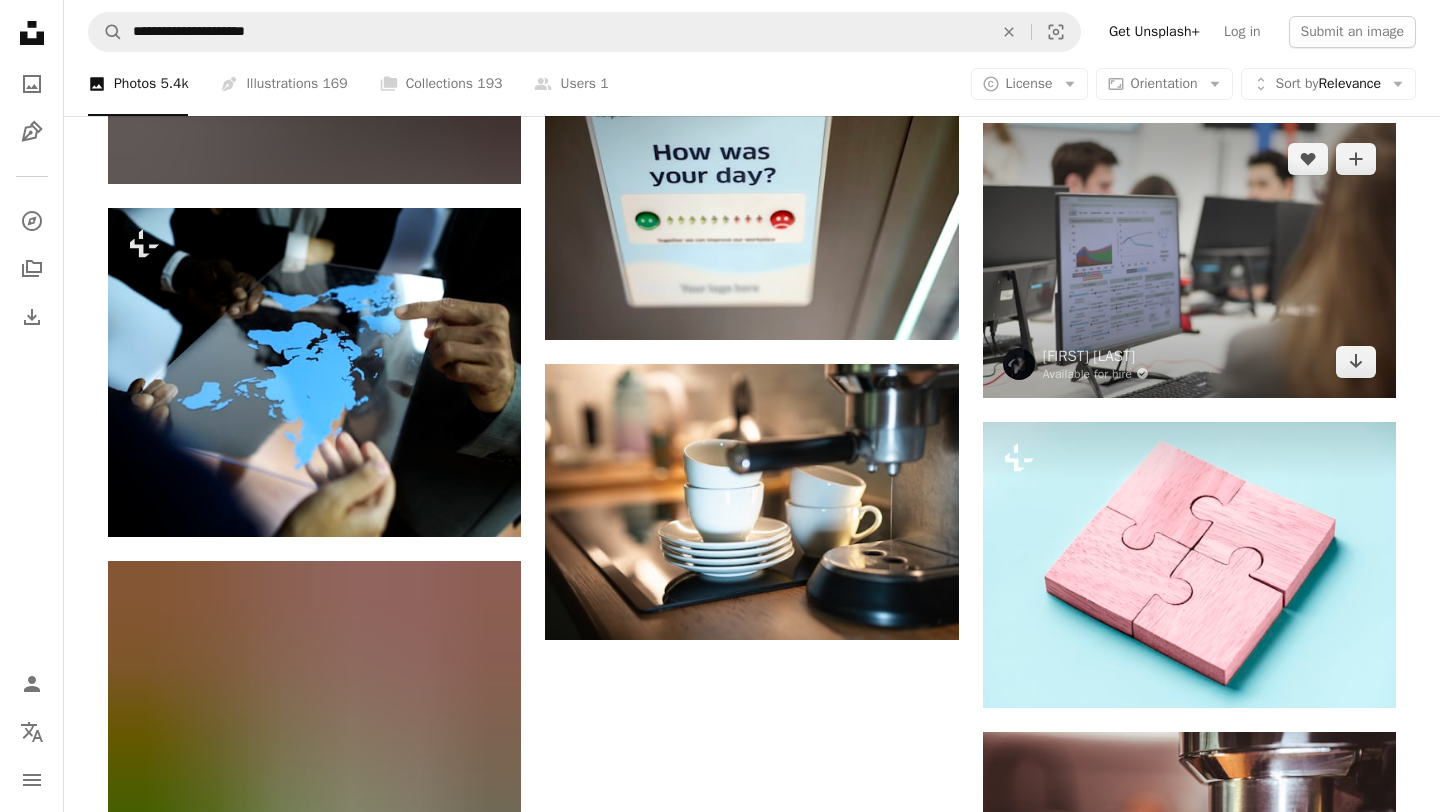 scroll, scrollTop: 2120, scrollLeft: 0, axis: vertical 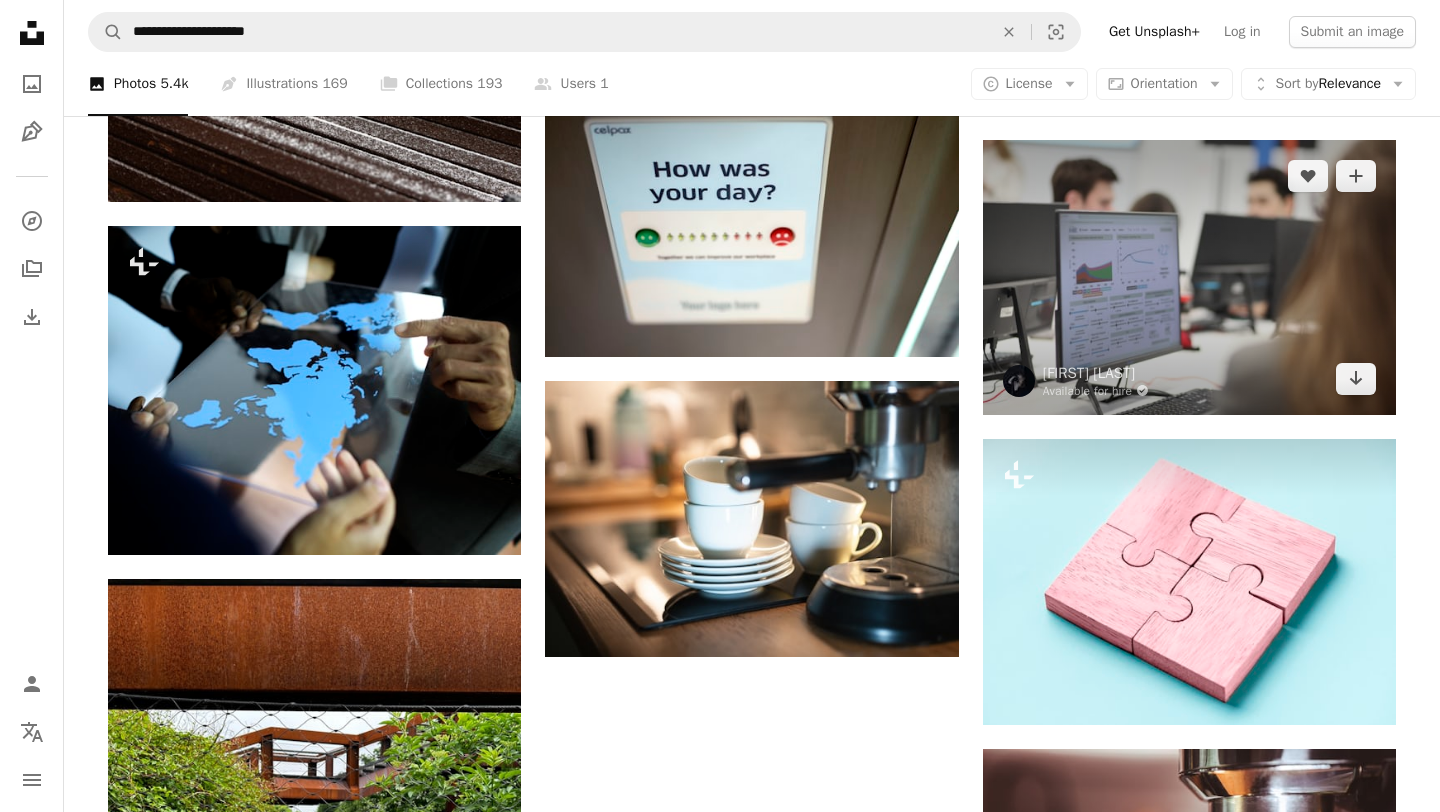 click at bounding box center (1189, 277) 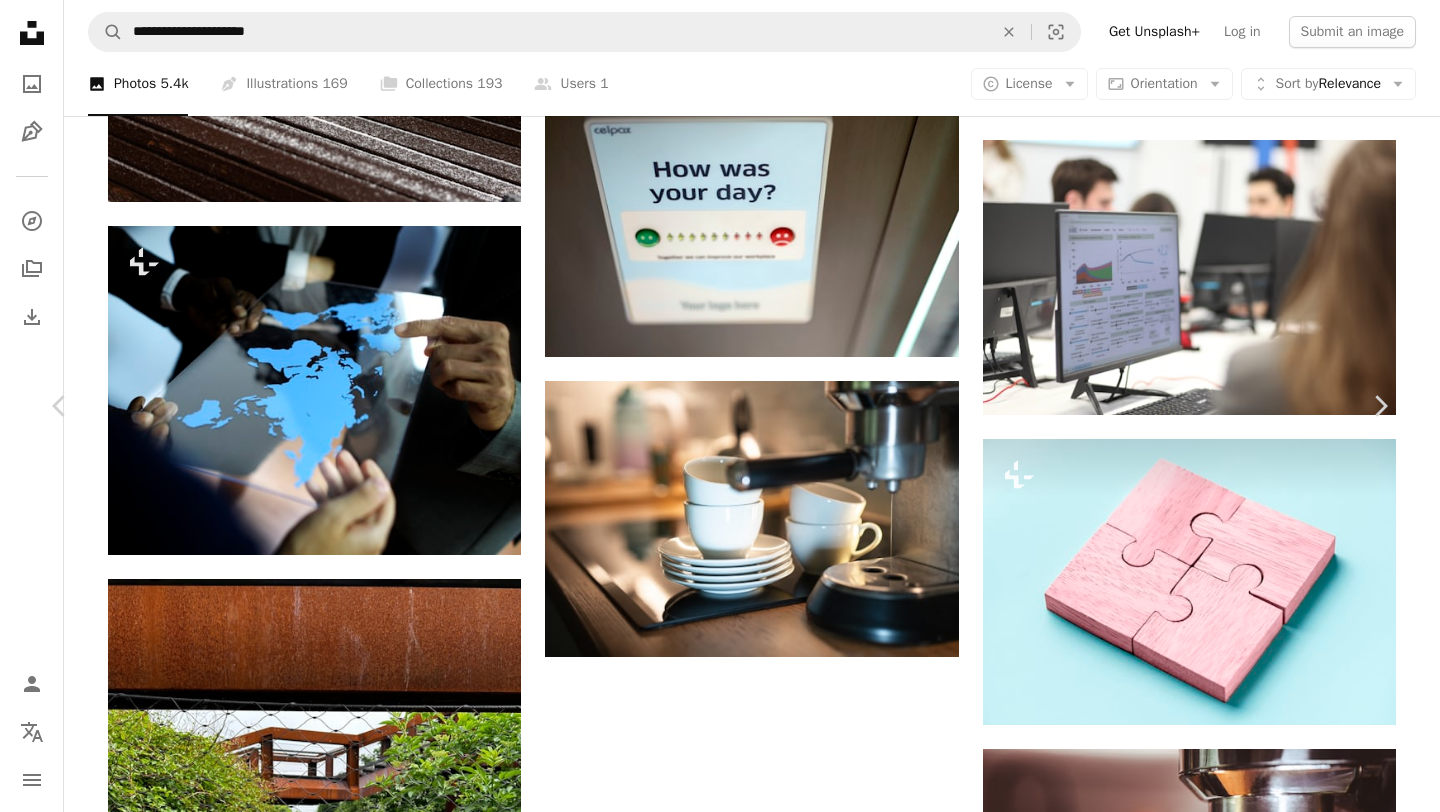 click on "Download free" at bounding box center (1191, 2575) 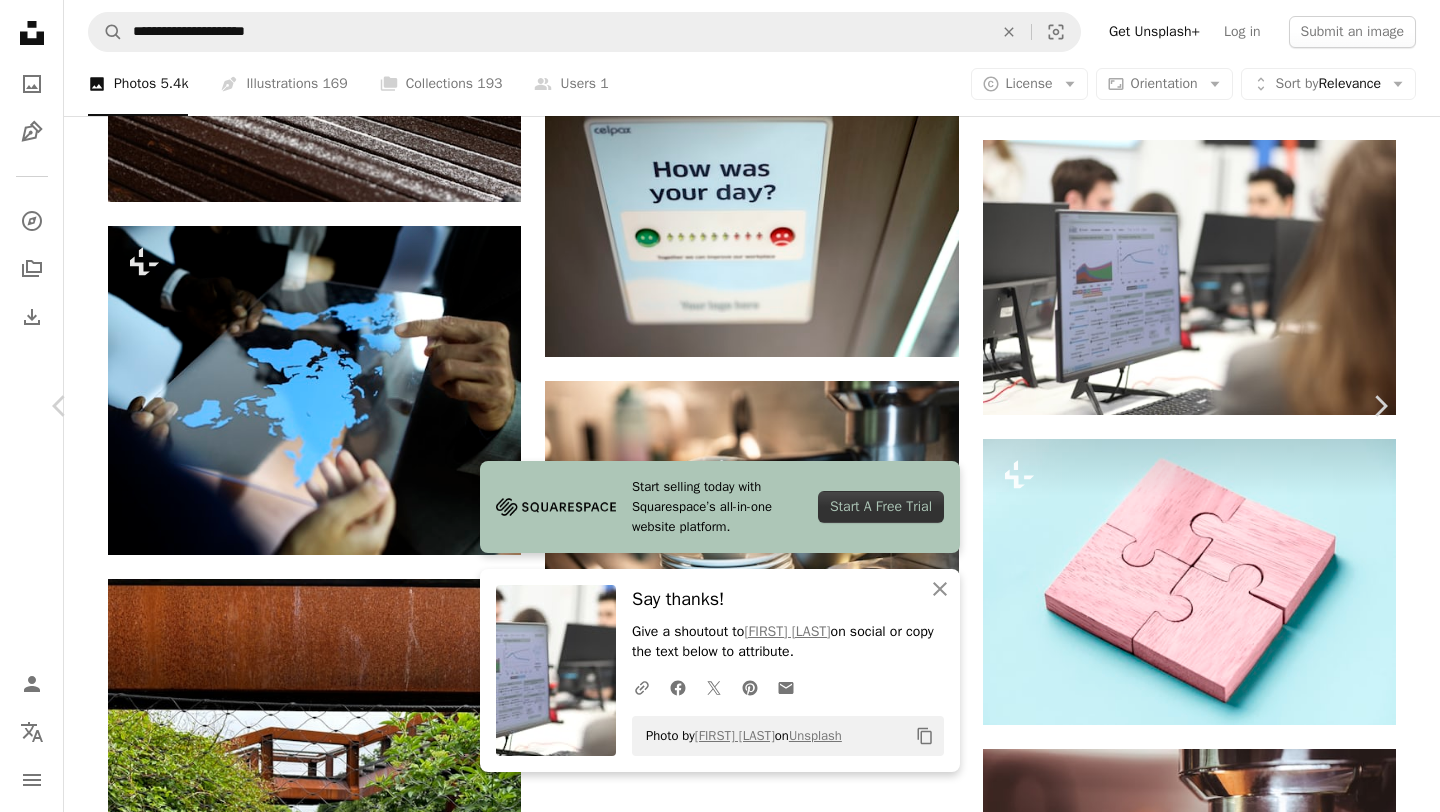 click on "Copy content" 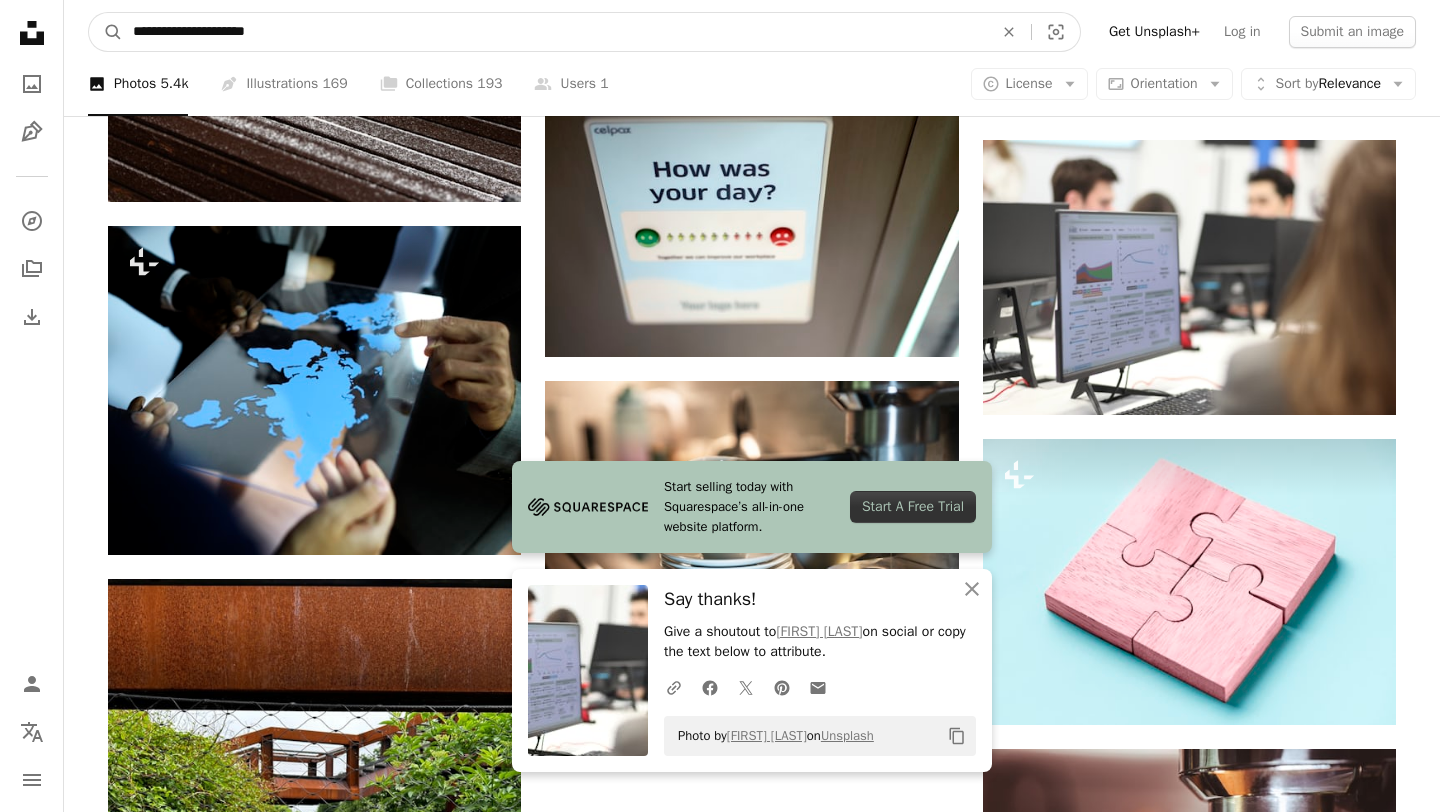 drag, startPoint x: 324, startPoint y: 33, endPoint x: 0, endPoint y: -20, distance: 328.30627 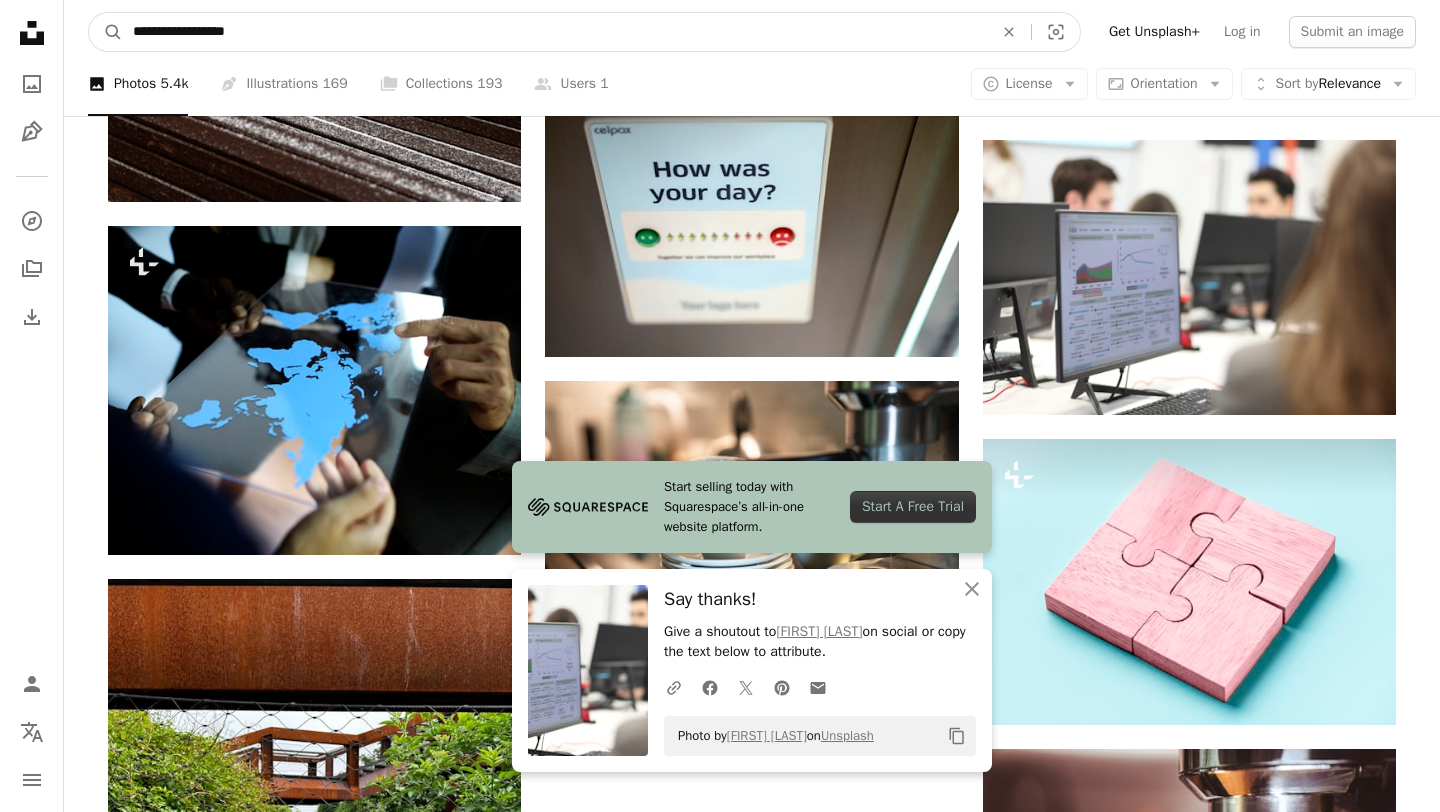type on "**********" 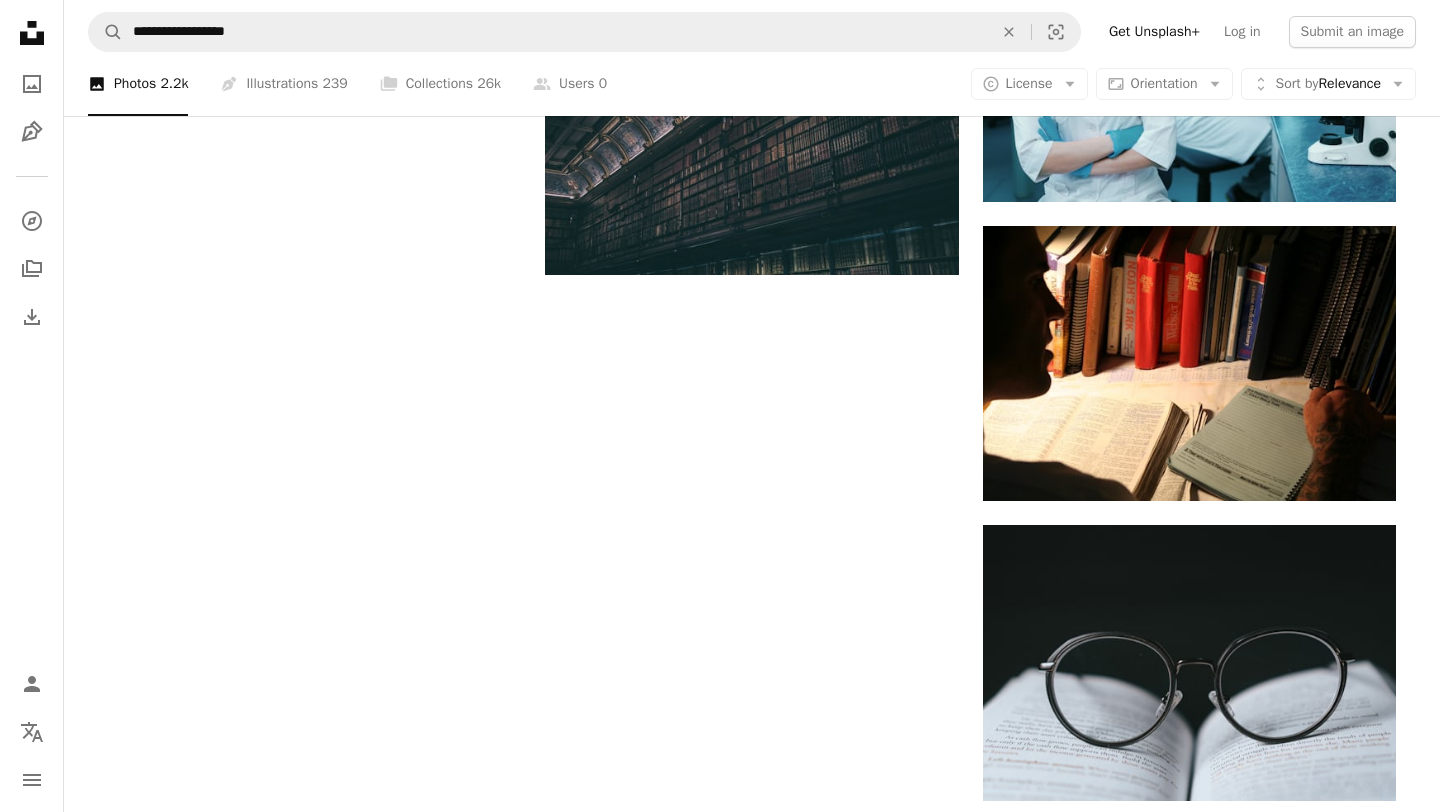 scroll, scrollTop: 2247, scrollLeft: 0, axis: vertical 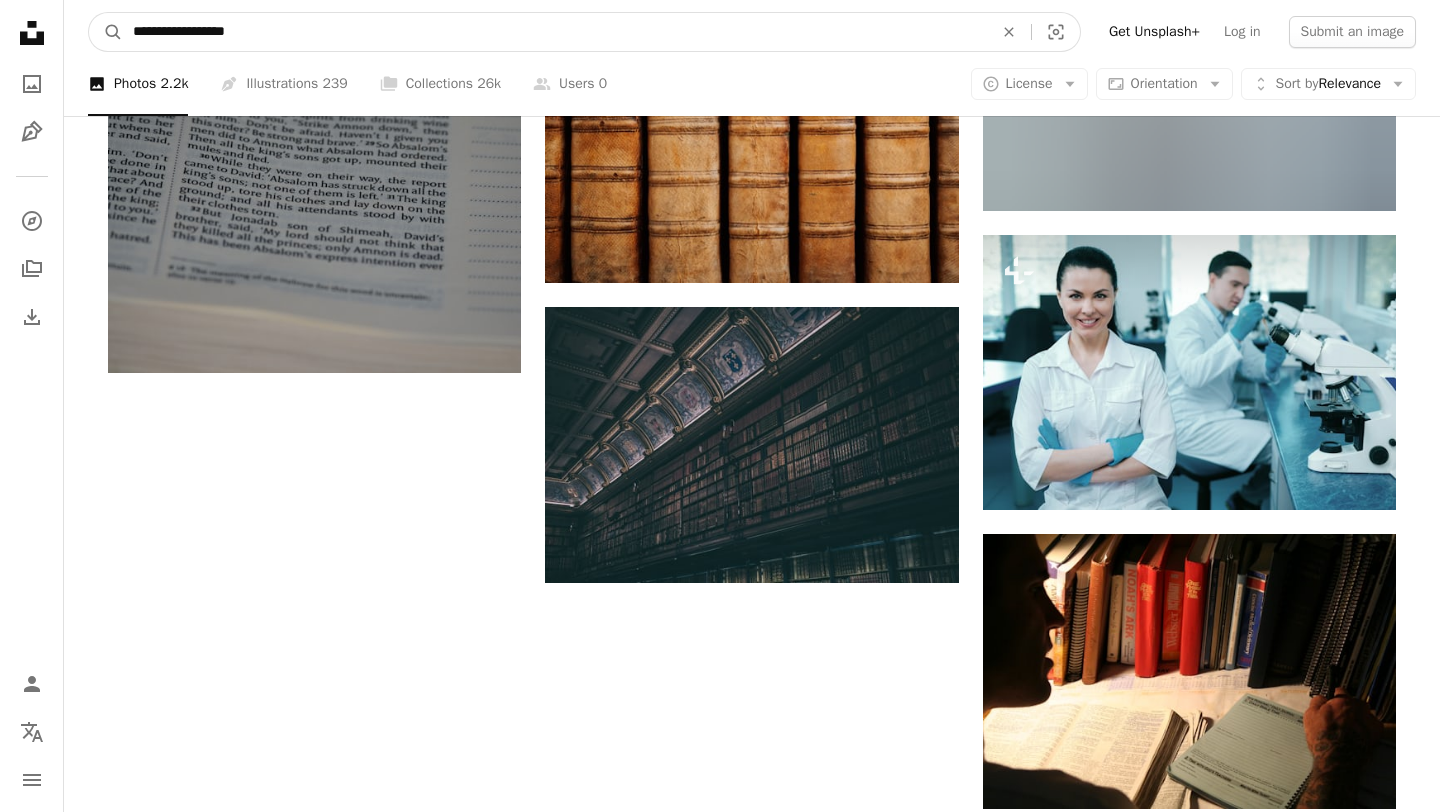 drag, startPoint x: 252, startPoint y: 29, endPoint x: 0, endPoint y: -49, distance: 263.79538 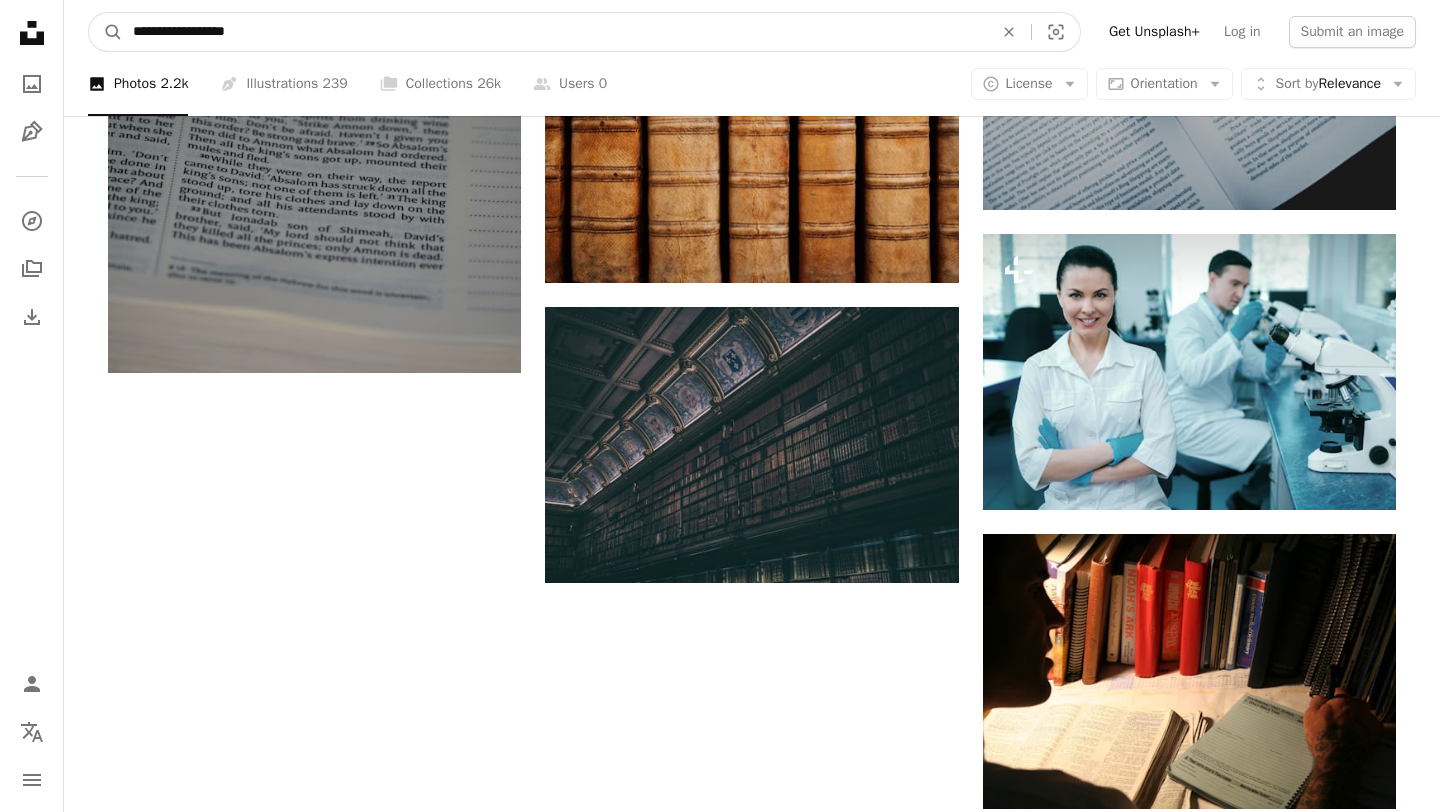 click on "**********" at bounding box center (720, 1) 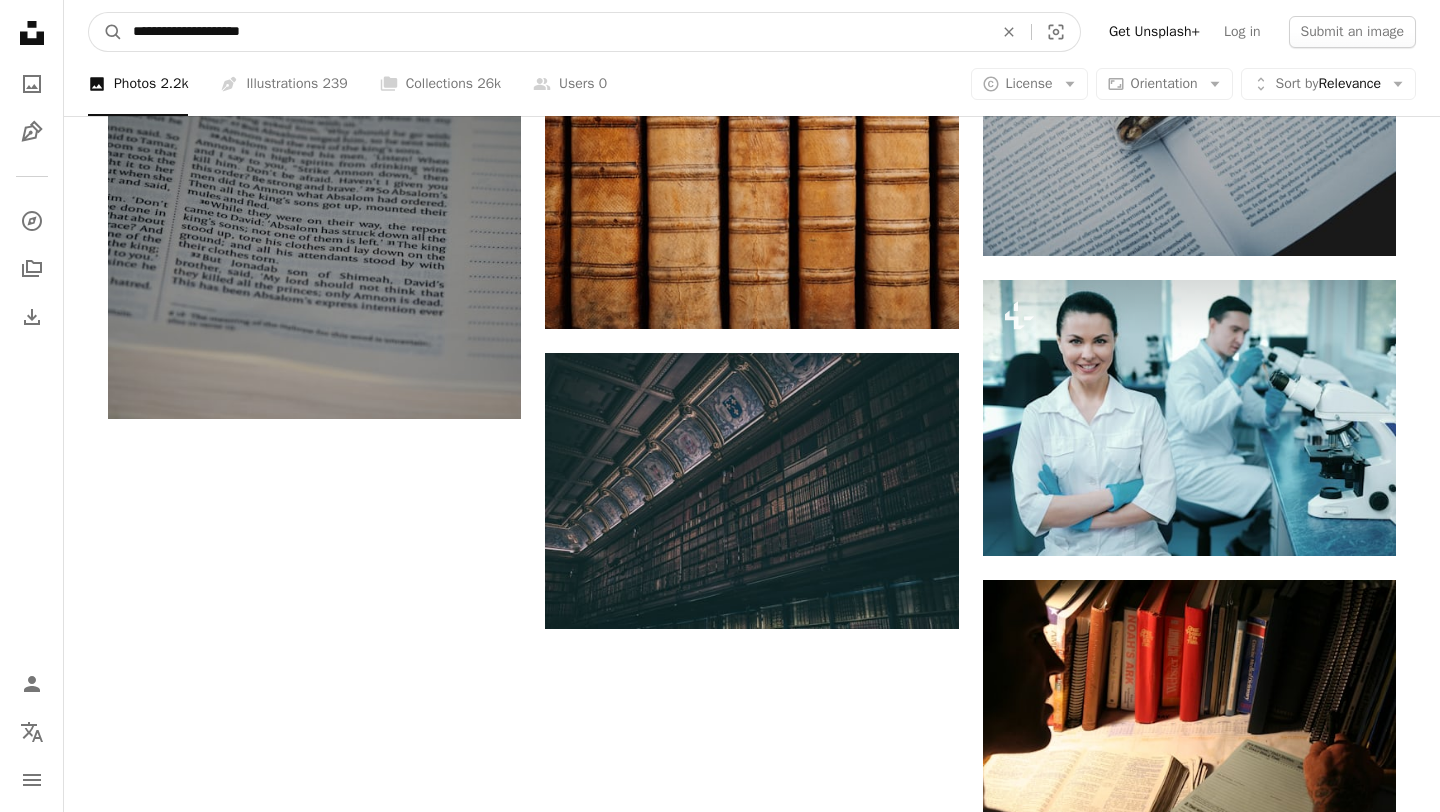 type on "**********" 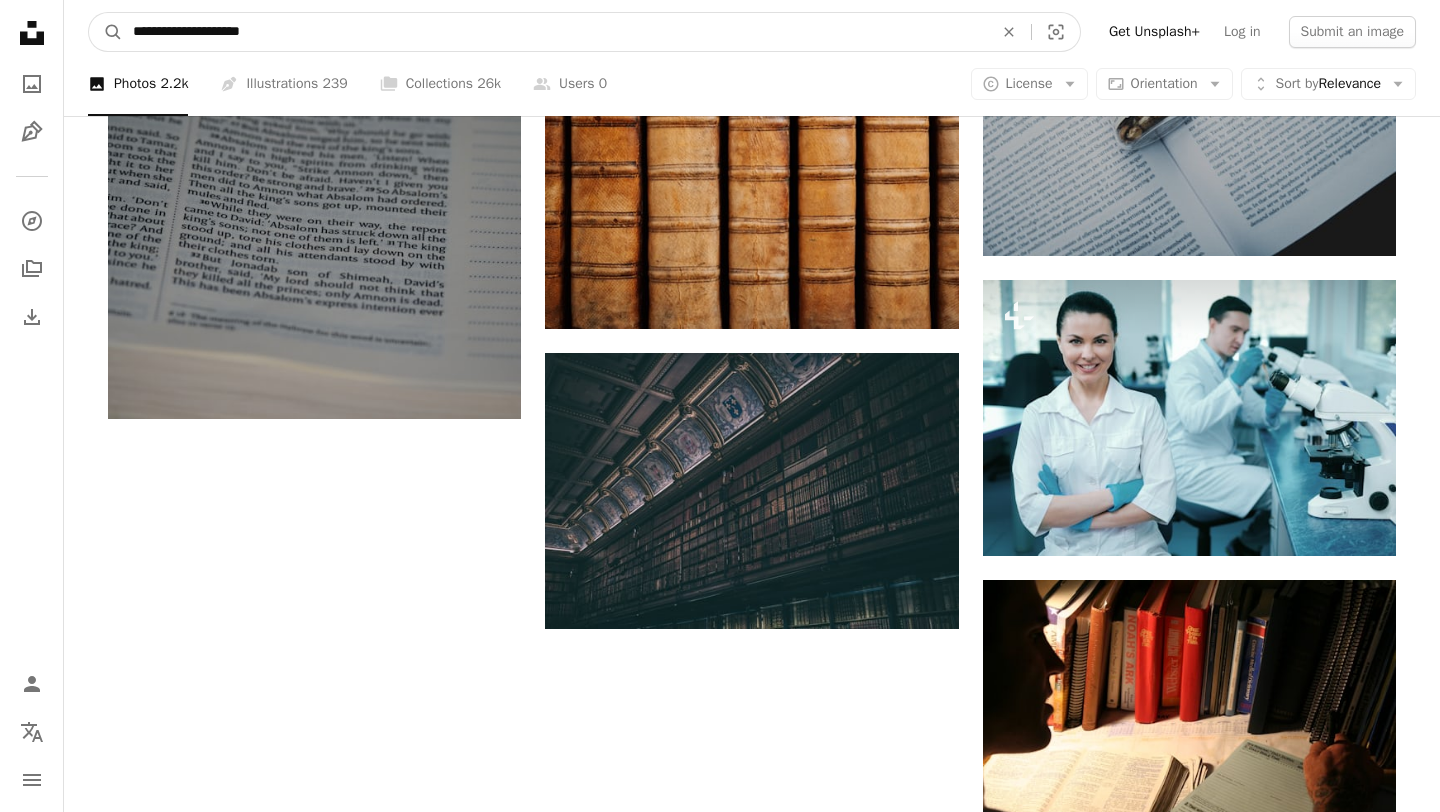 click on "A magnifying glass" at bounding box center [106, 32] 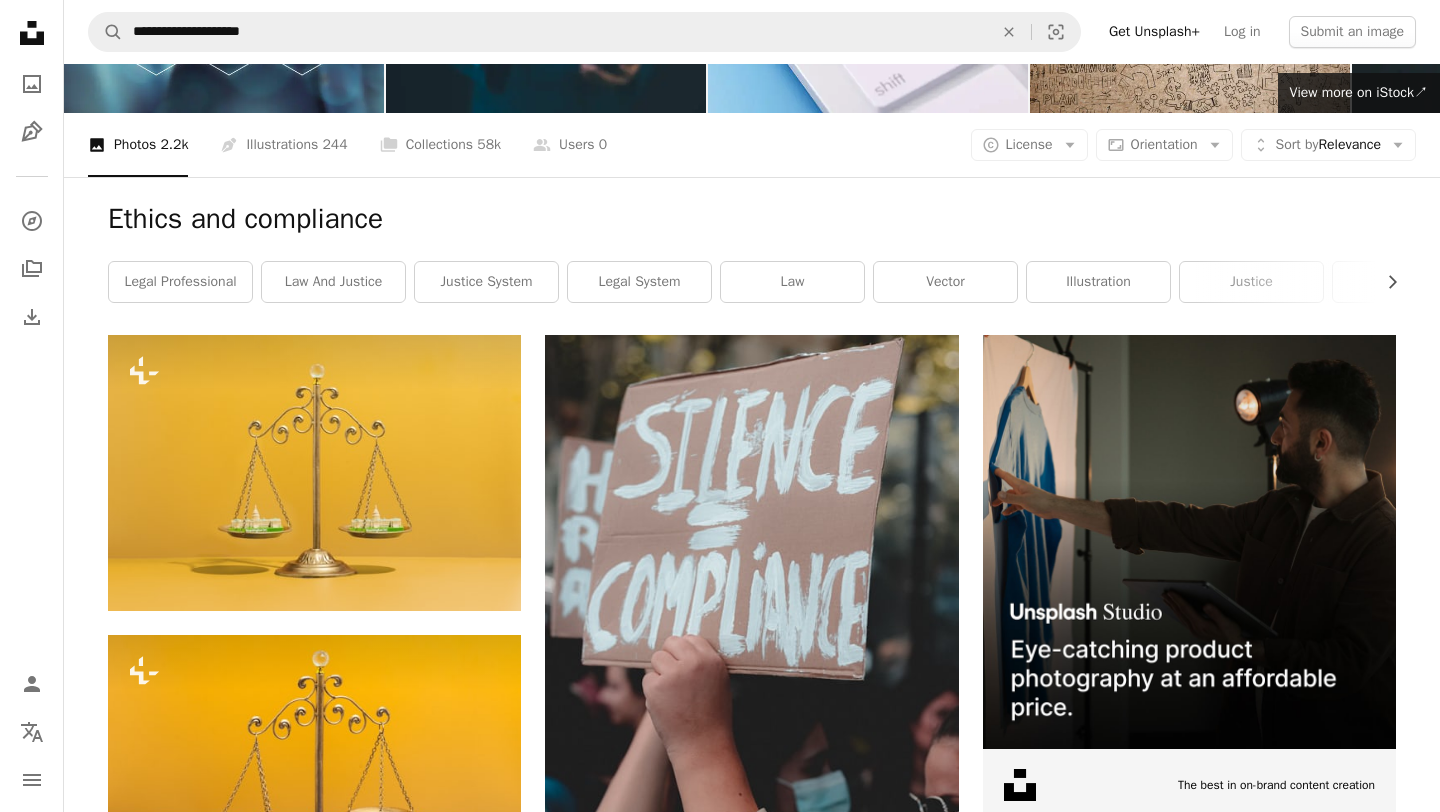 scroll, scrollTop: 29, scrollLeft: 0, axis: vertical 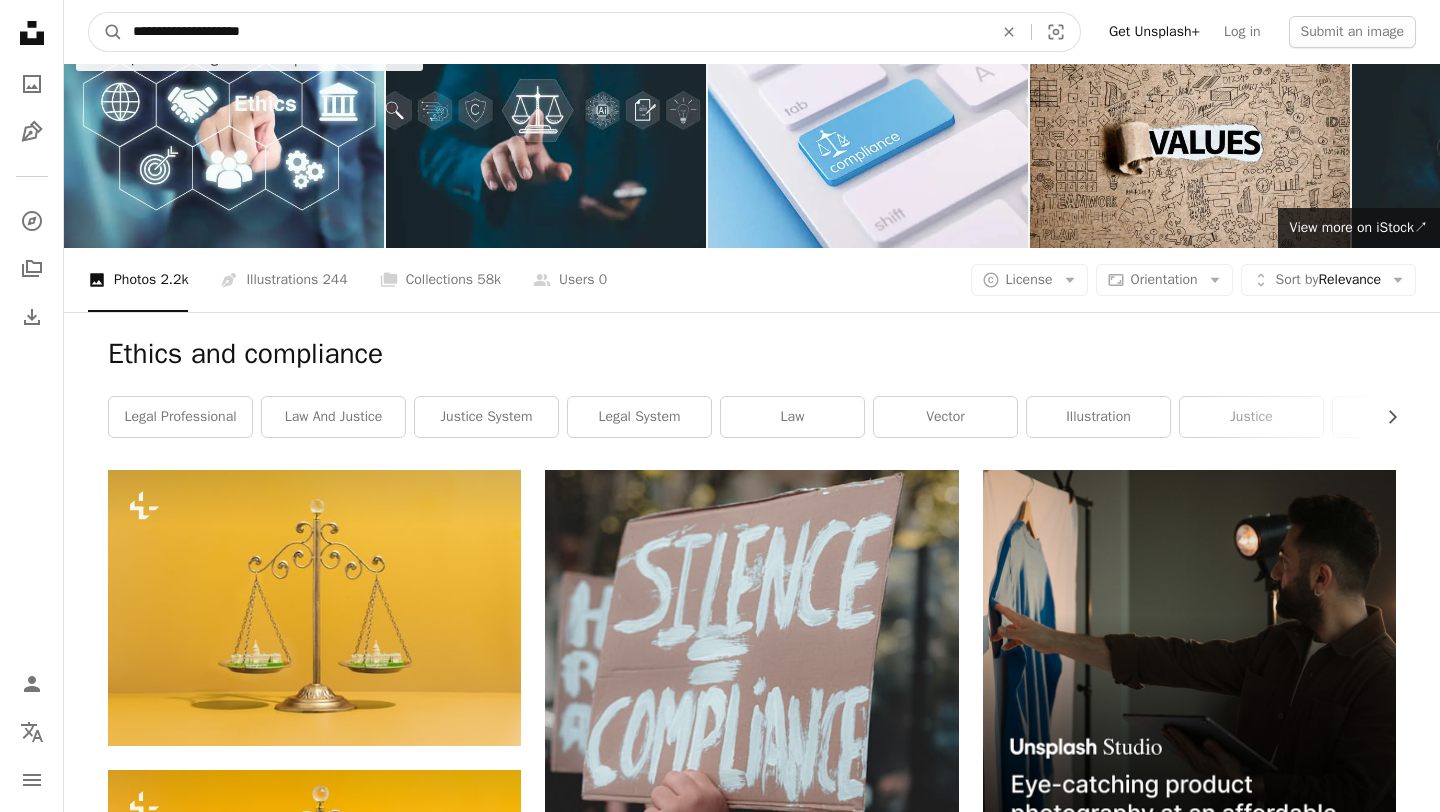 drag, startPoint x: 315, startPoint y: 38, endPoint x: 180, endPoint y: 30, distance: 135.23683 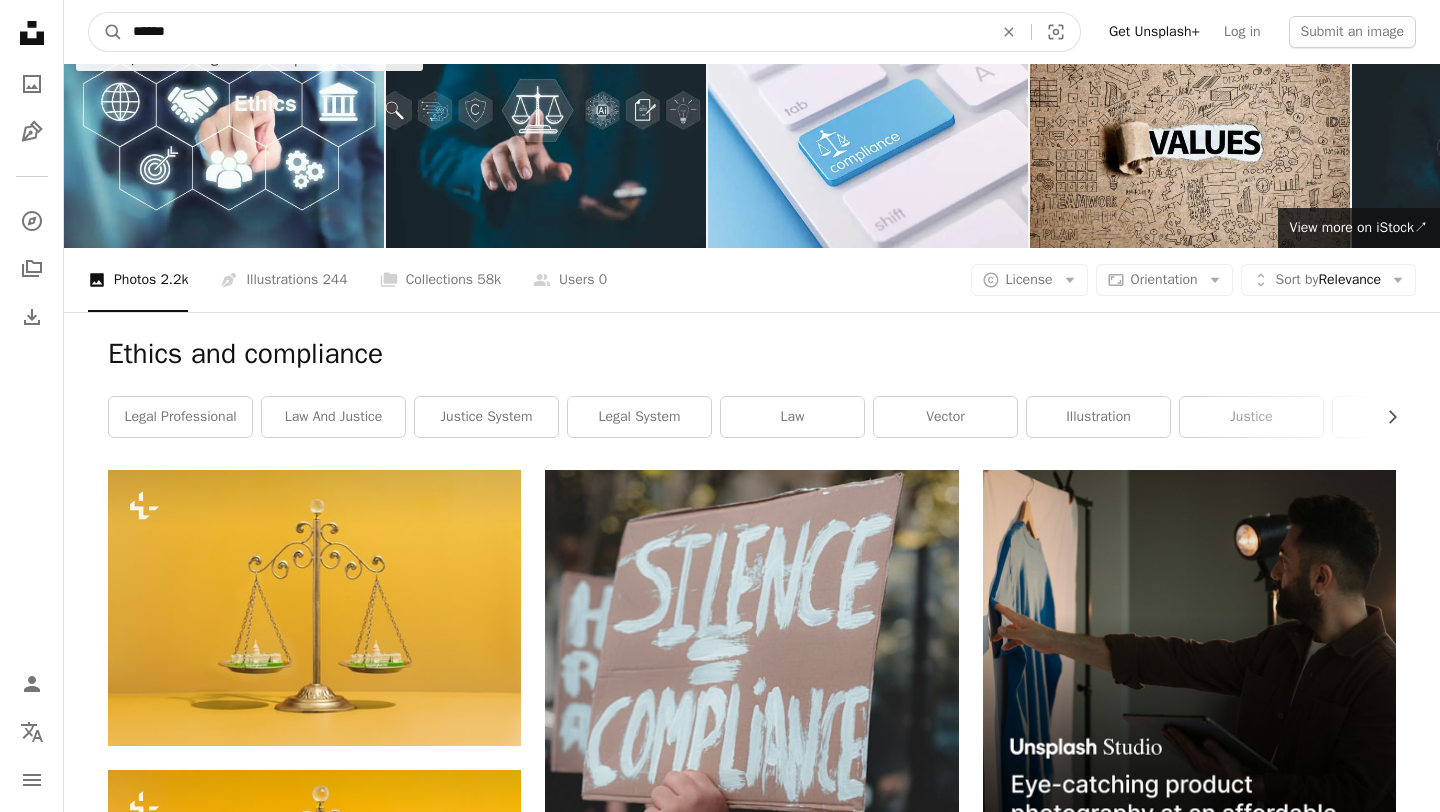 type on "******" 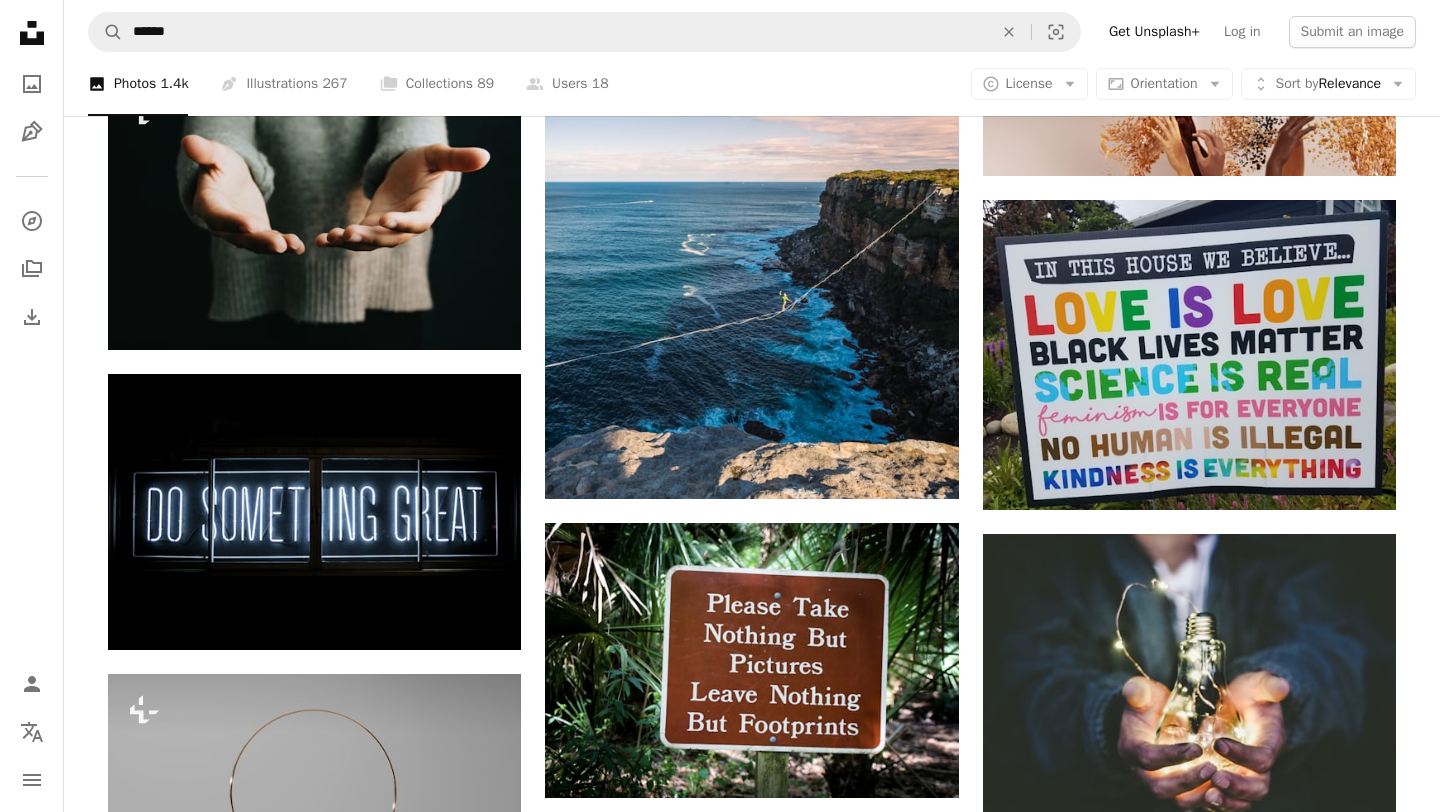 scroll, scrollTop: 1739, scrollLeft: 0, axis: vertical 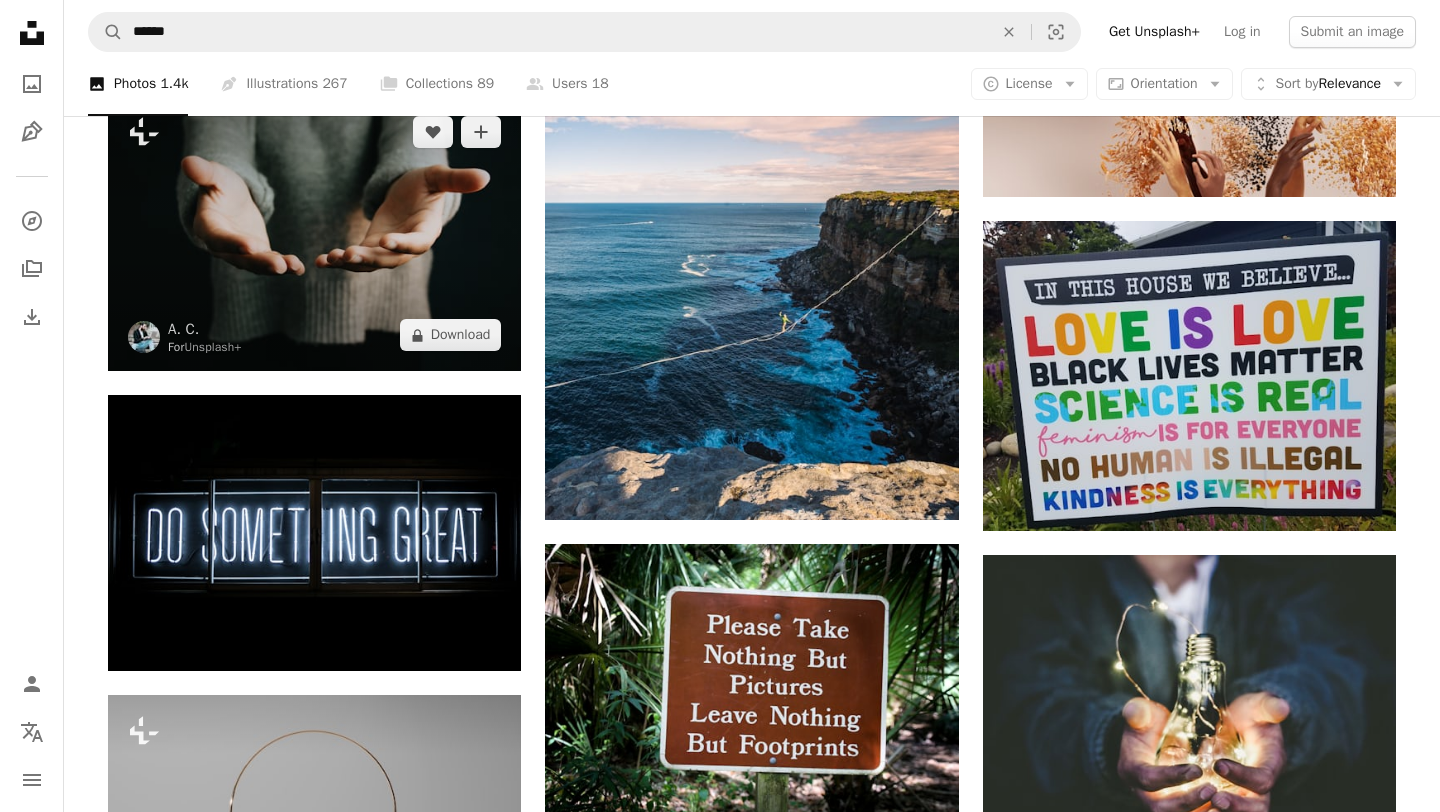 click at bounding box center [314, 233] 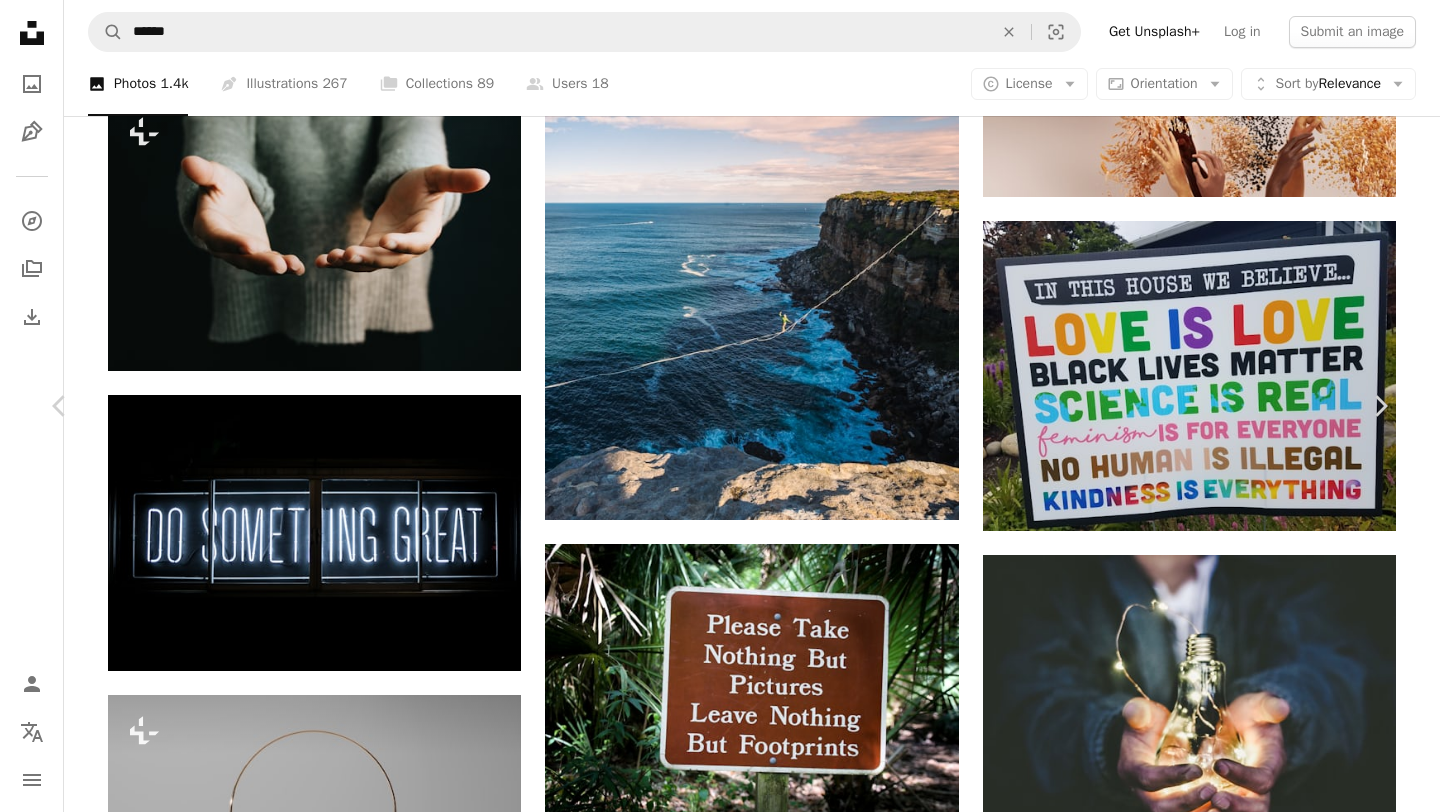 click on "A lock Download" at bounding box center [1229, 2783] 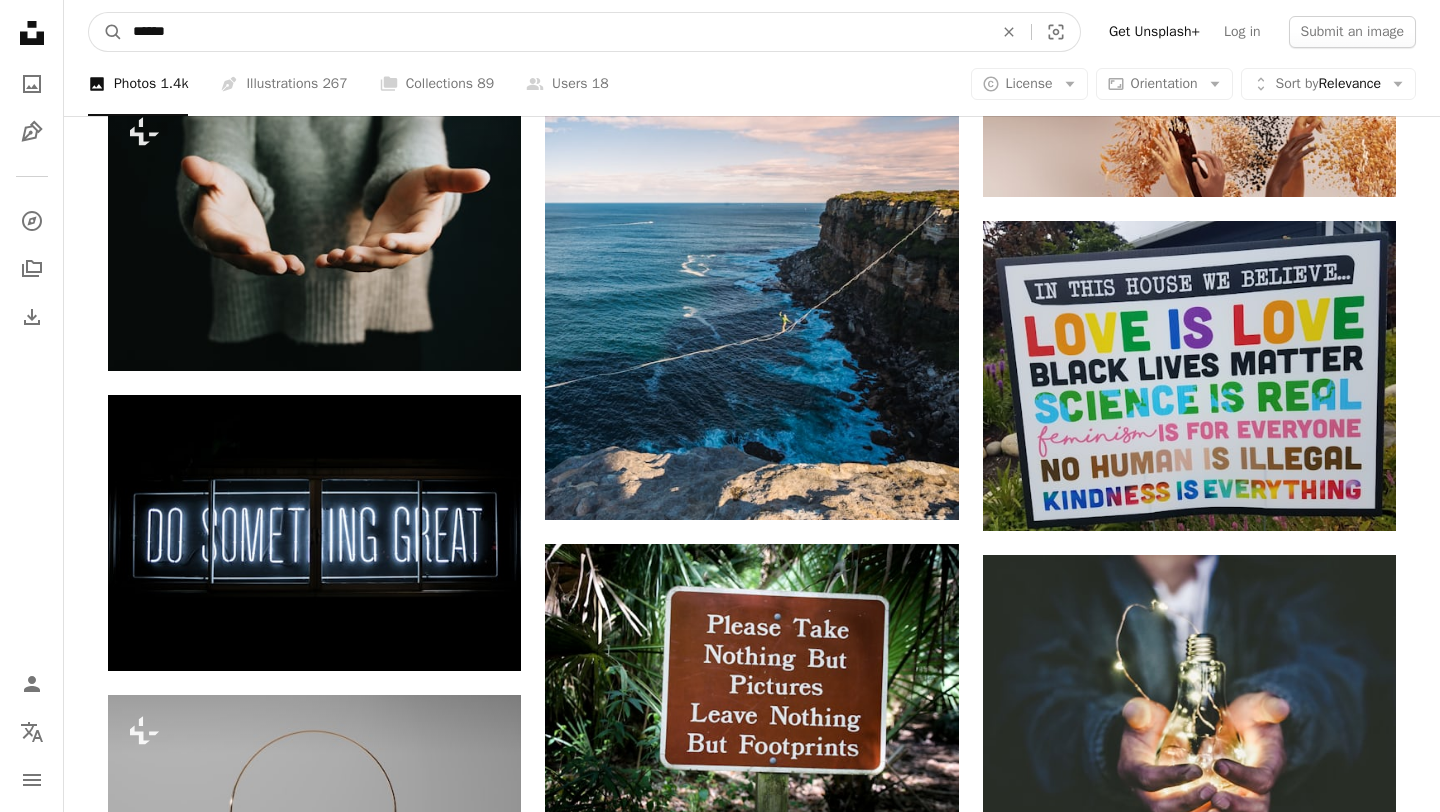 click on "******" at bounding box center (555, 32) 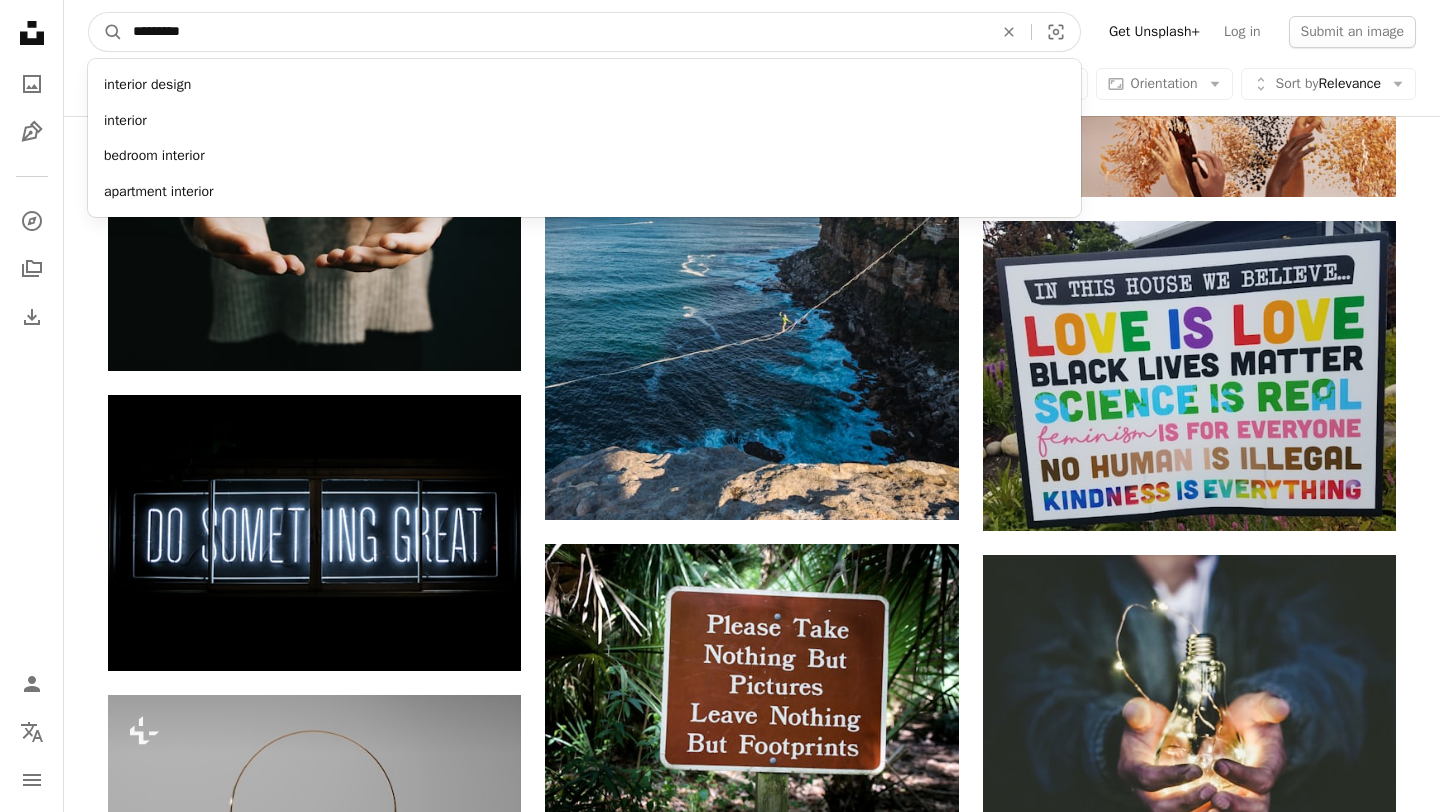 type on "*********" 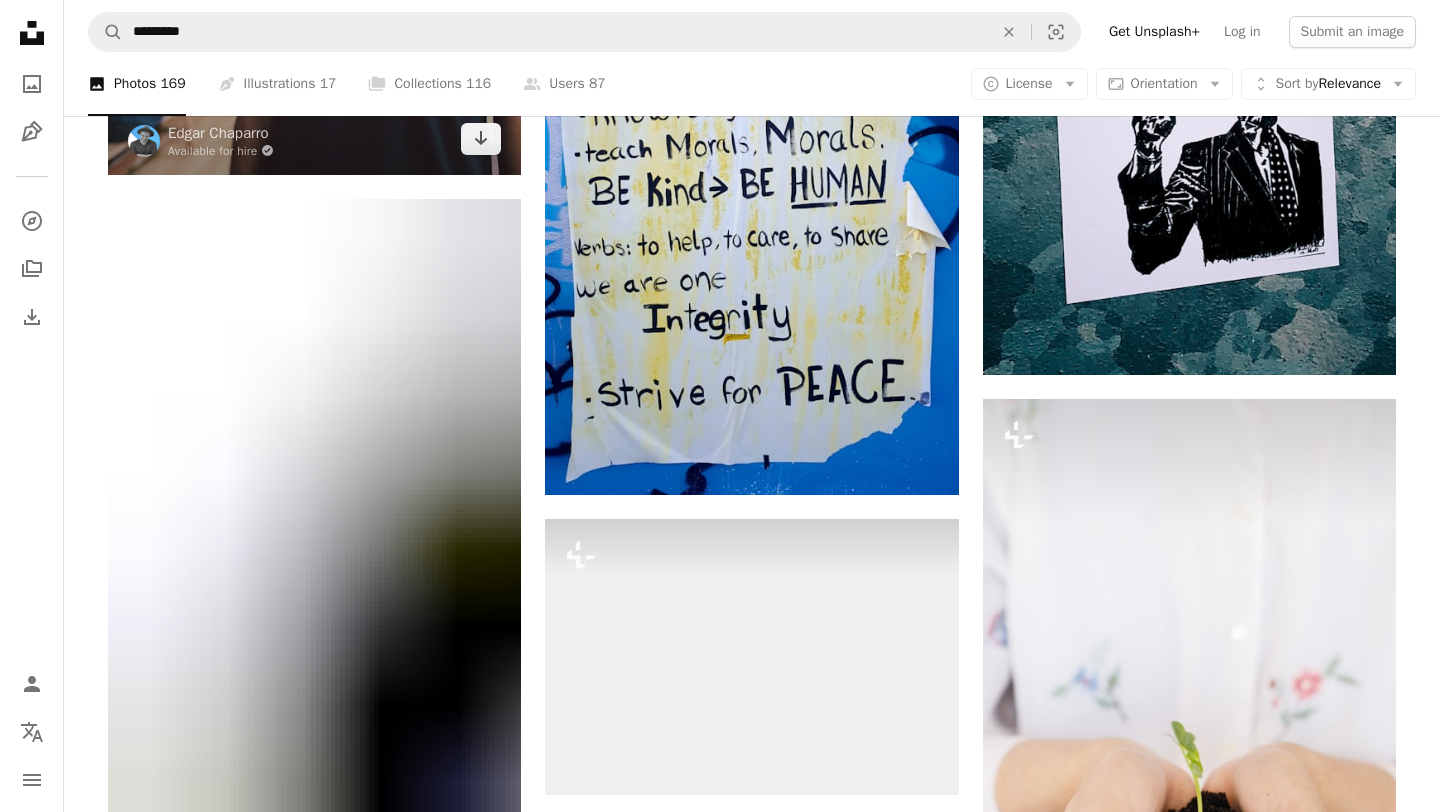 scroll, scrollTop: 1421, scrollLeft: 0, axis: vertical 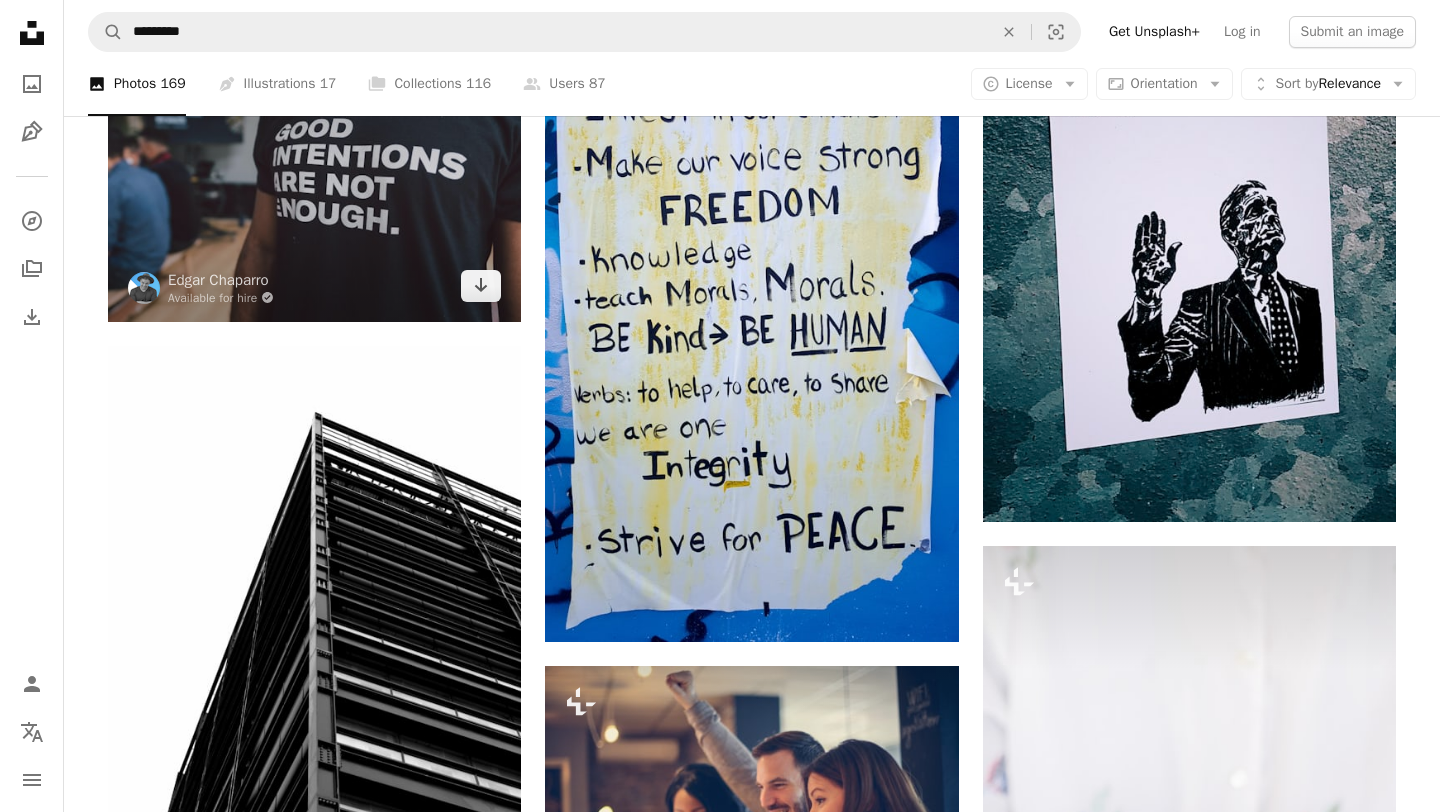 click at bounding box center [314, 184] 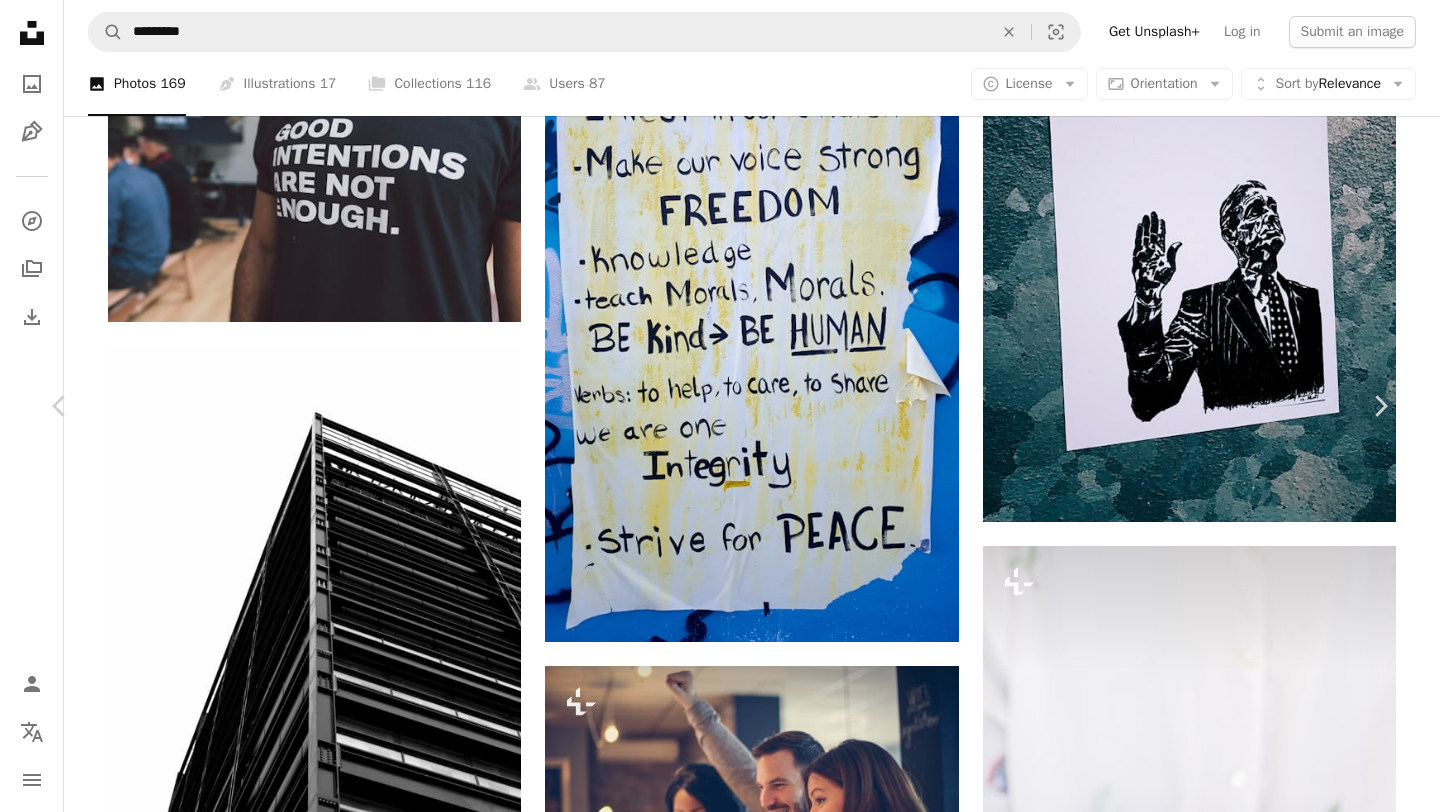 click on "Download free" at bounding box center (1191, 3329) 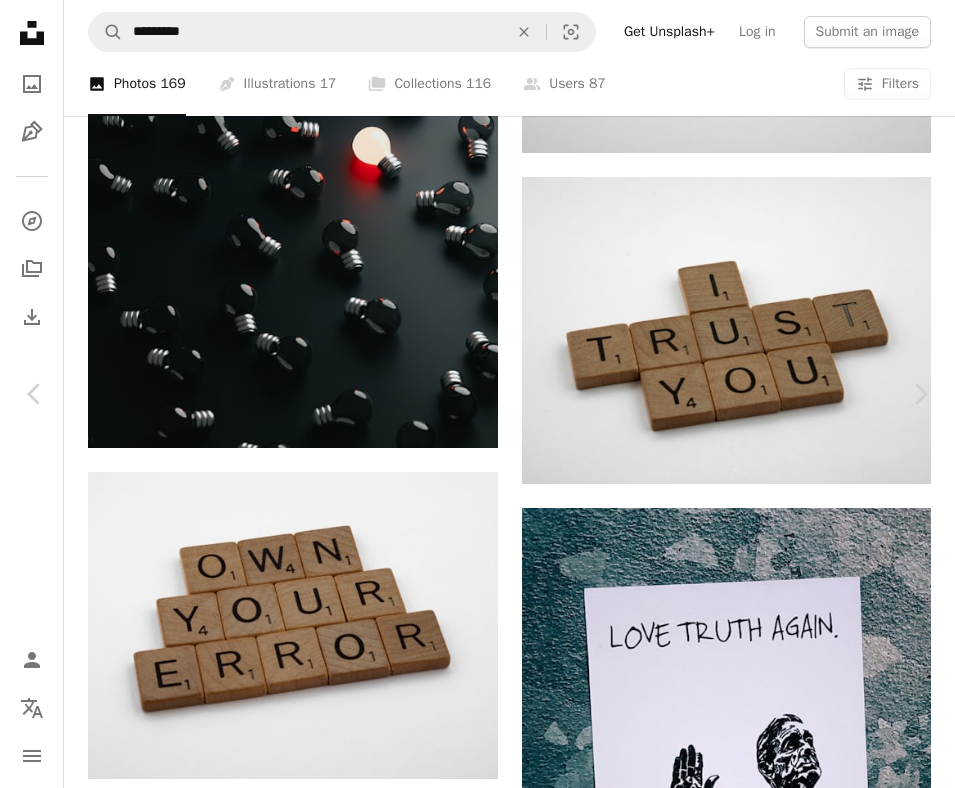 scroll, scrollTop: 4968, scrollLeft: 0, axis: vertical 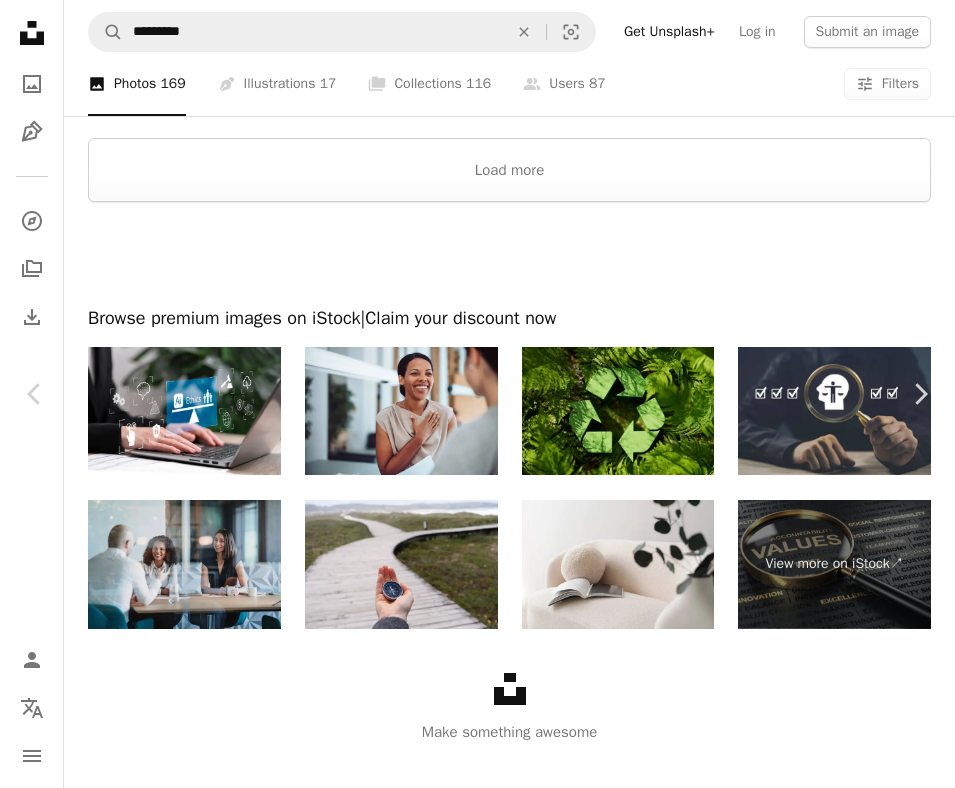 click at bounding box center (470, 1127) 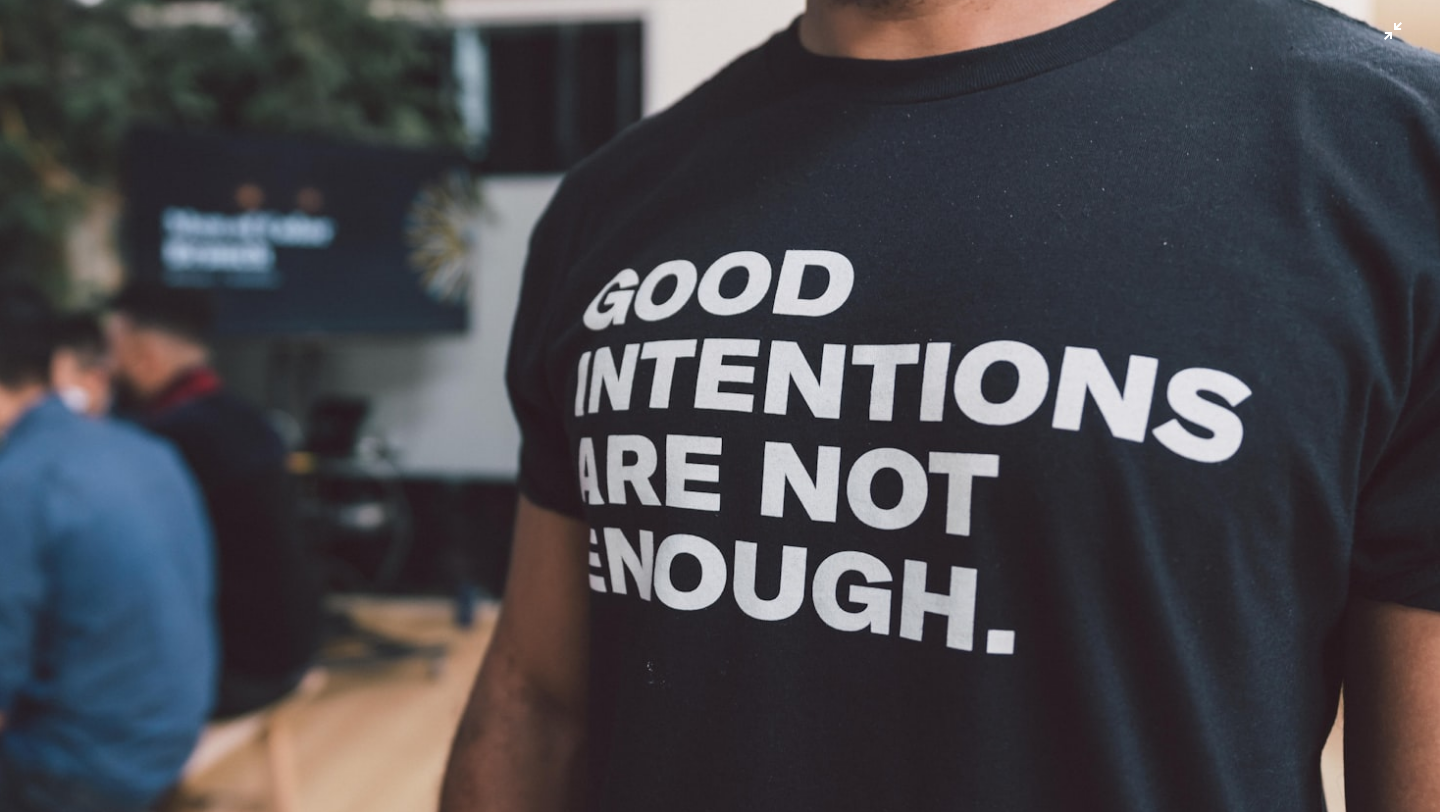 scroll, scrollTop: 3889, scrollLeft: 0, axis: vertical 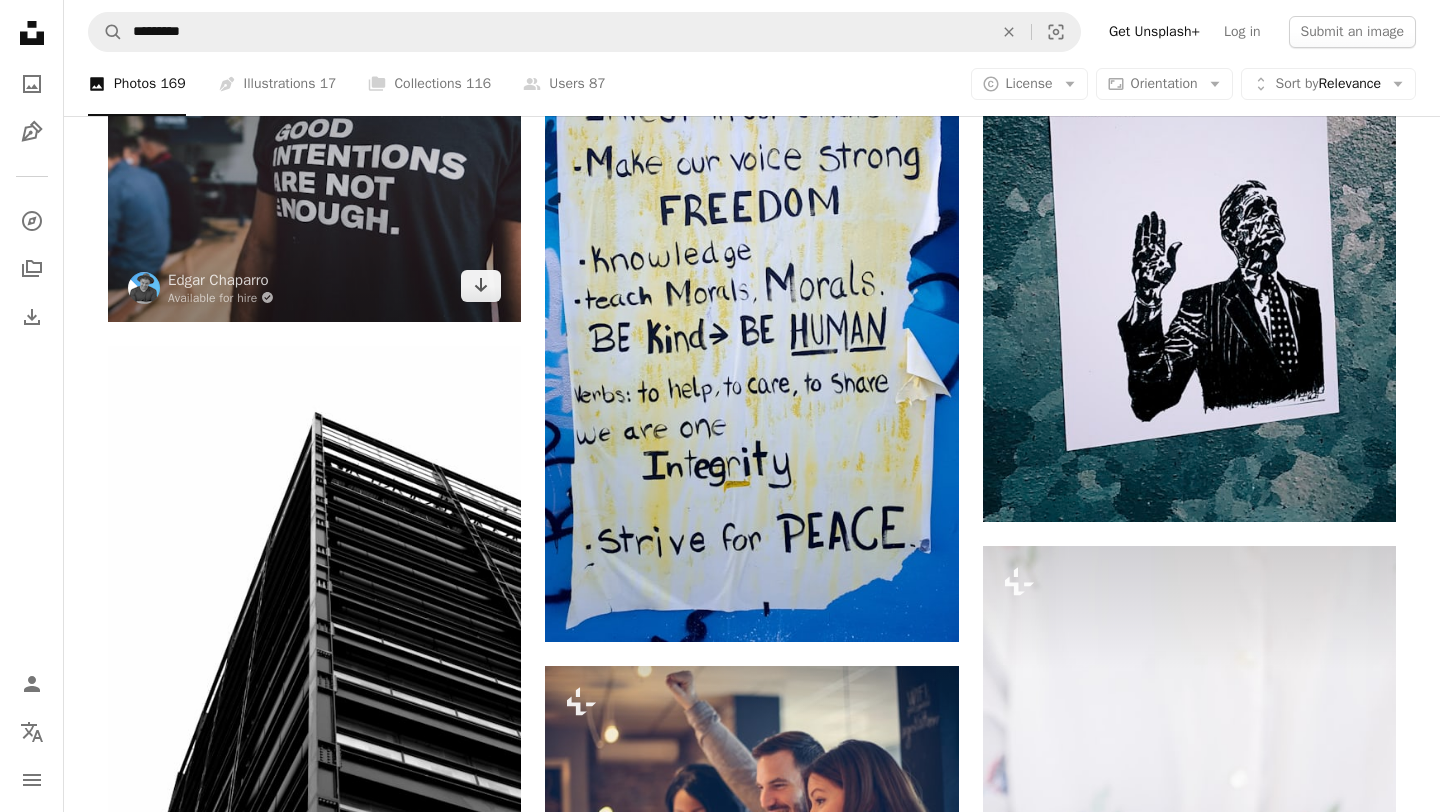 click at bounding box center [314, 184] 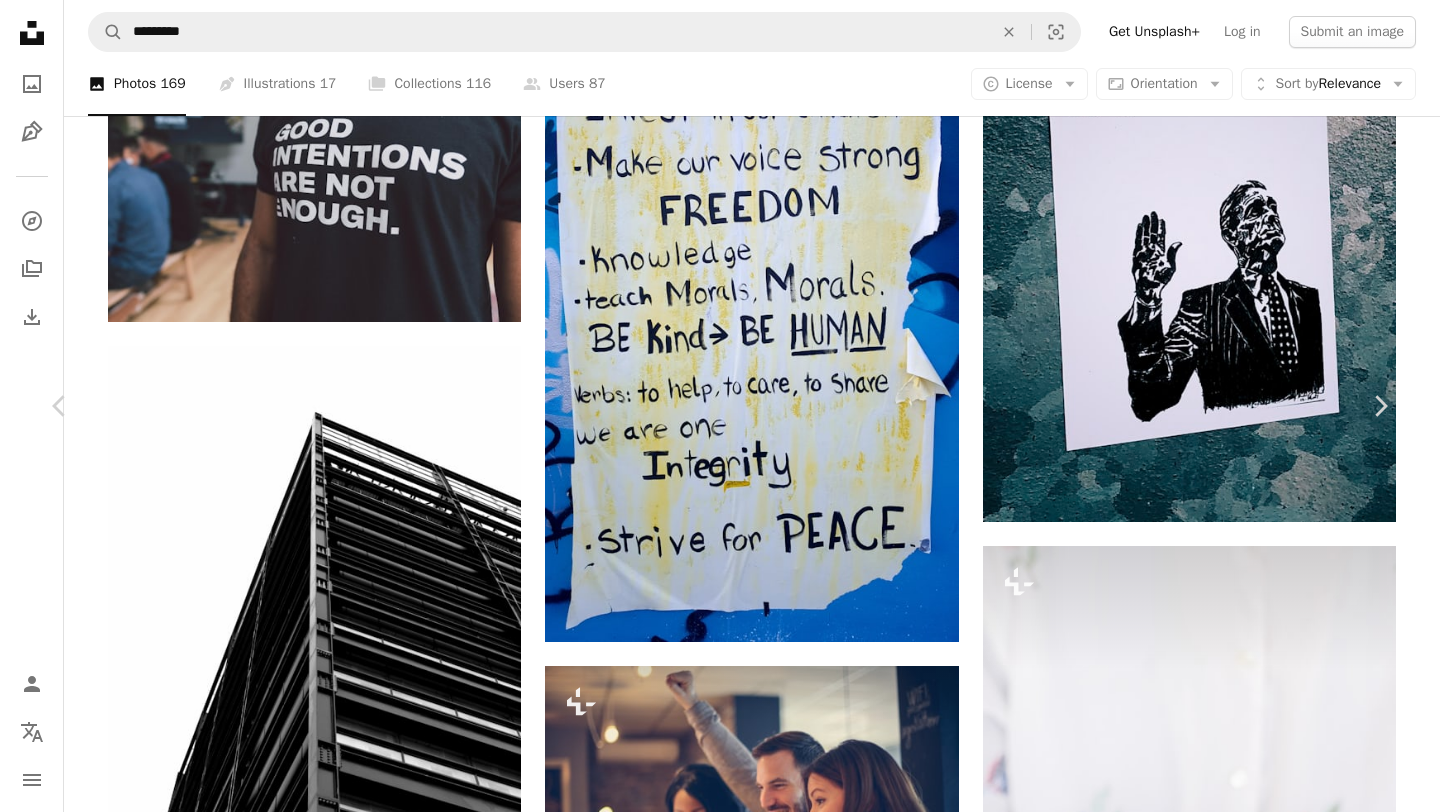 scroll, scrollTop: 0, scrollLeft: 0, axis: both 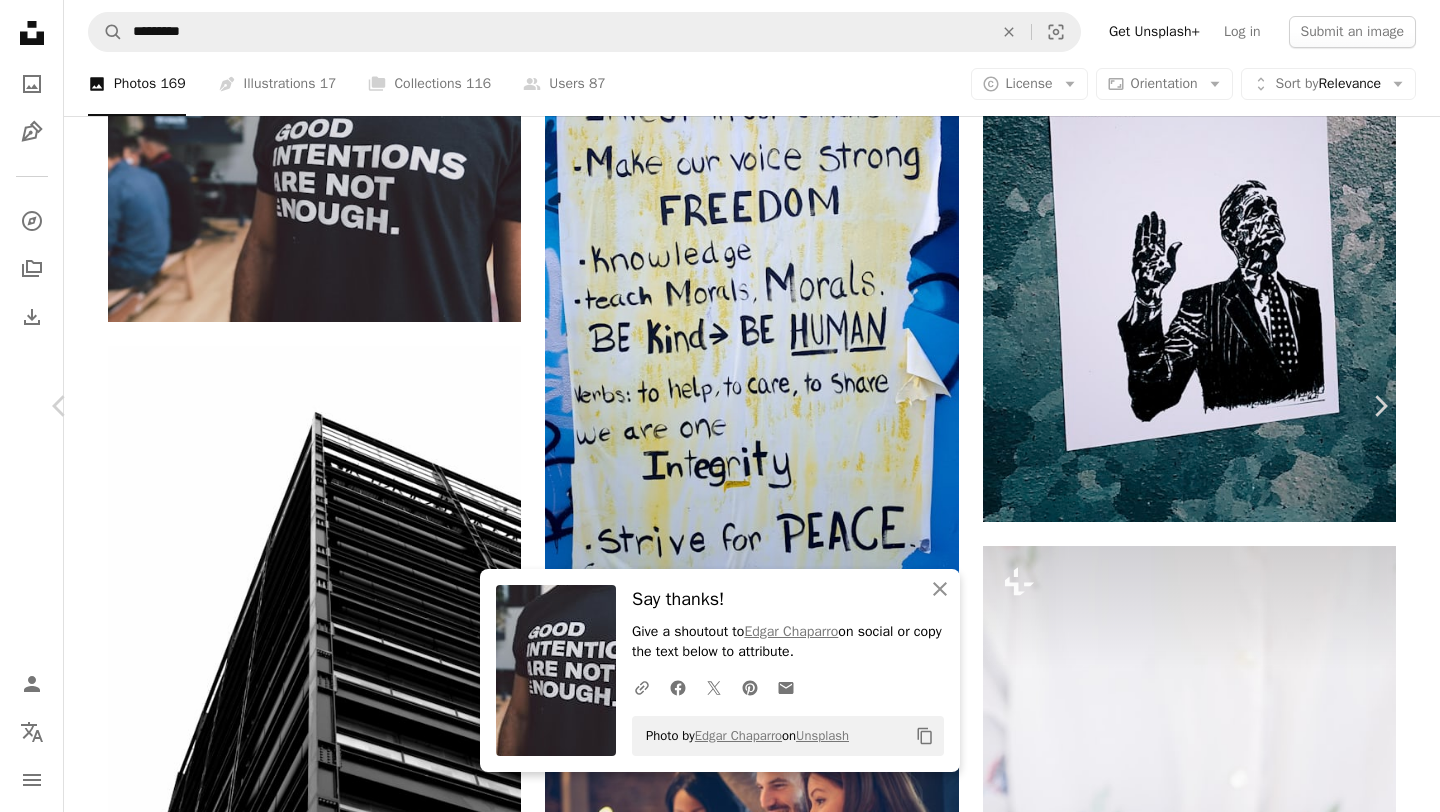 click on "Copy content" 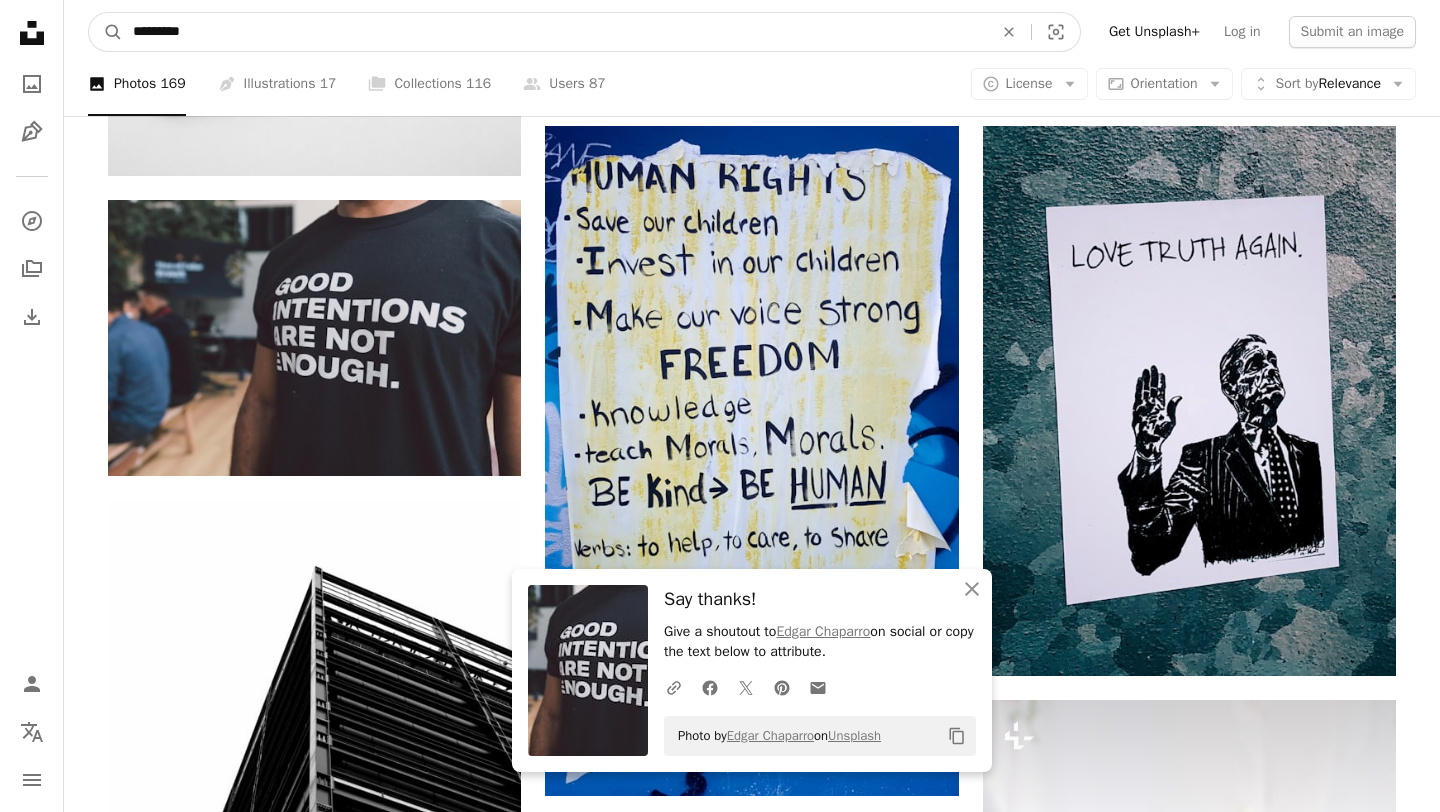drag, startPoint x: 212, startPoint y: 31, endPoint x: 0, endPoint y: -18, distance: 217.58907 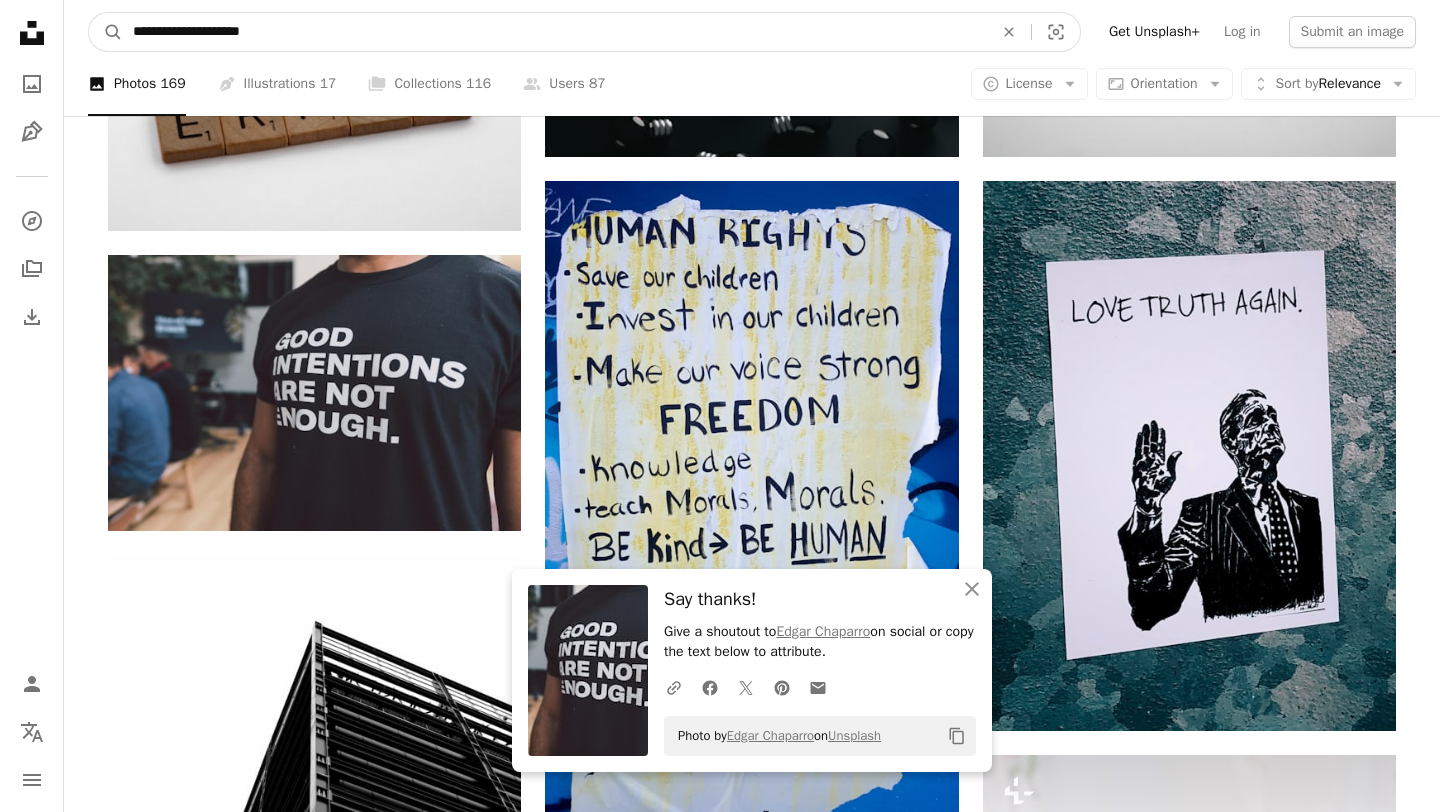 type on "**********" 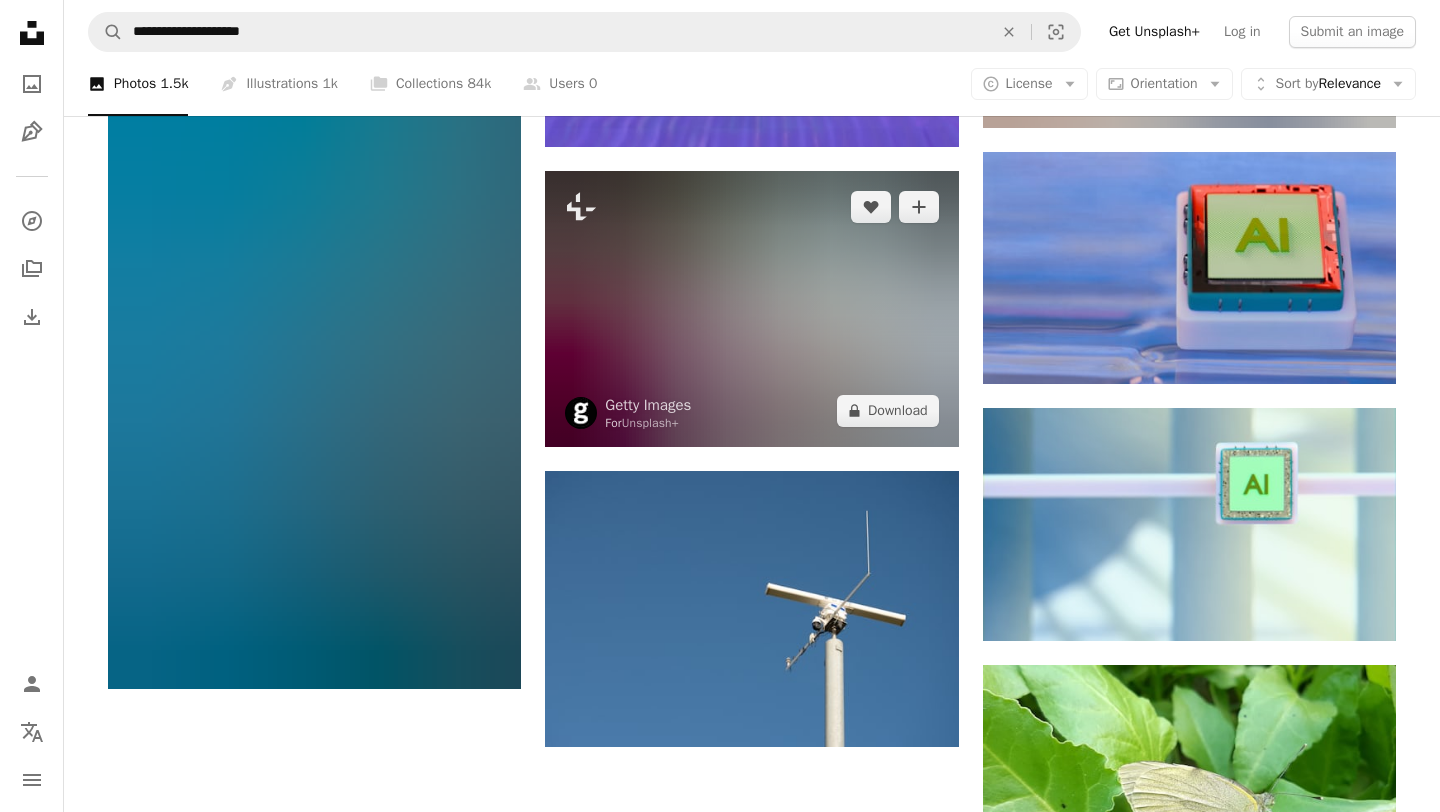 scroll, scrollTop: 1935, scrollLeft: 0, axis: vertical 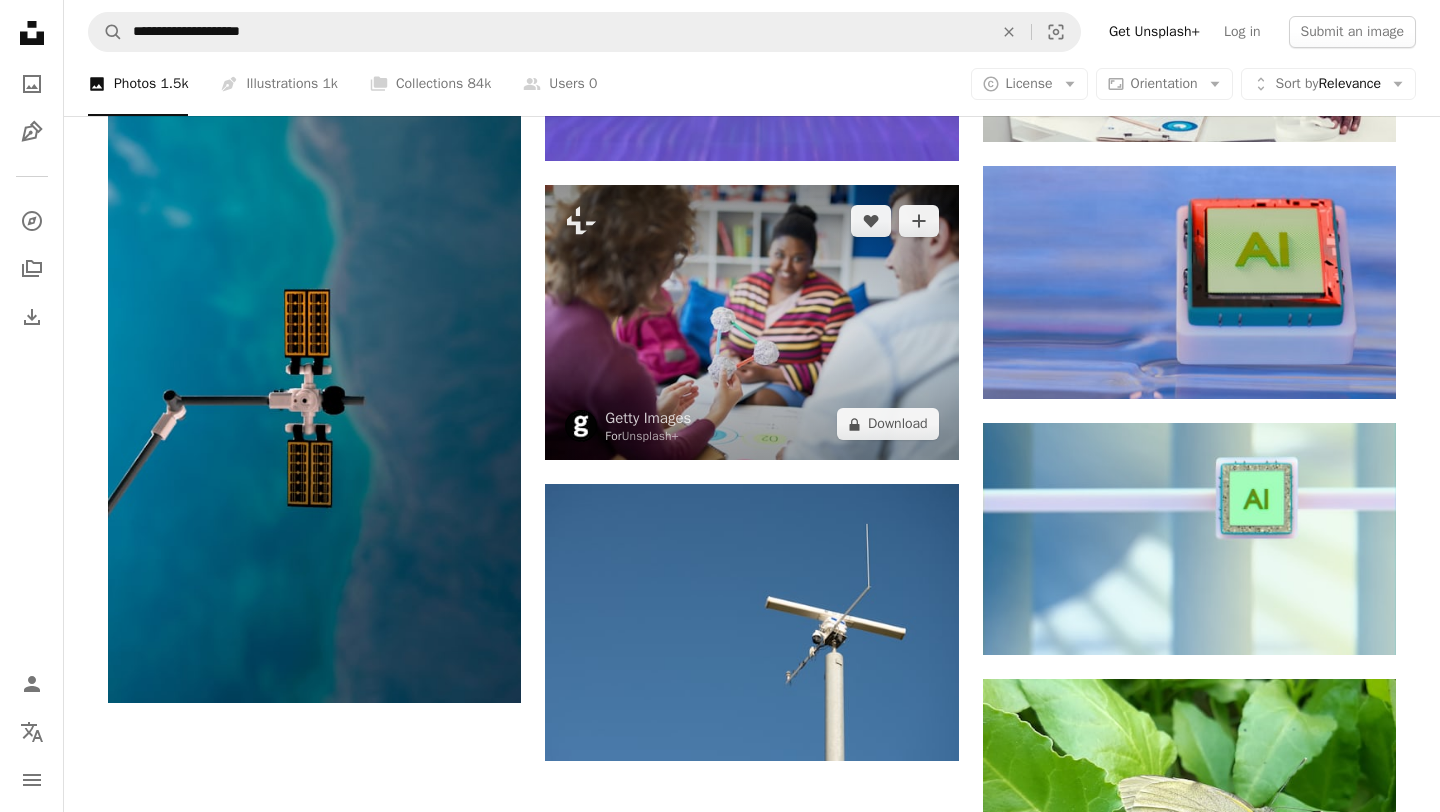 click at bounding box center [751, 322] 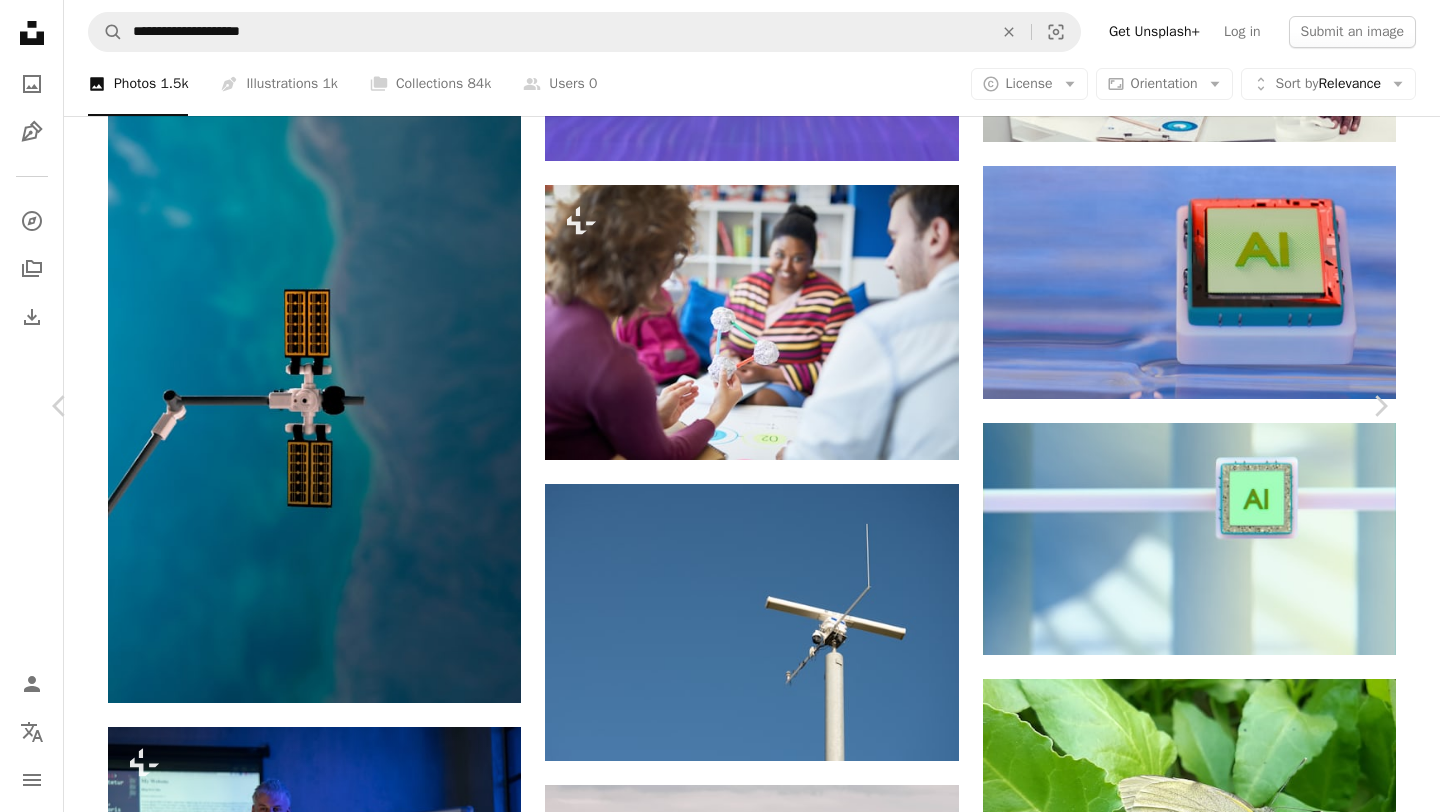 click on "A lock Download" at bounding box center (1229, 5237) 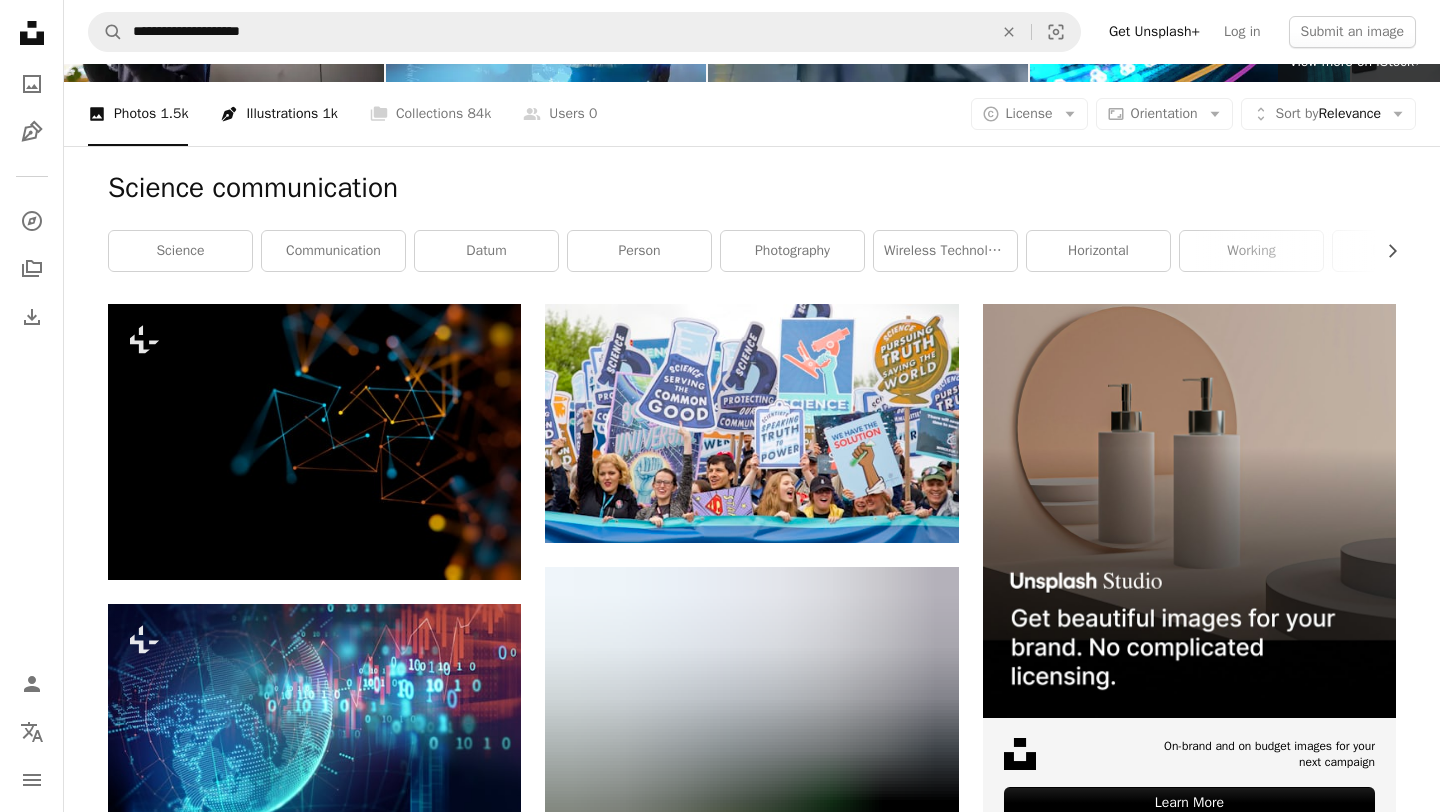 scroll, scrollTop: 181, scrollLeft: 0, axis: vertical 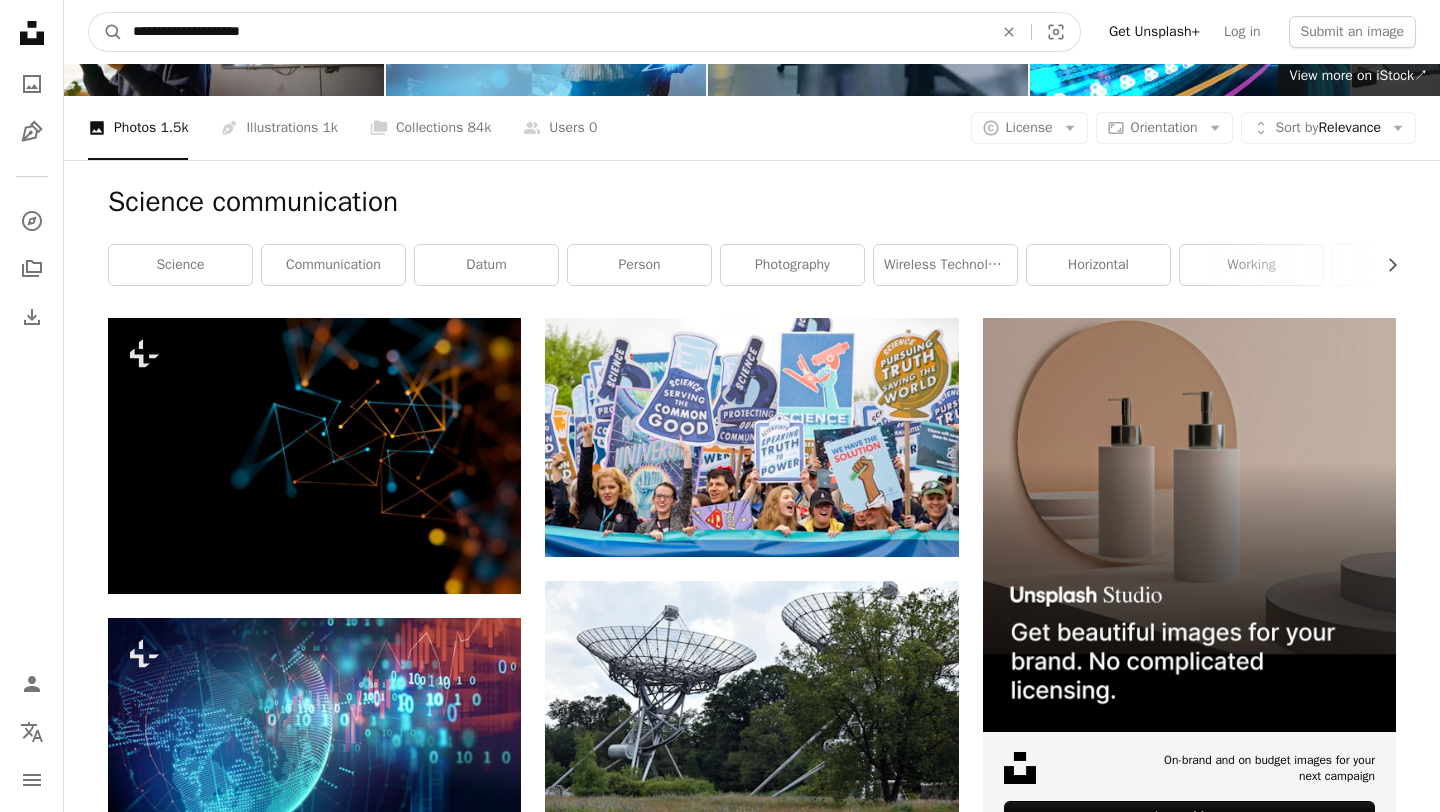 drag, startPoint x: 295, startPoint y: 37, endPoint x: 15, endPoint y: 17, distance: 280.71338 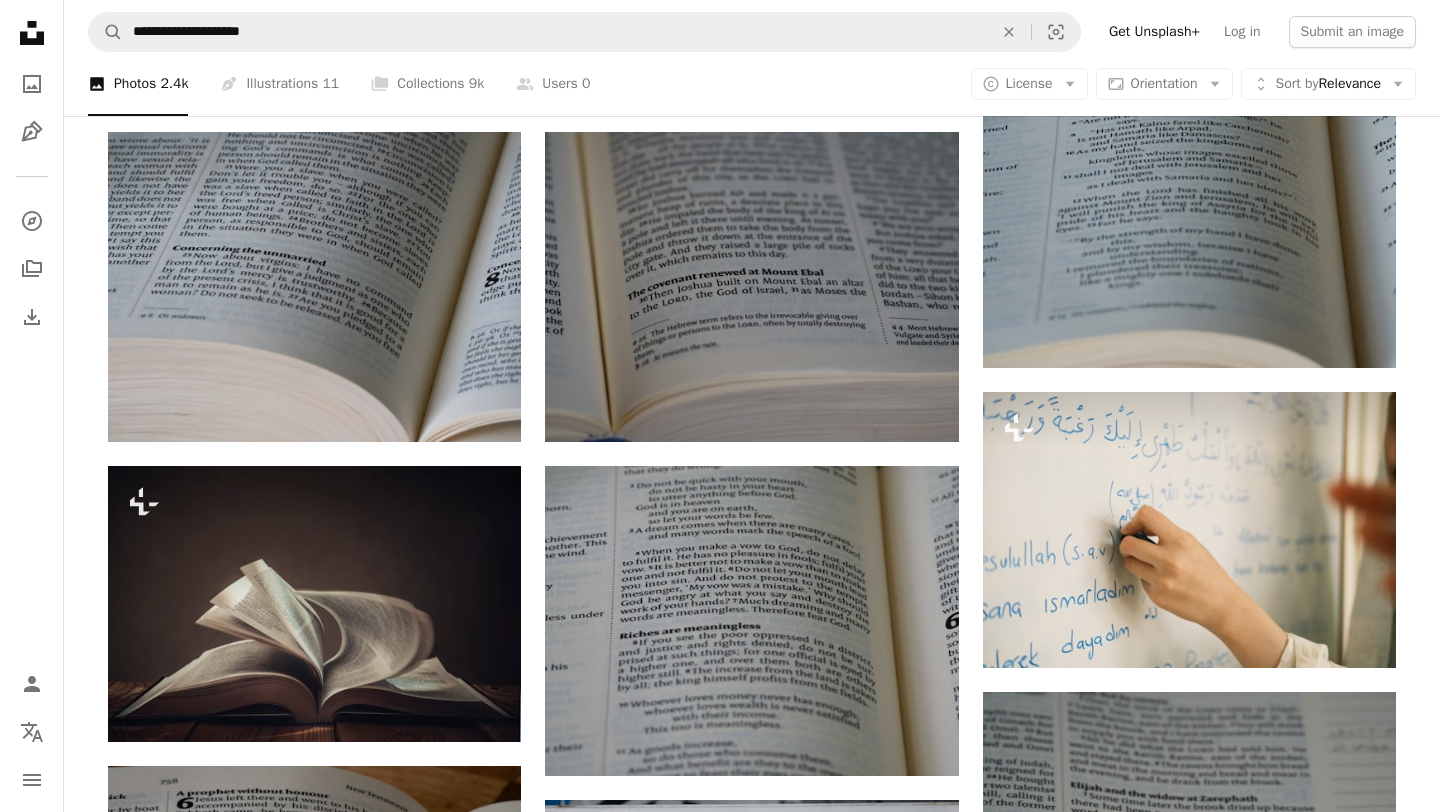 scroll, scrollTop: 1342, scrollLeft: 0, axis: vertical 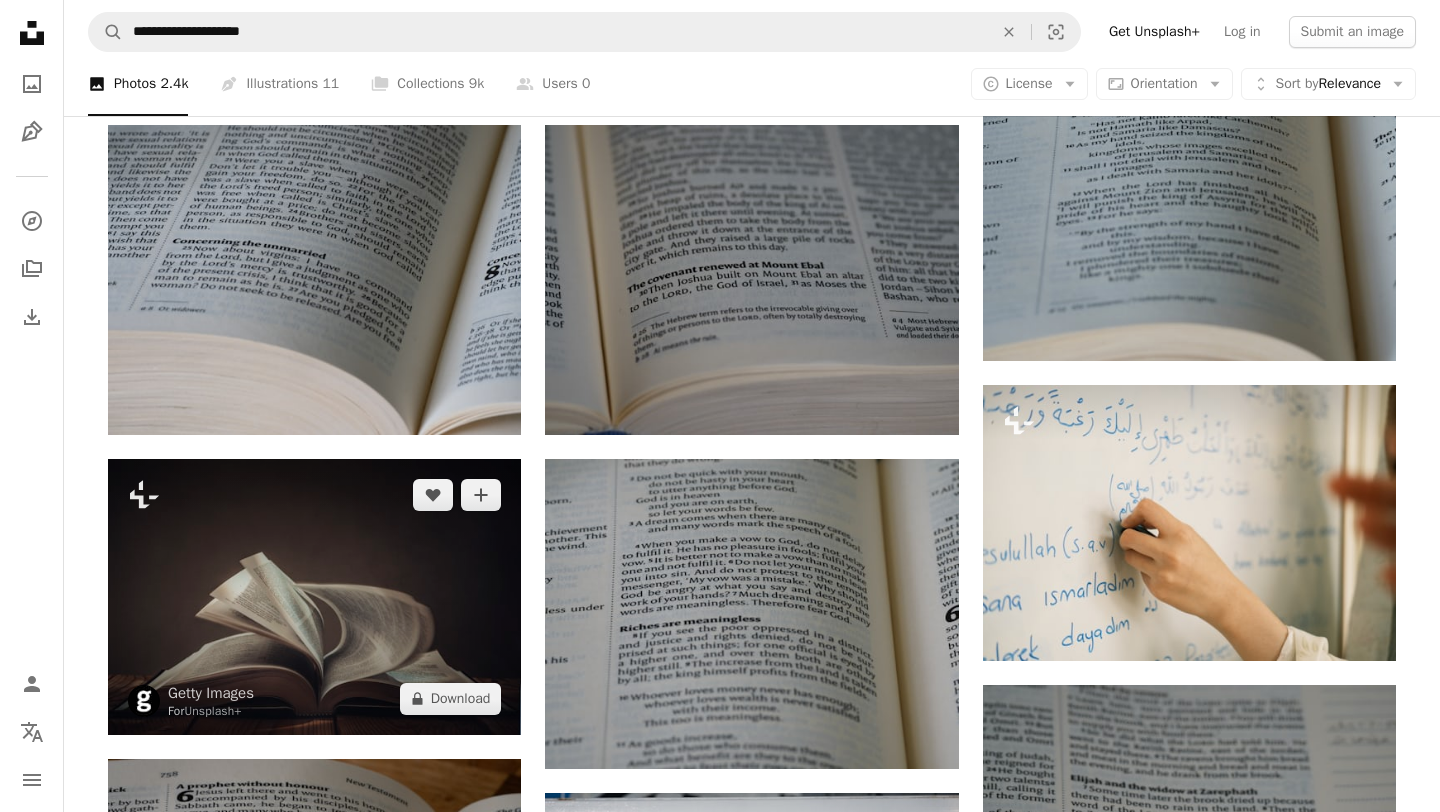 click at bounding box center (314, 597) 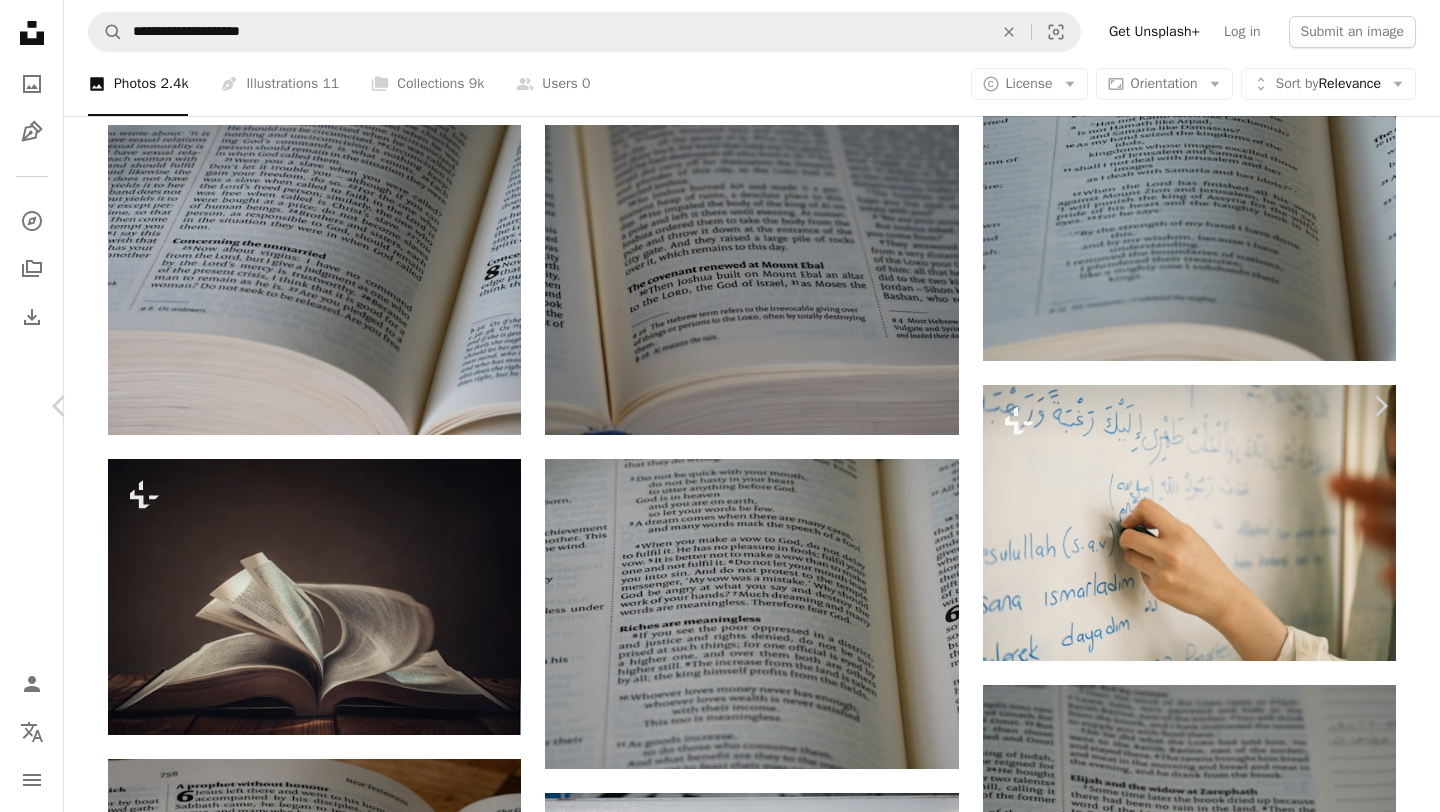 click on "A lock" 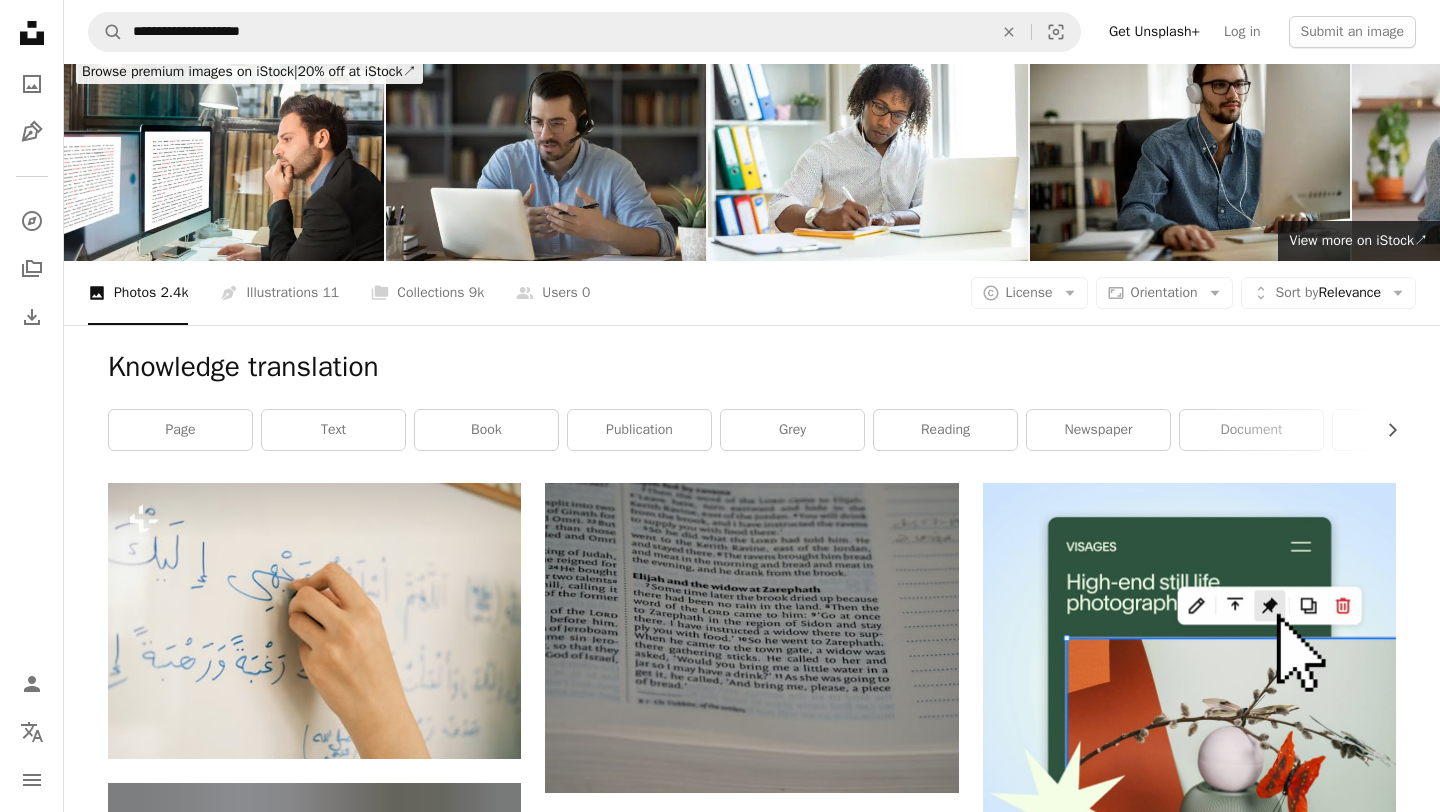 scroll, scrollTop: 0, scrollLeft: 0, axis: both 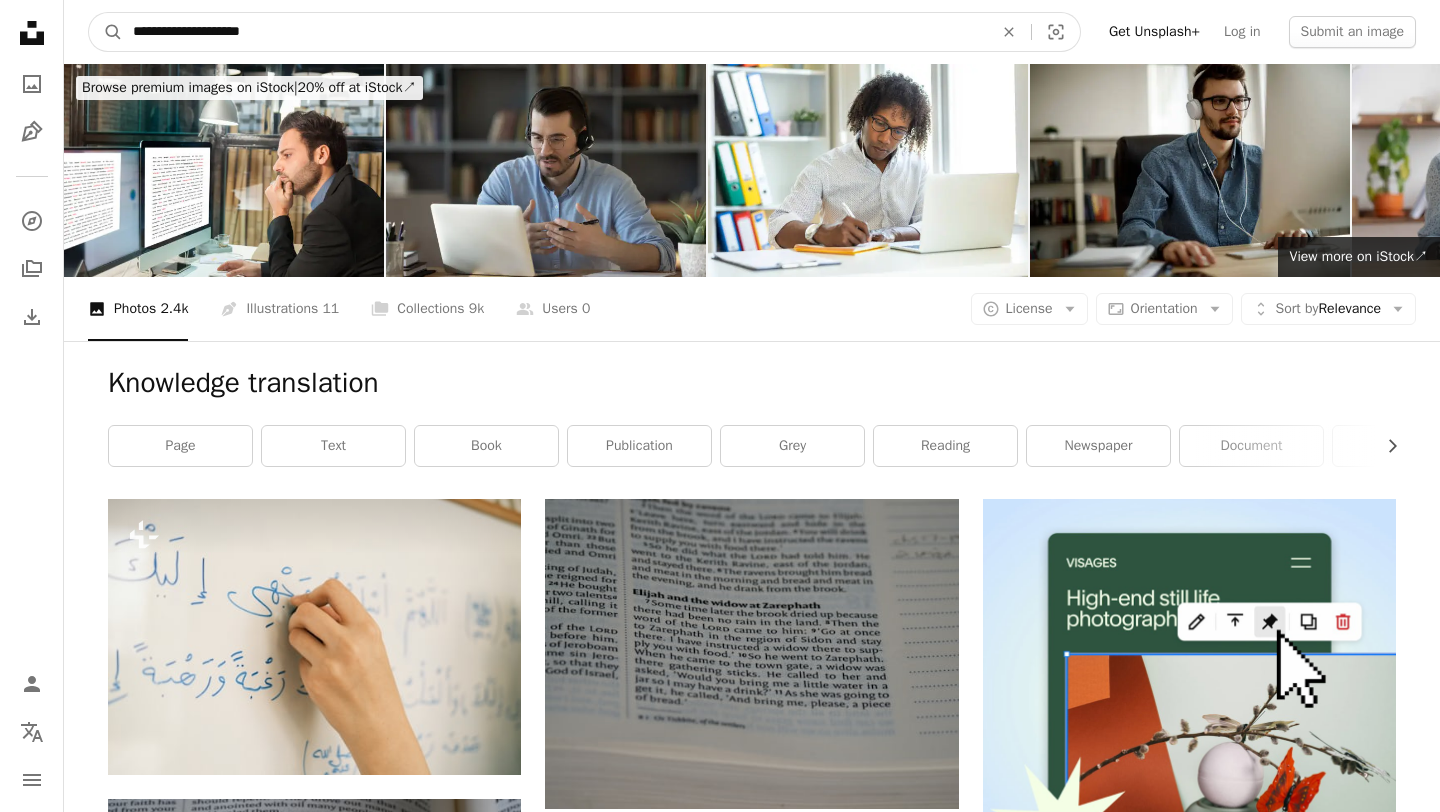drag, startPoint x: 298, startPoint y: 35, endPoint x: 23, endPoint y: 10, distance: 276.13403 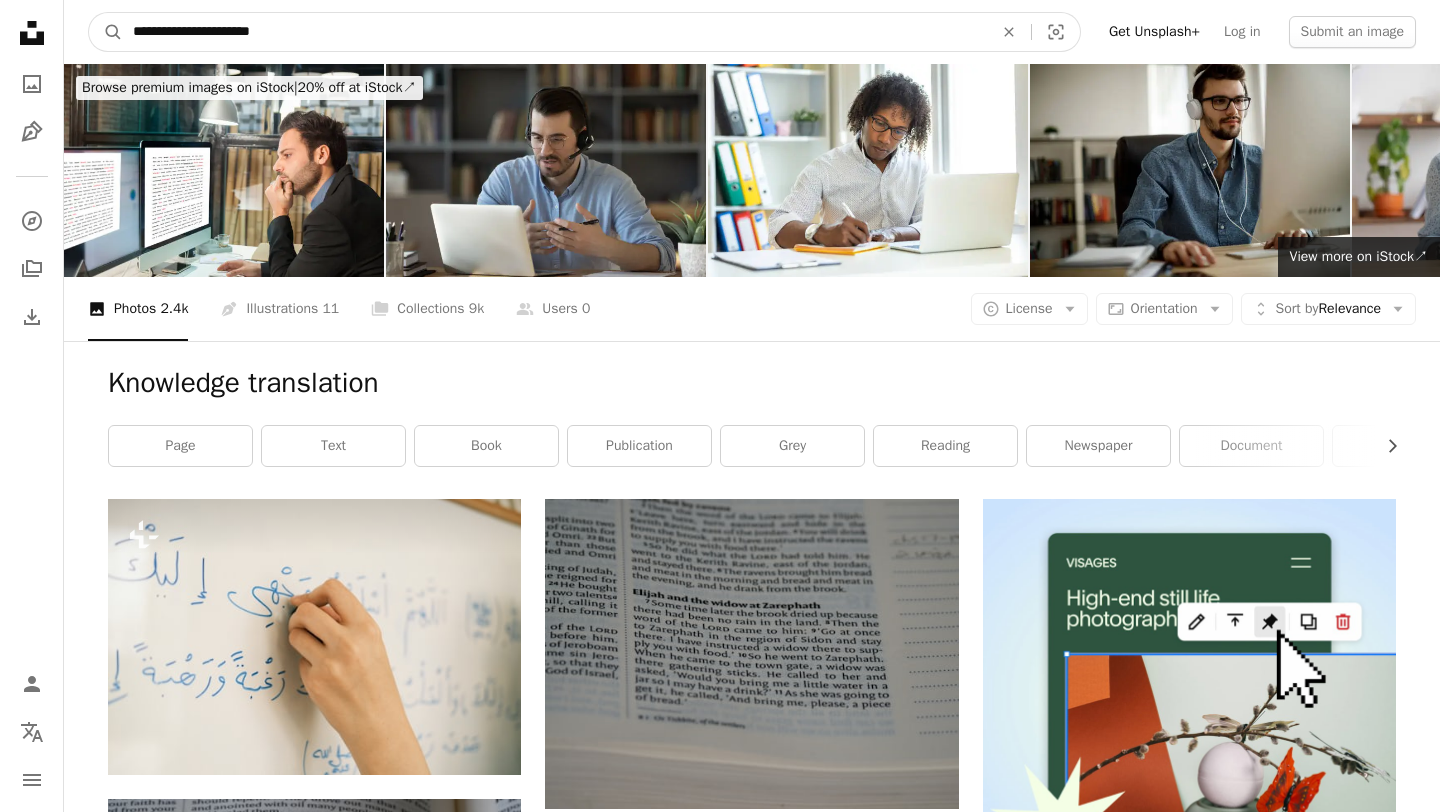 type on "**********" 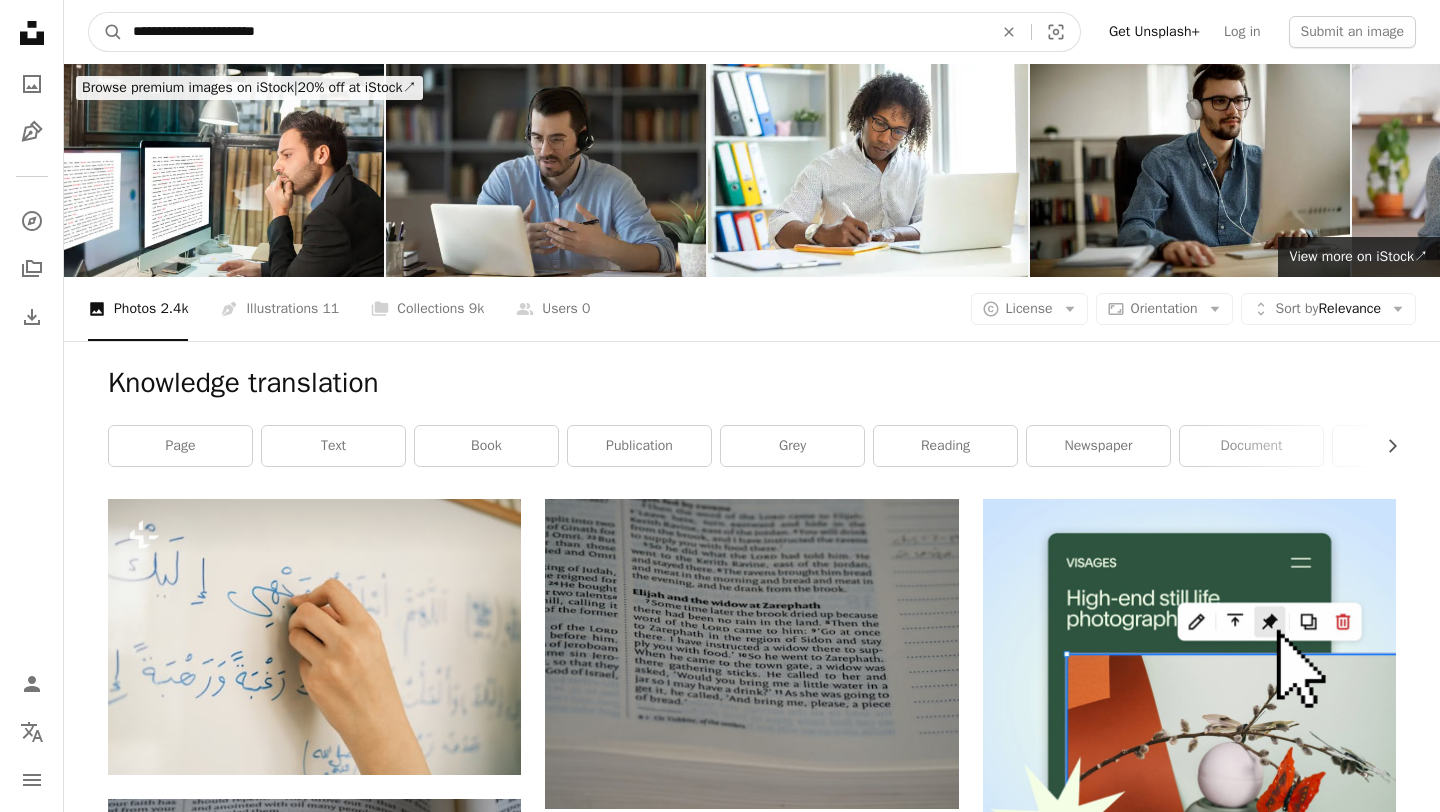 click on "A magnifying glass" at bounding box center [106, 32] 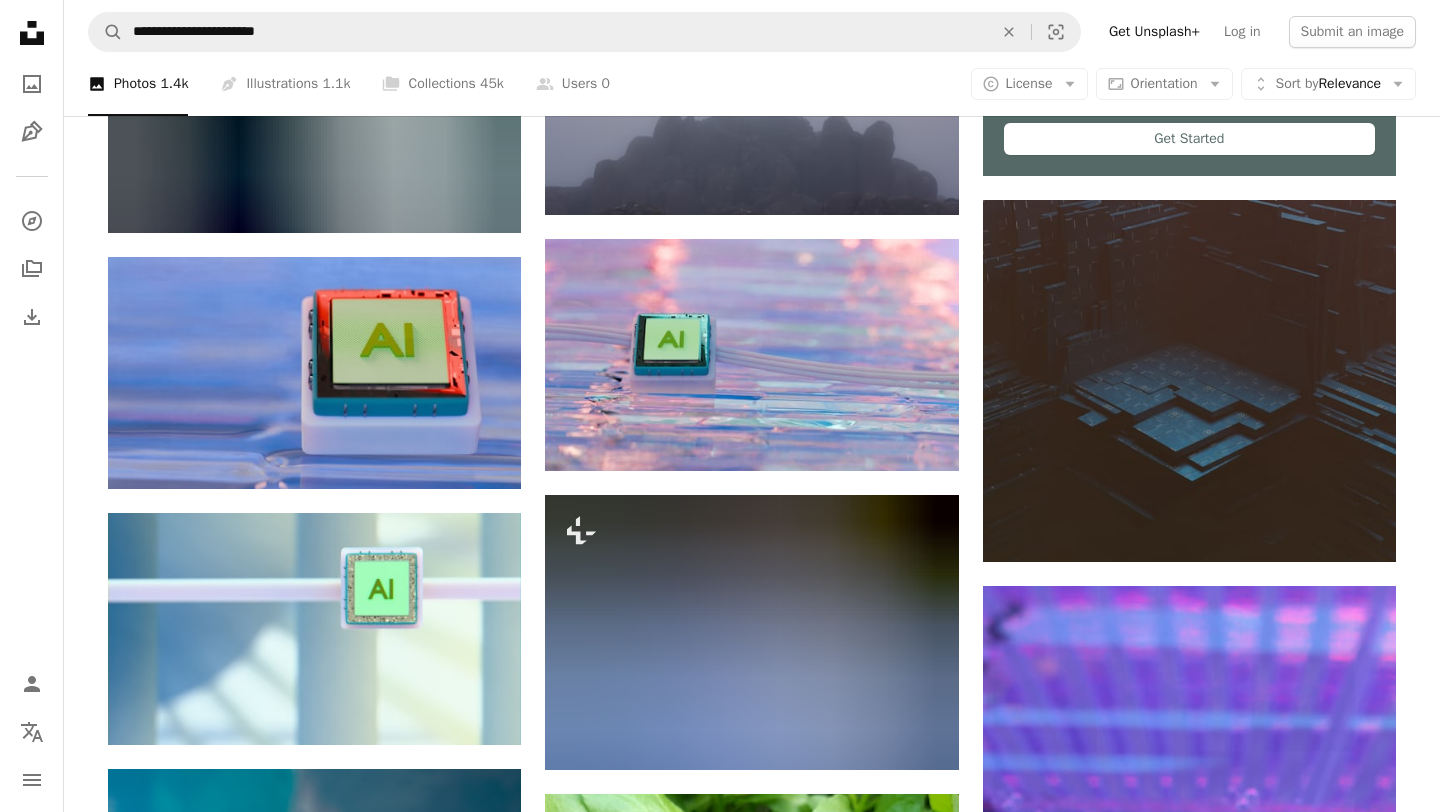scroll, scrollTop: 725, scrollLeft: 0, axis: vertical 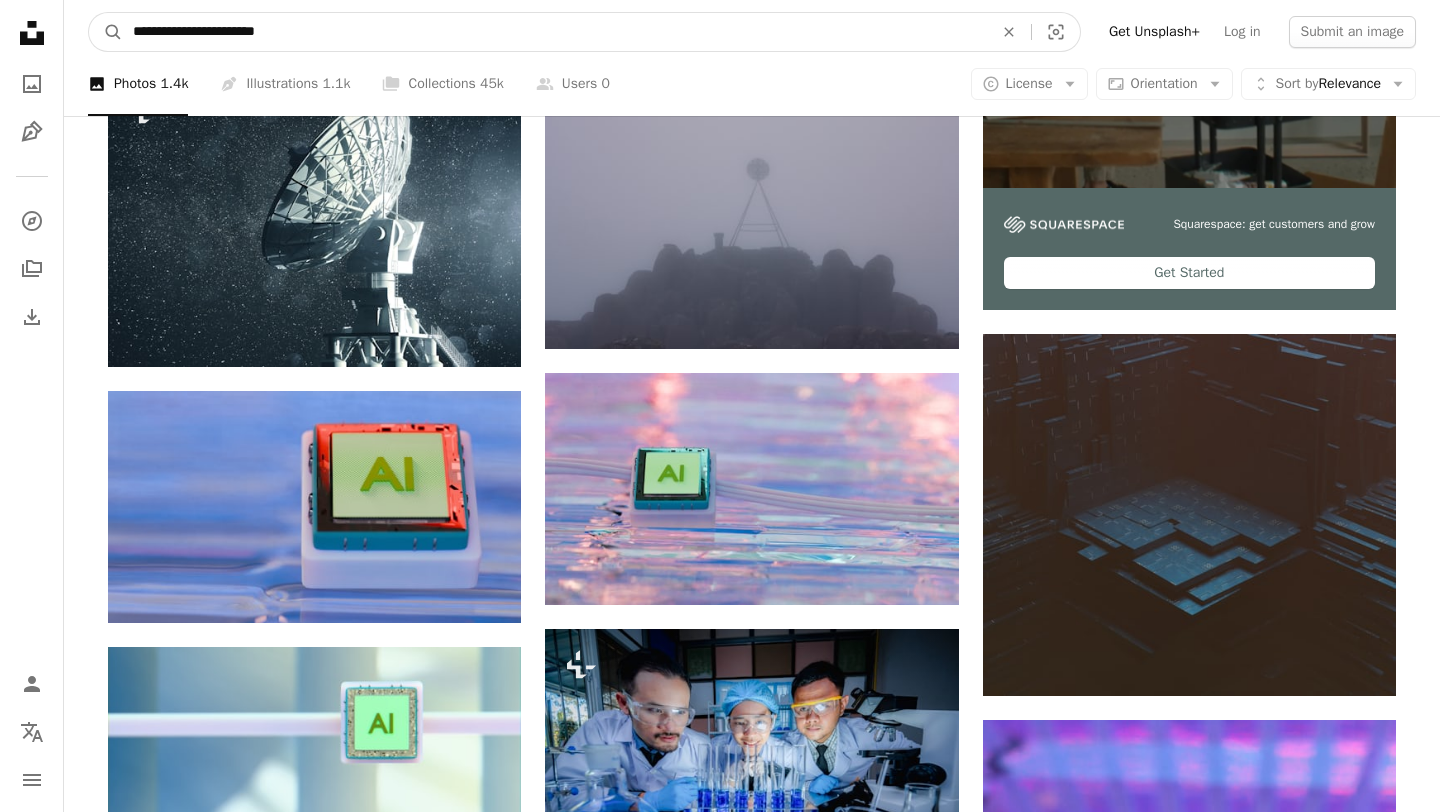 click on "**********" at bounding box center (555, 32) 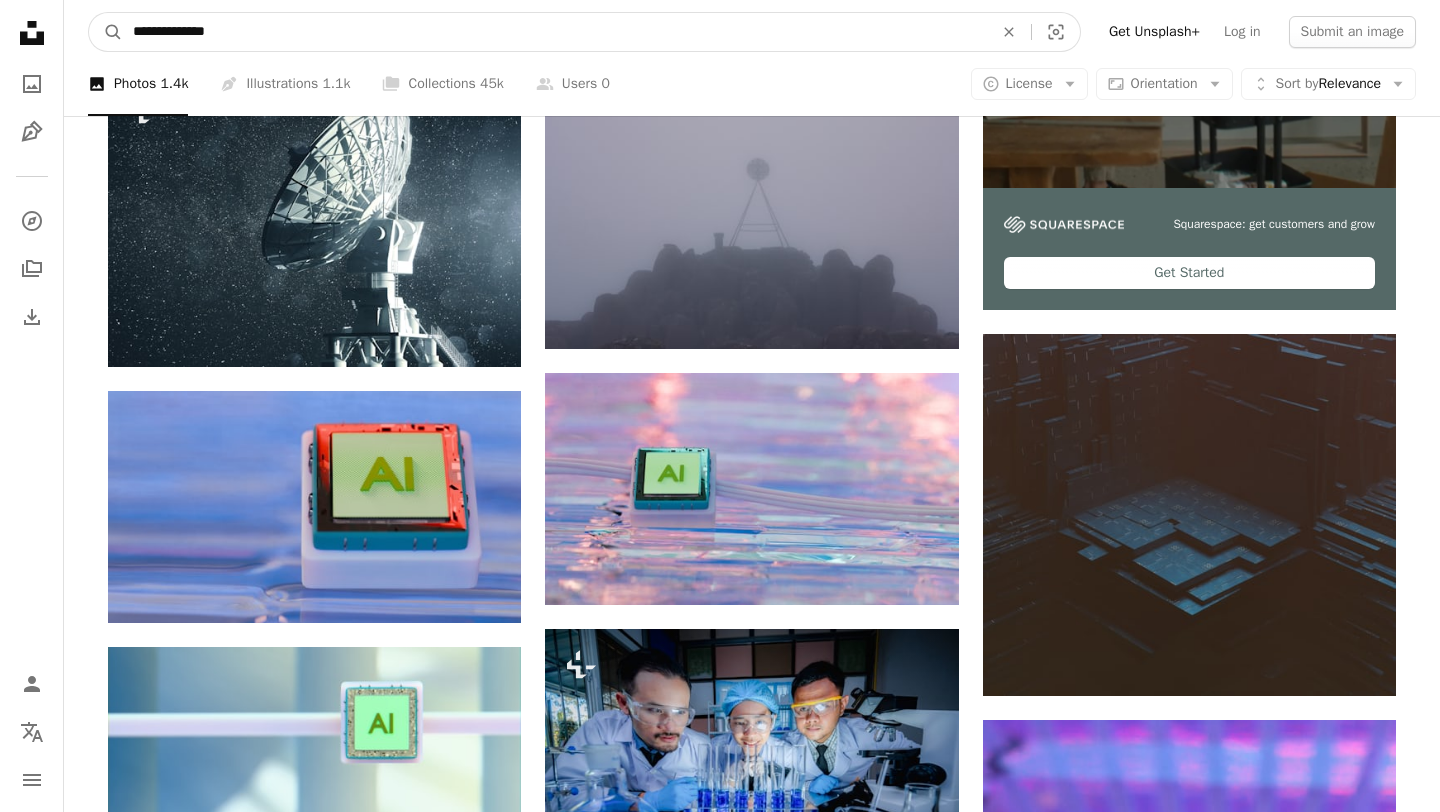 type on "**********" 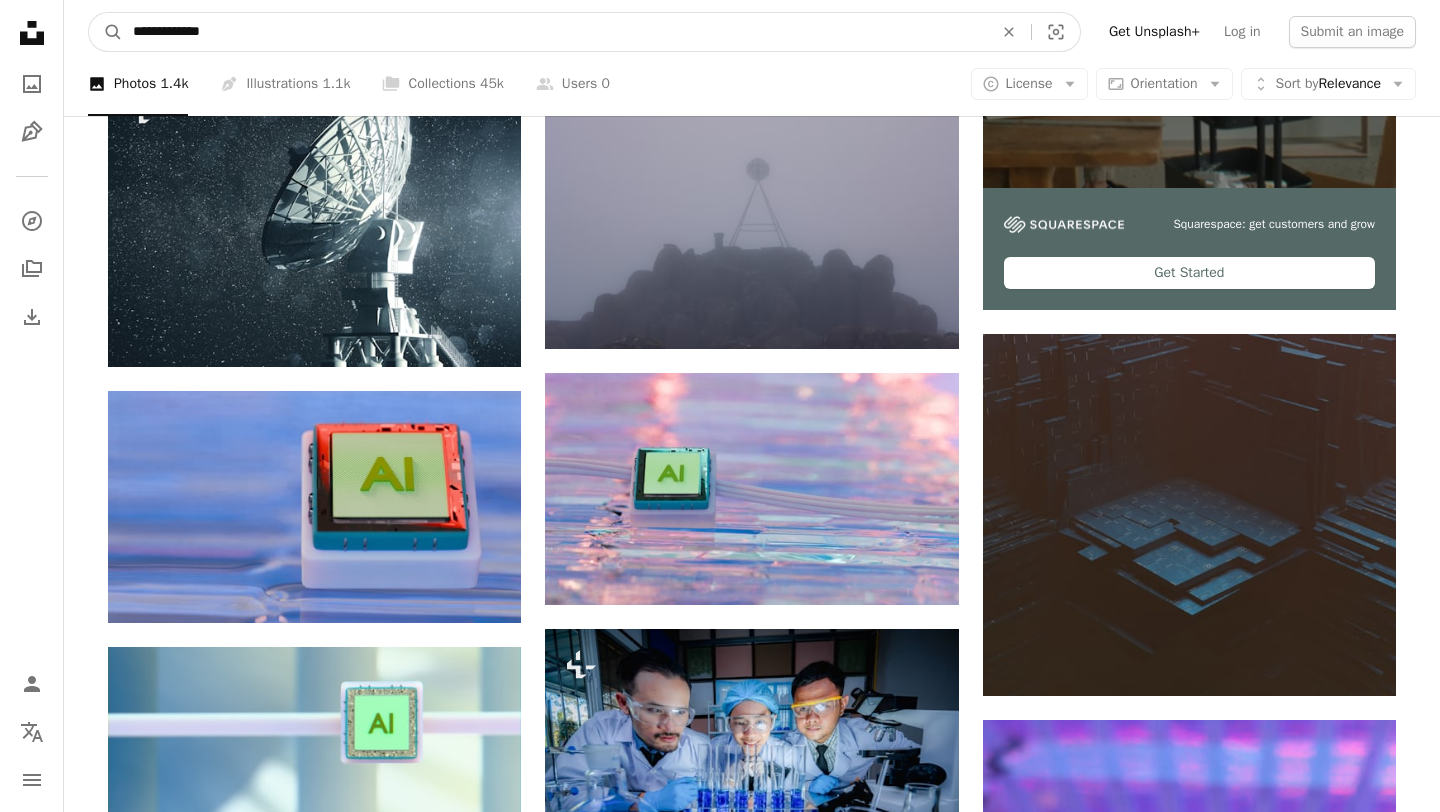 click on "A magnifying glass" at bounding box center [106, 32] 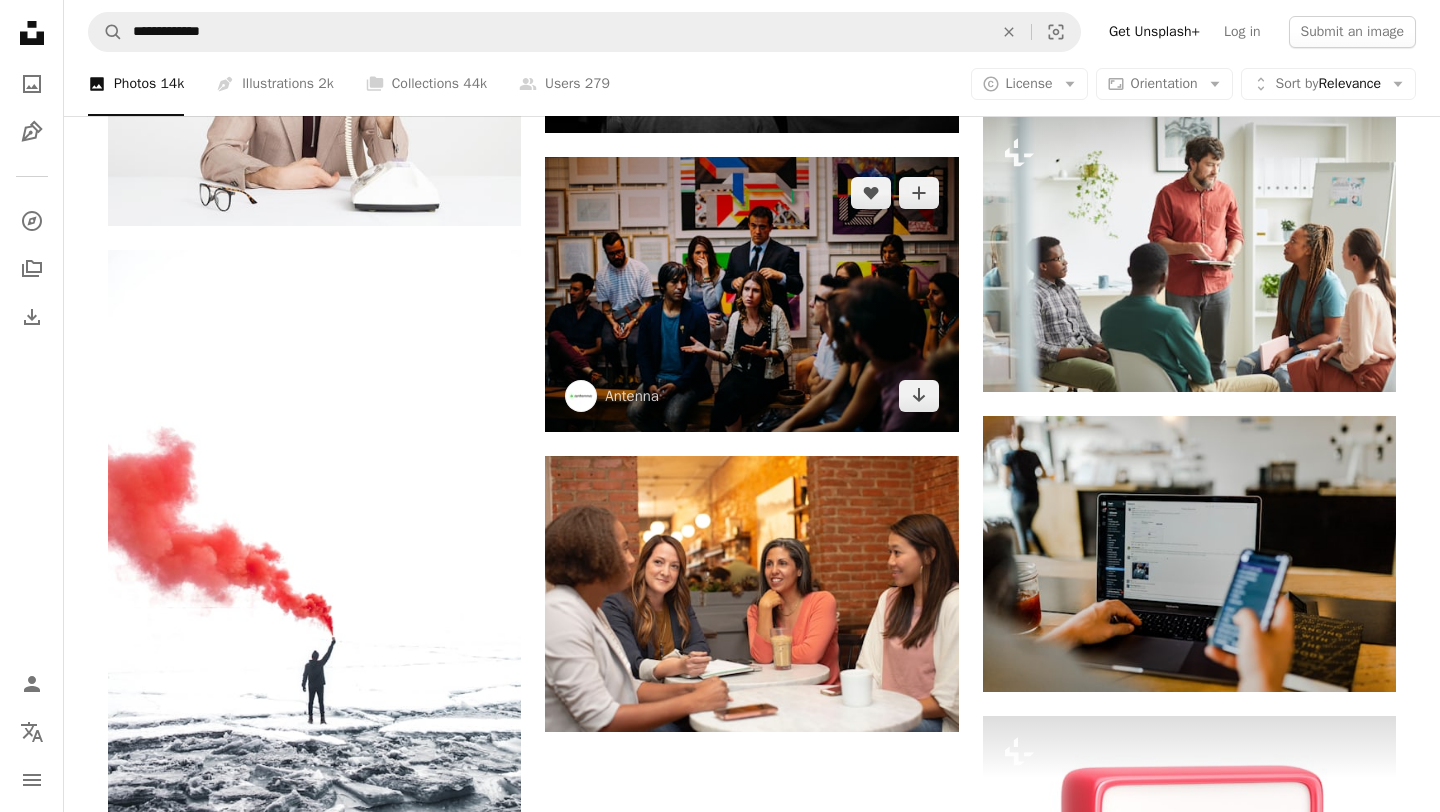 scroll, scrollTop: 2276, scrollLeft: 0, axis: vertical 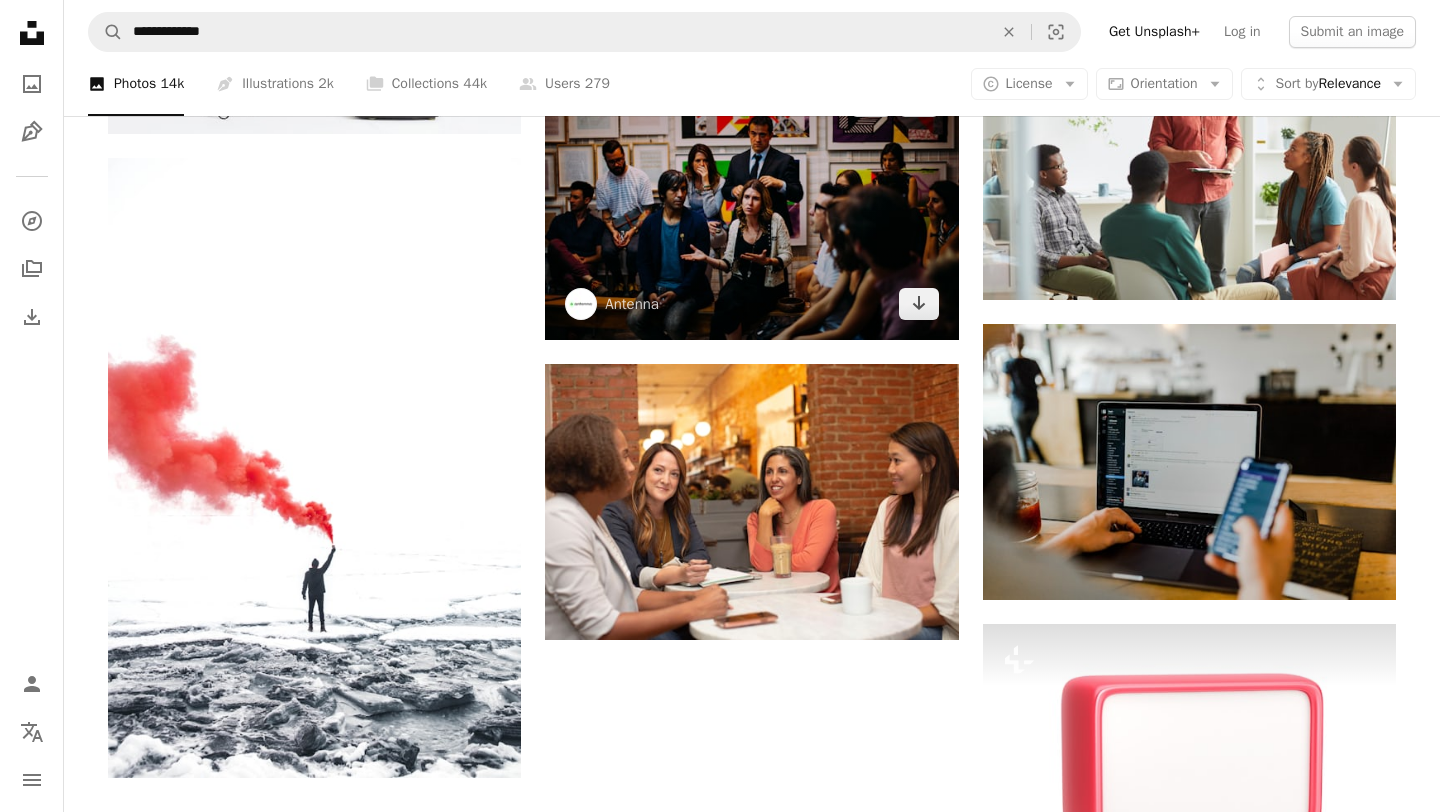 click at bounding box center [751, 202] 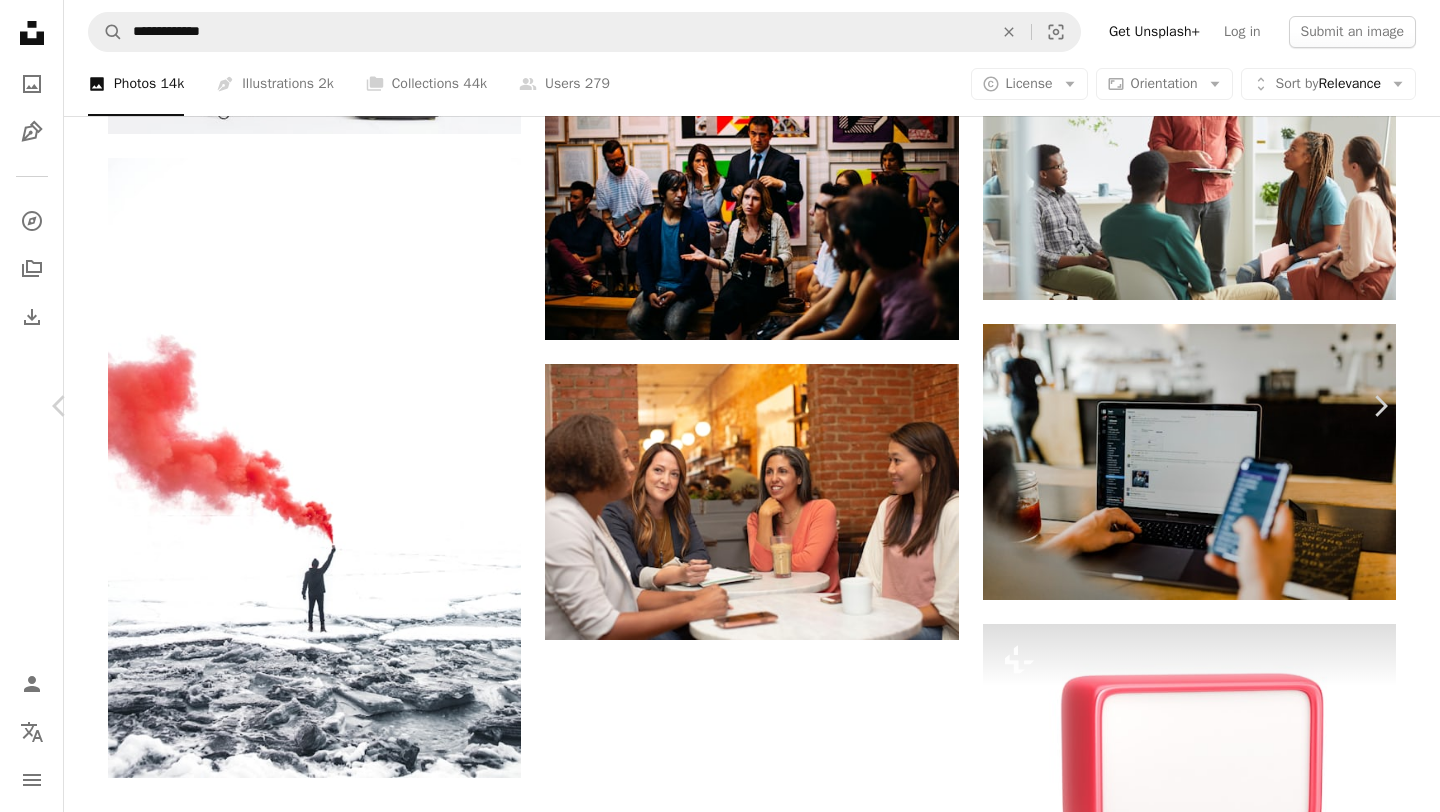 click on "Download free" at bounding box center (1191, 1898) 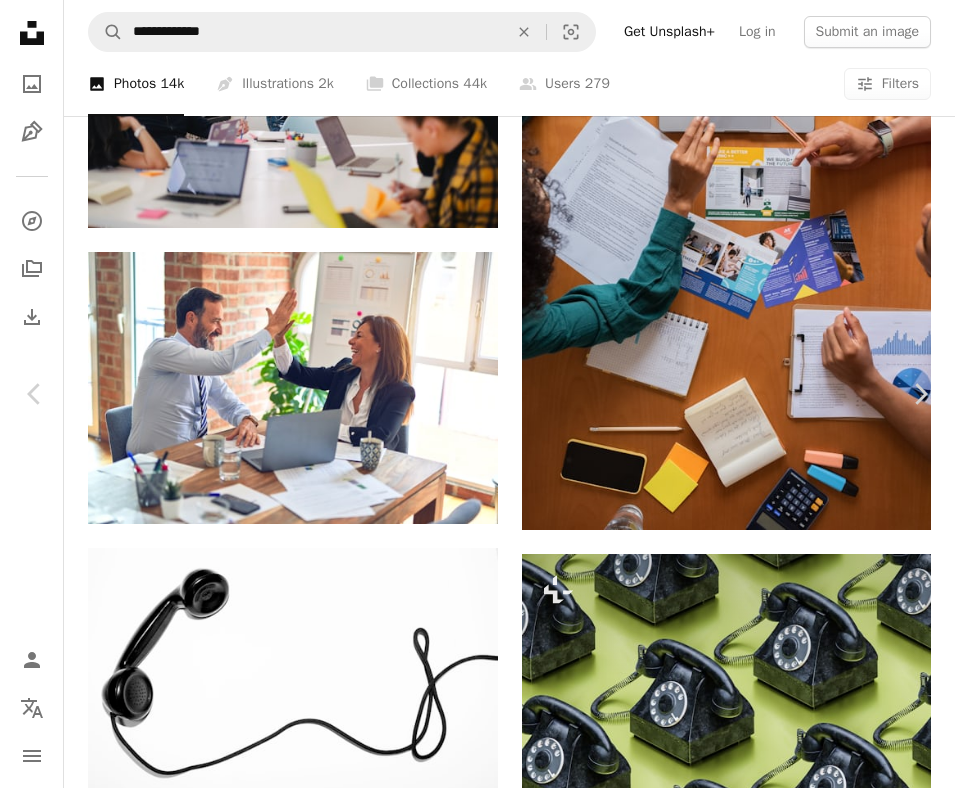 scroll, scrollTop: 8295, scrollLeft: 0, axis: vertical 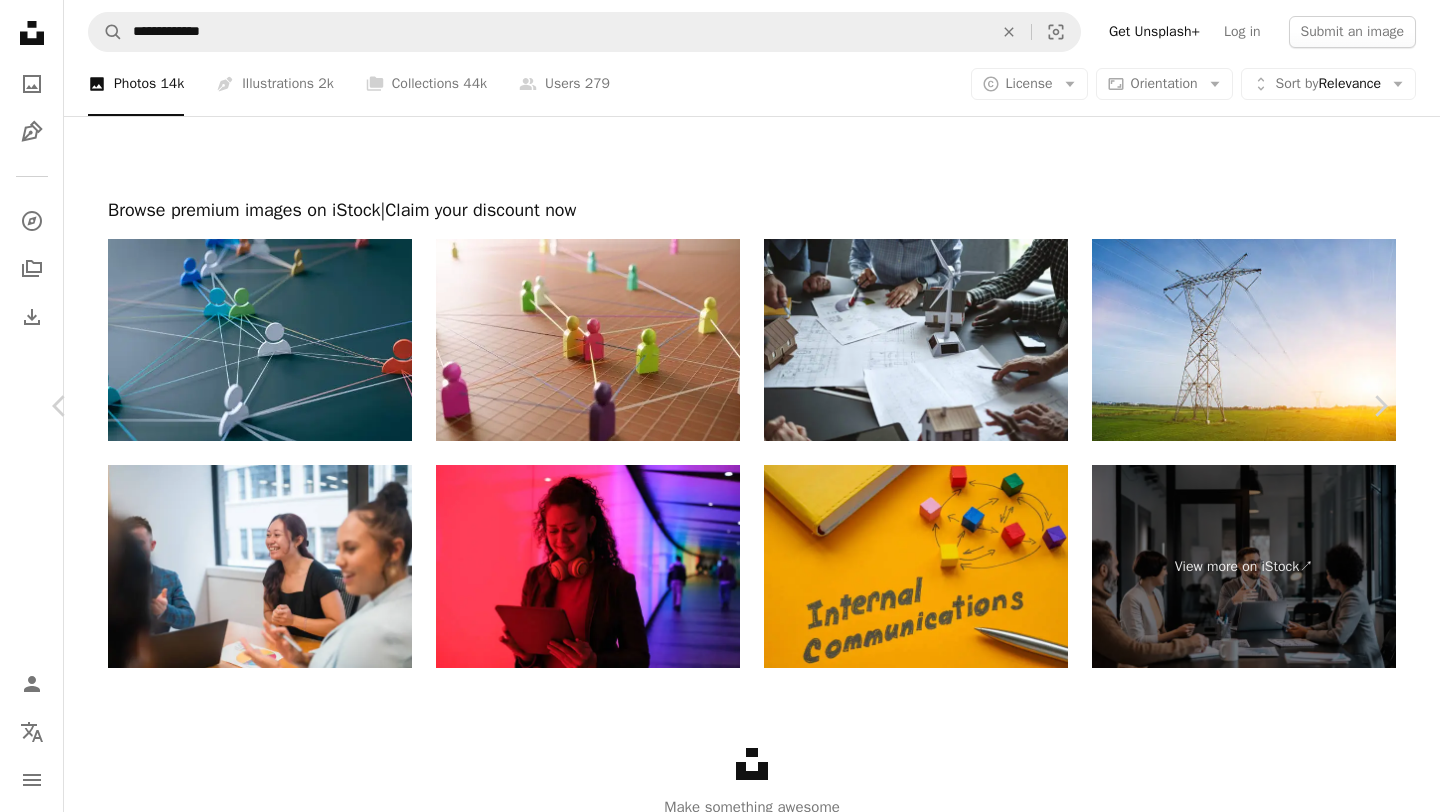click on "Download free" at bounding box center [1191, 930] 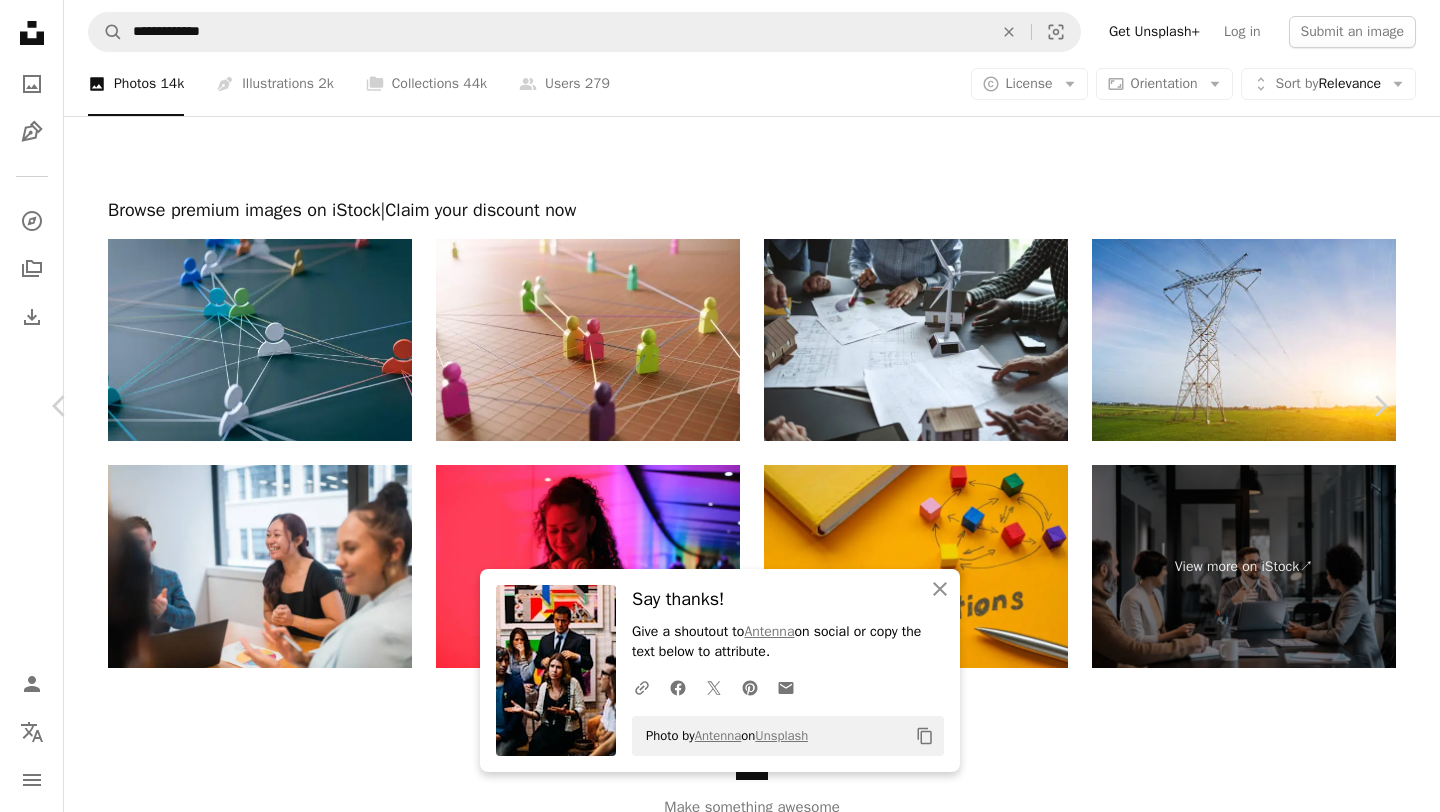 click 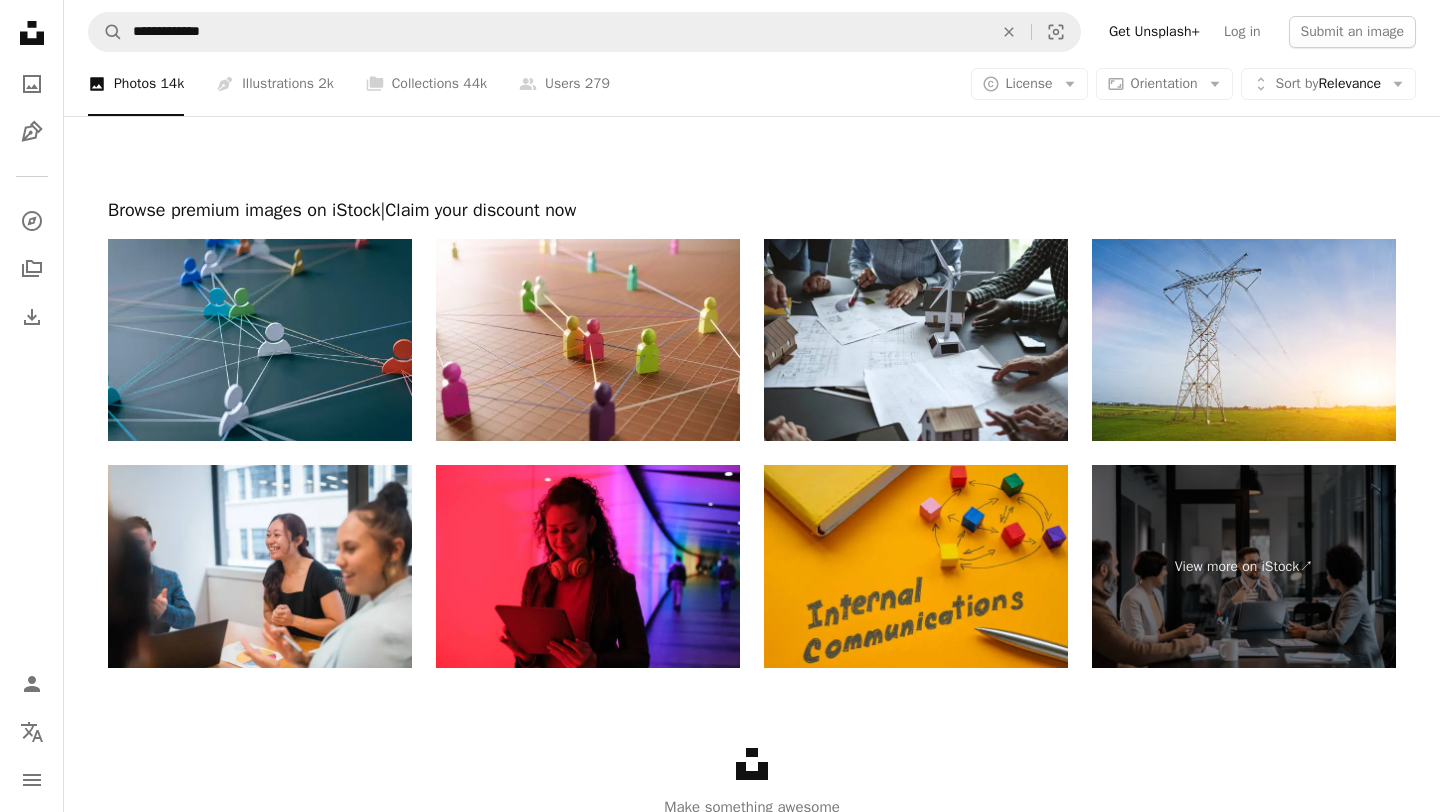 scroll, scrollTop: 2276, scrollLeft: 0, axis: vertical 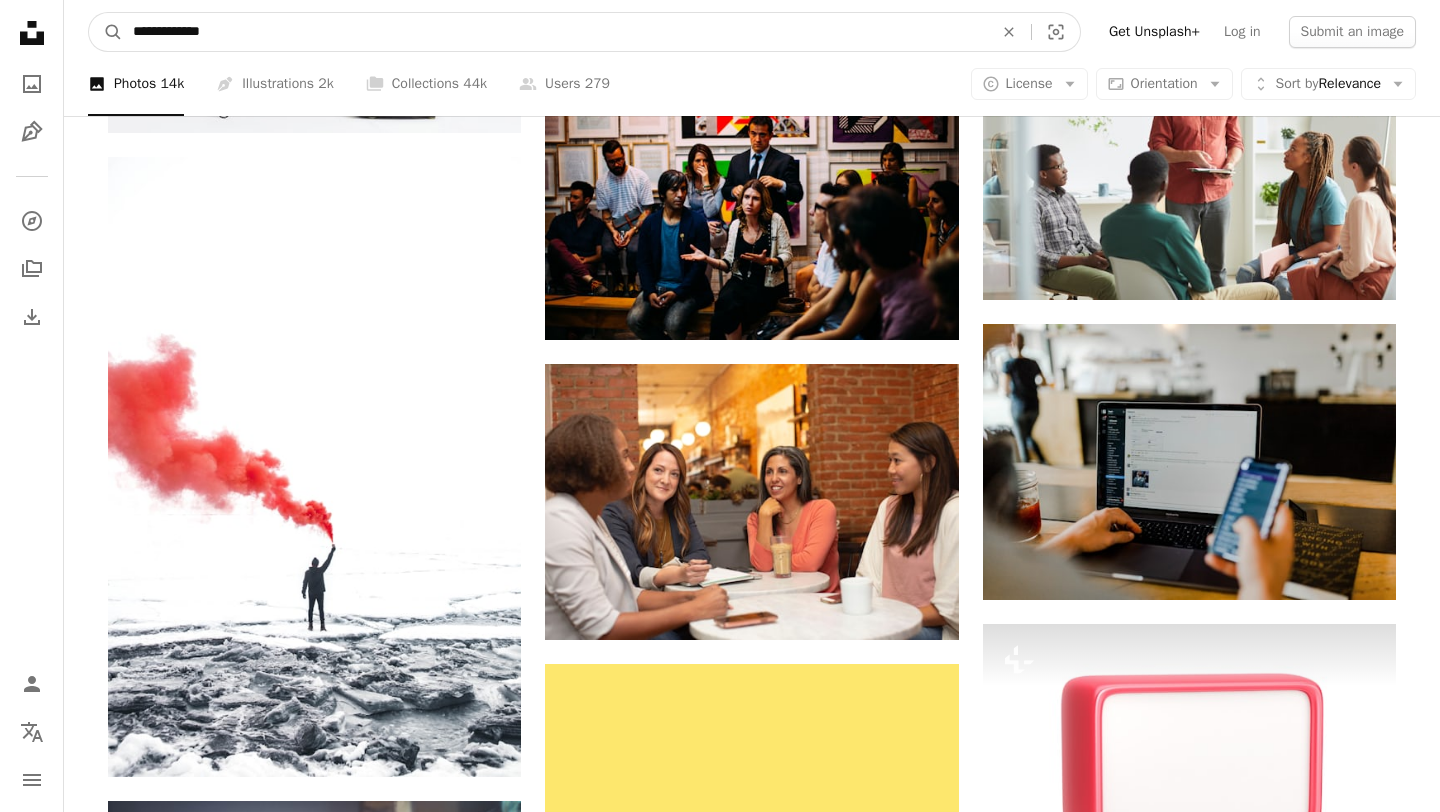 drag, startPoint x: 310, startPoint y: 25, endPoint x: 0, endPoint y: 13, distance: 310.23218 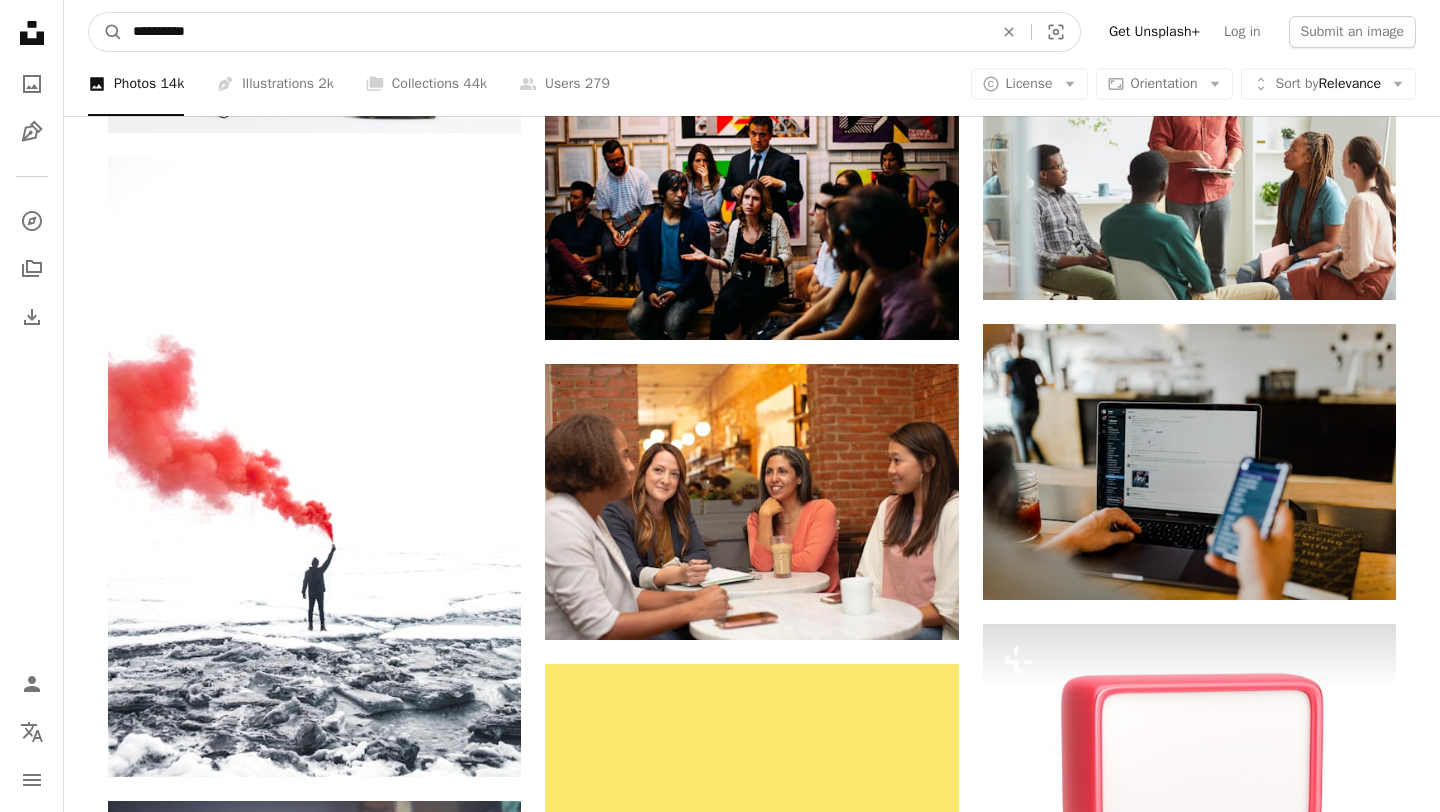 type on "**********" 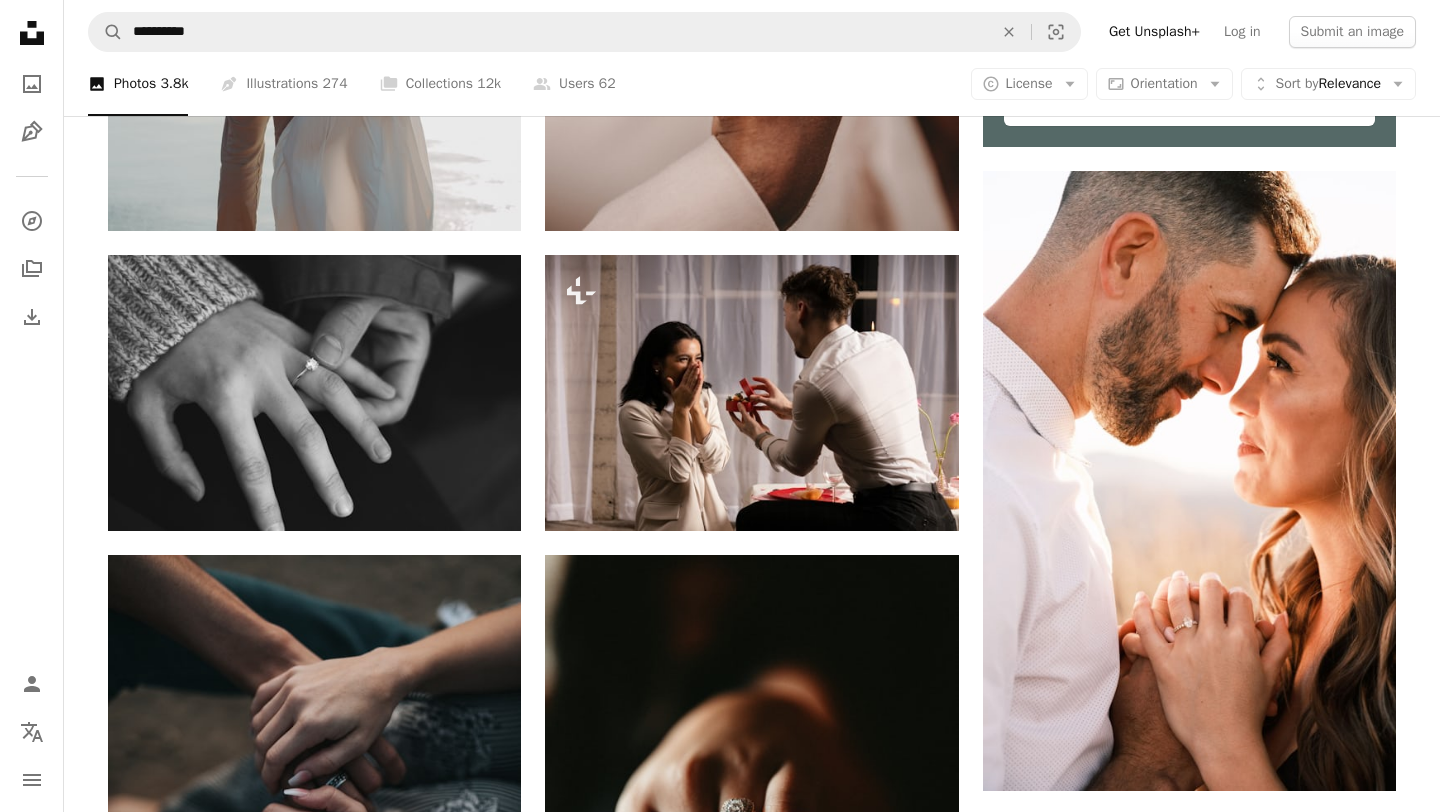 scroll, scrollTop: 506, scrollLeft: 0, axis: vertical 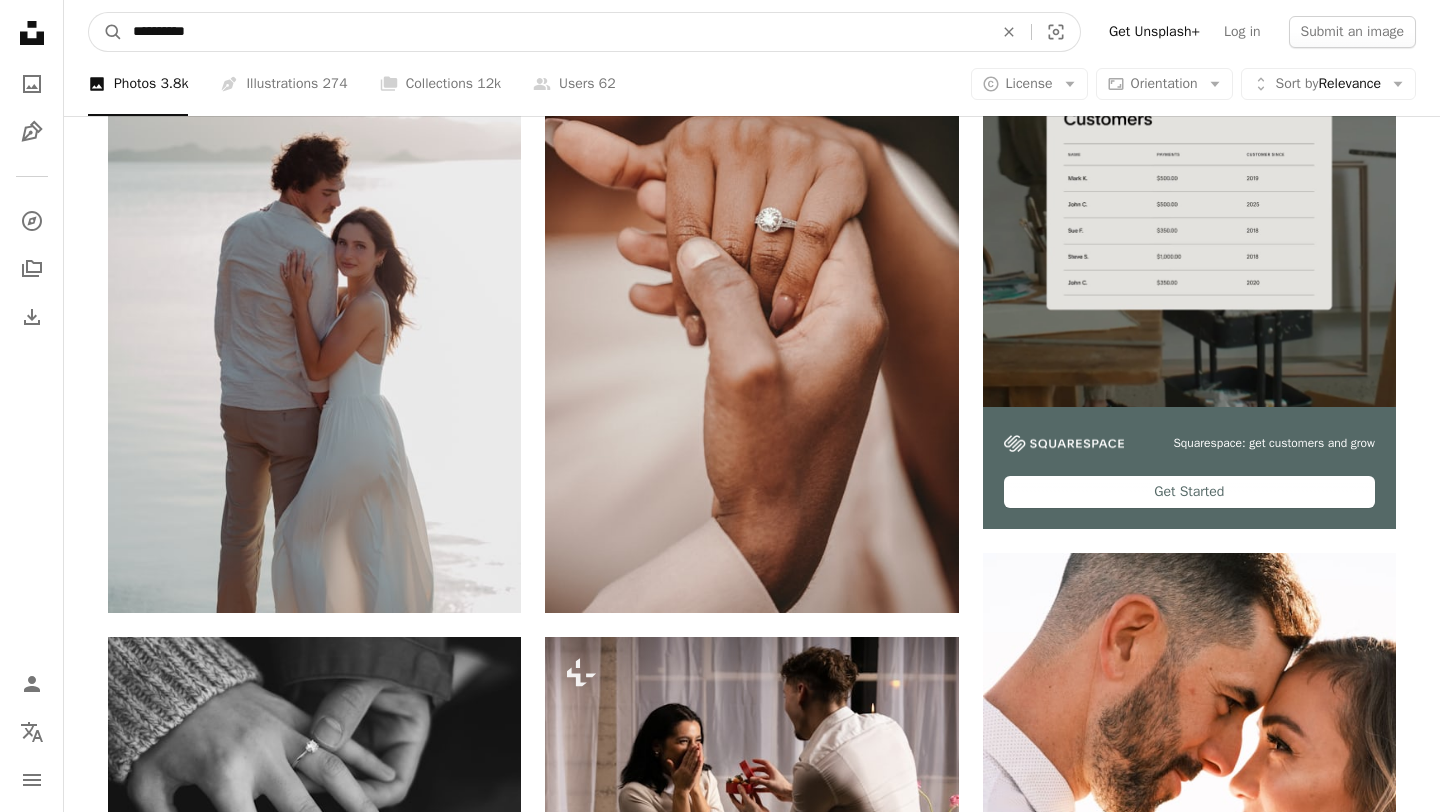 click on "**********" at bounding box center (555, 32) 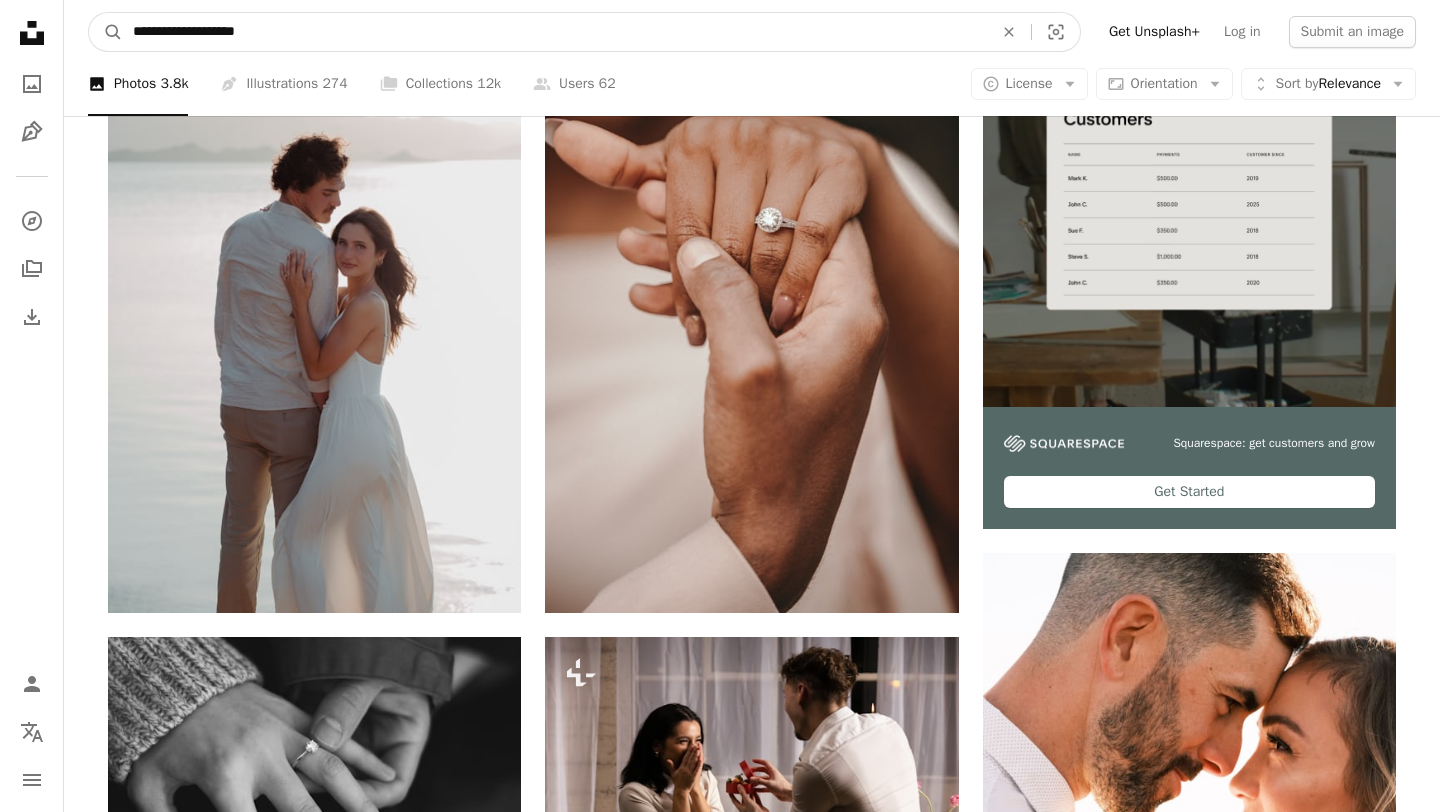 type on "**********" 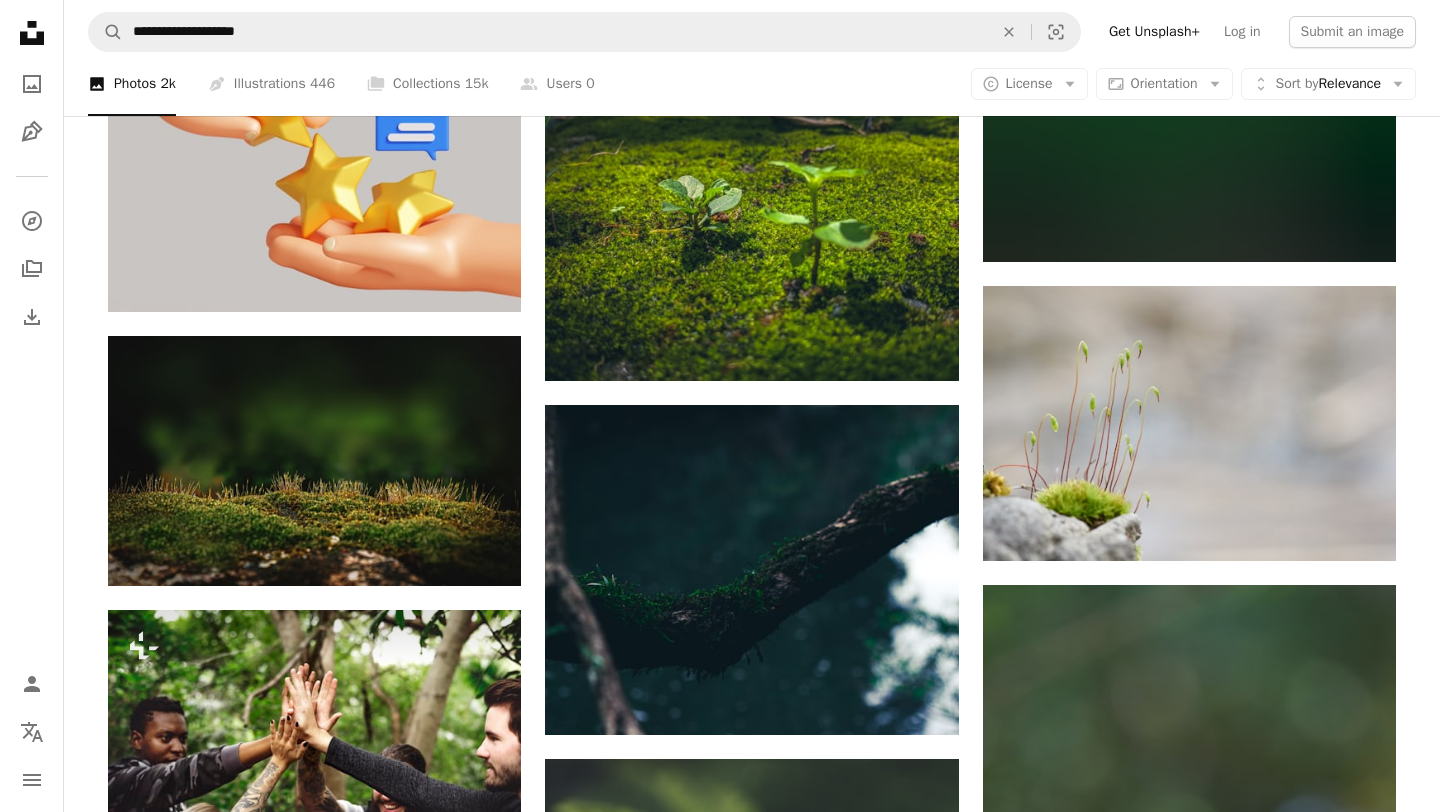 scroll, scrollTop: 1321, scrollLeft: 0, axis: vertical 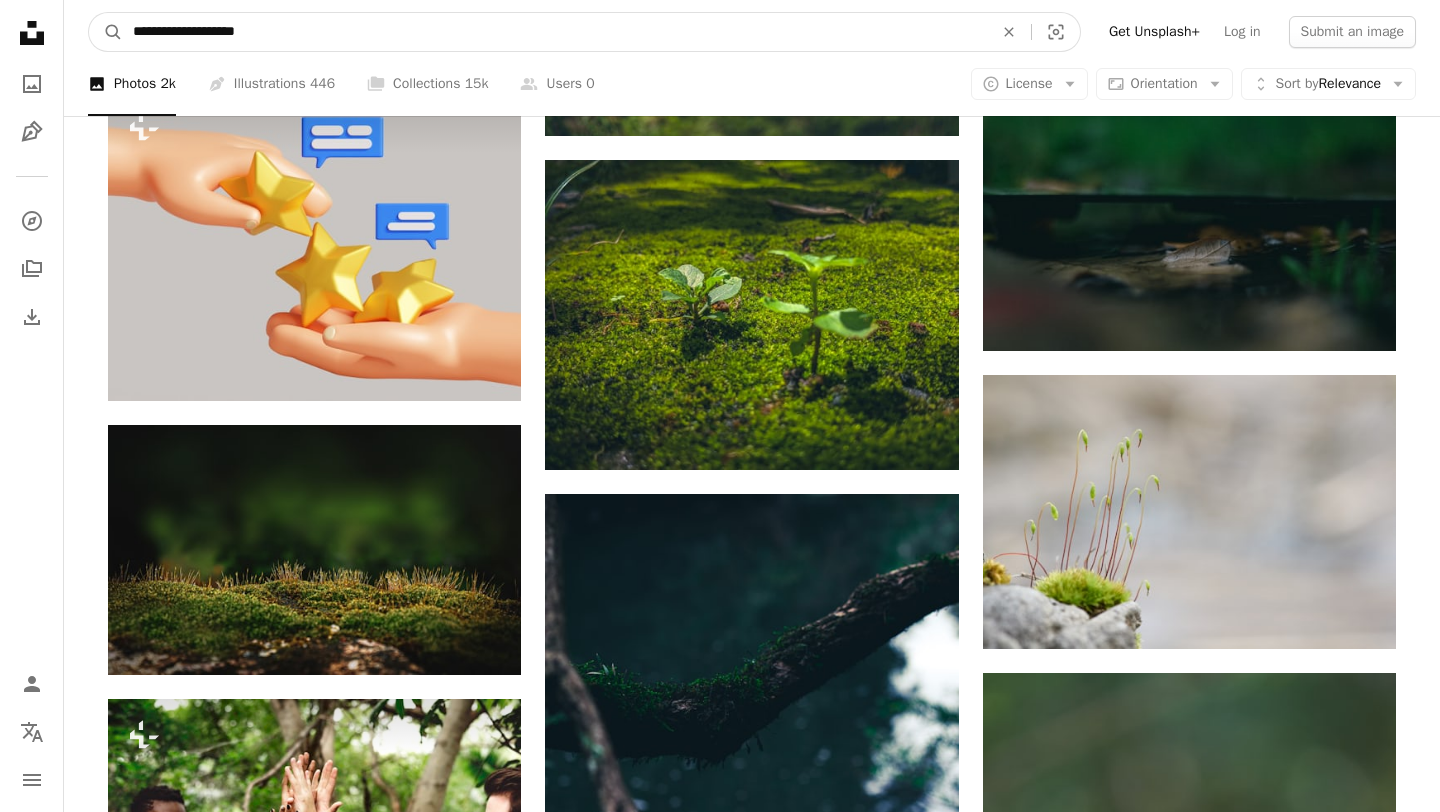 drag, startPoint x: 205, startPoint y: 32, endPoint x: 0, endPoint y: -4, distance: 208.13698 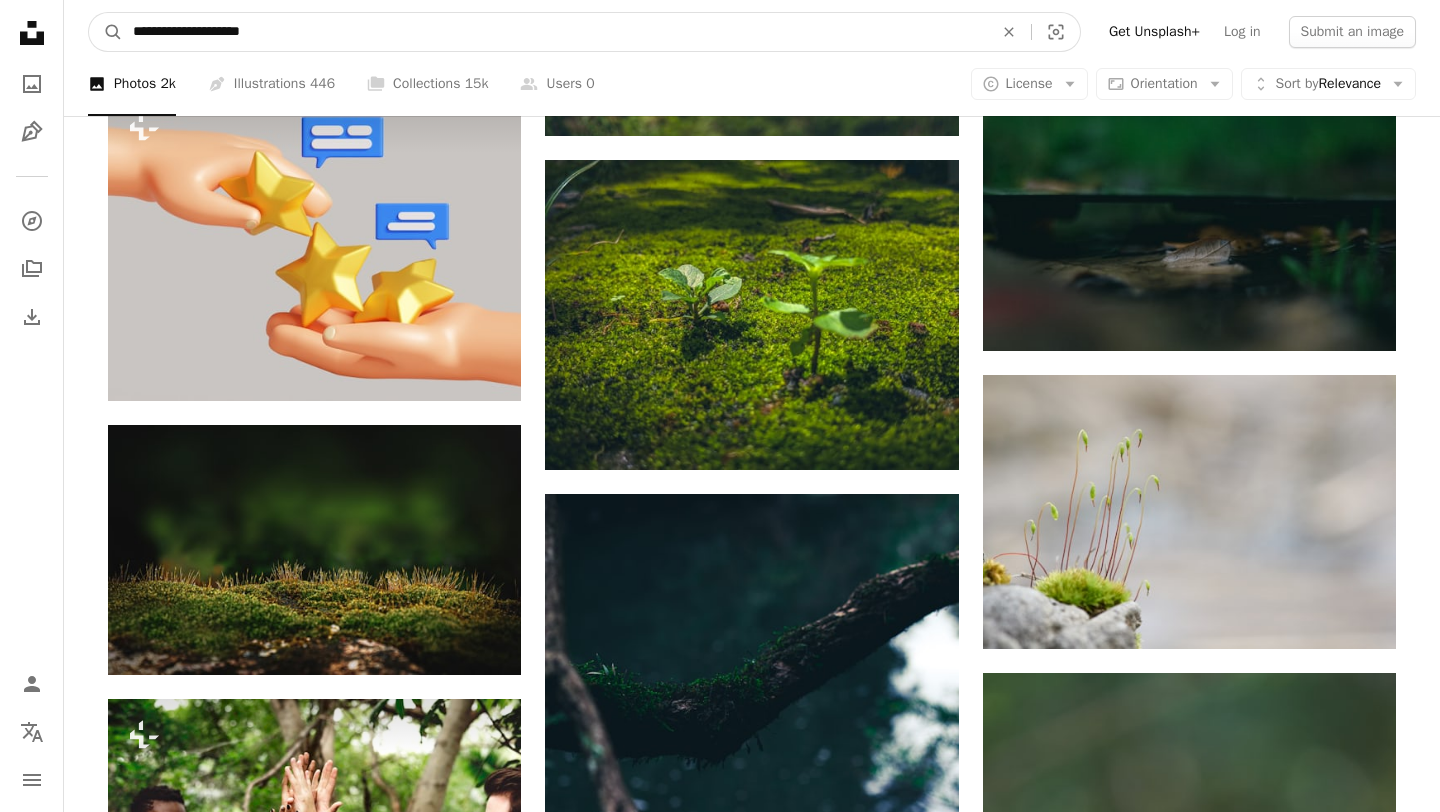 type on "**********" 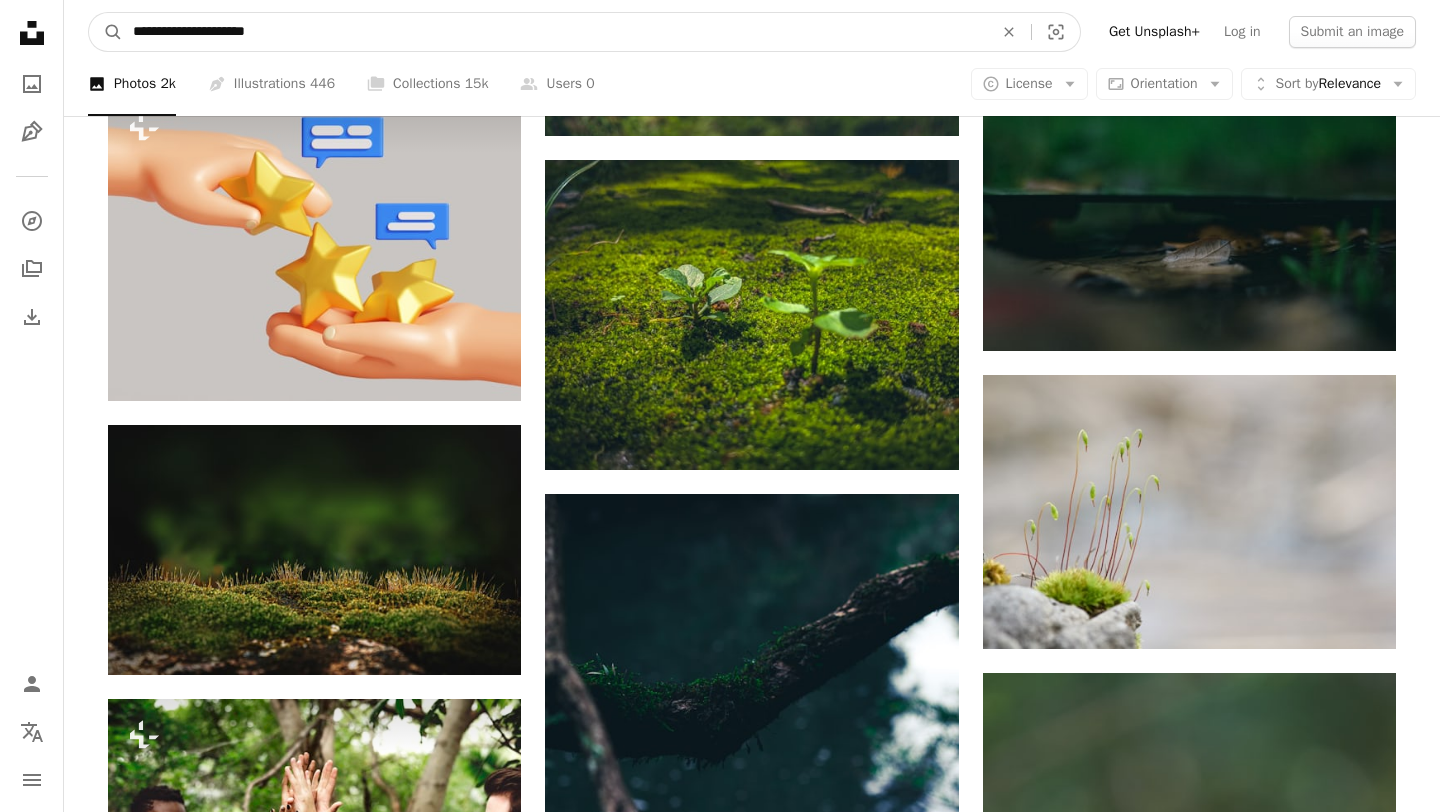 click on "A magnifying glass" at bounding box center (106, 32) 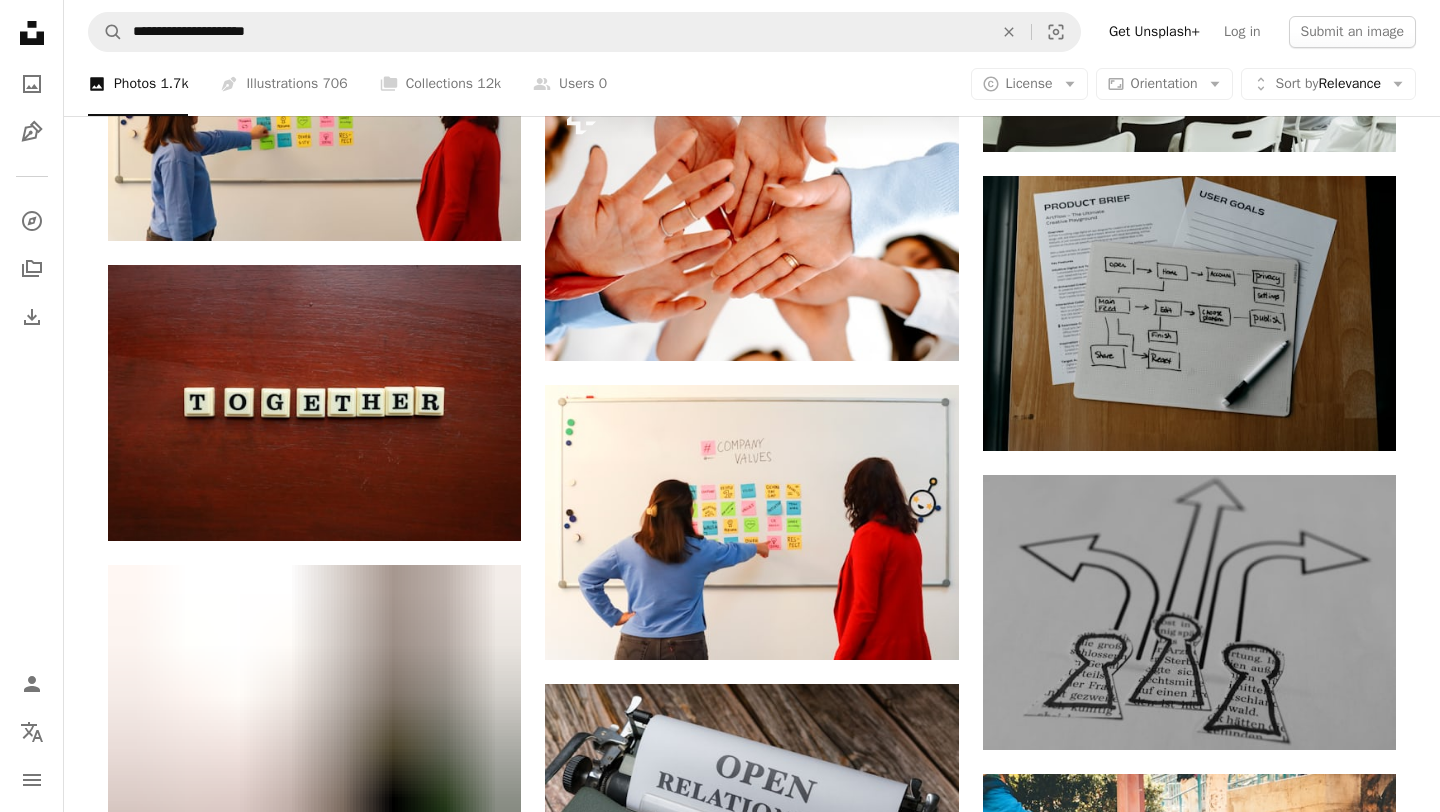 scroll, scrollTop: 1513, scrollLeft: 0, axis: vertical 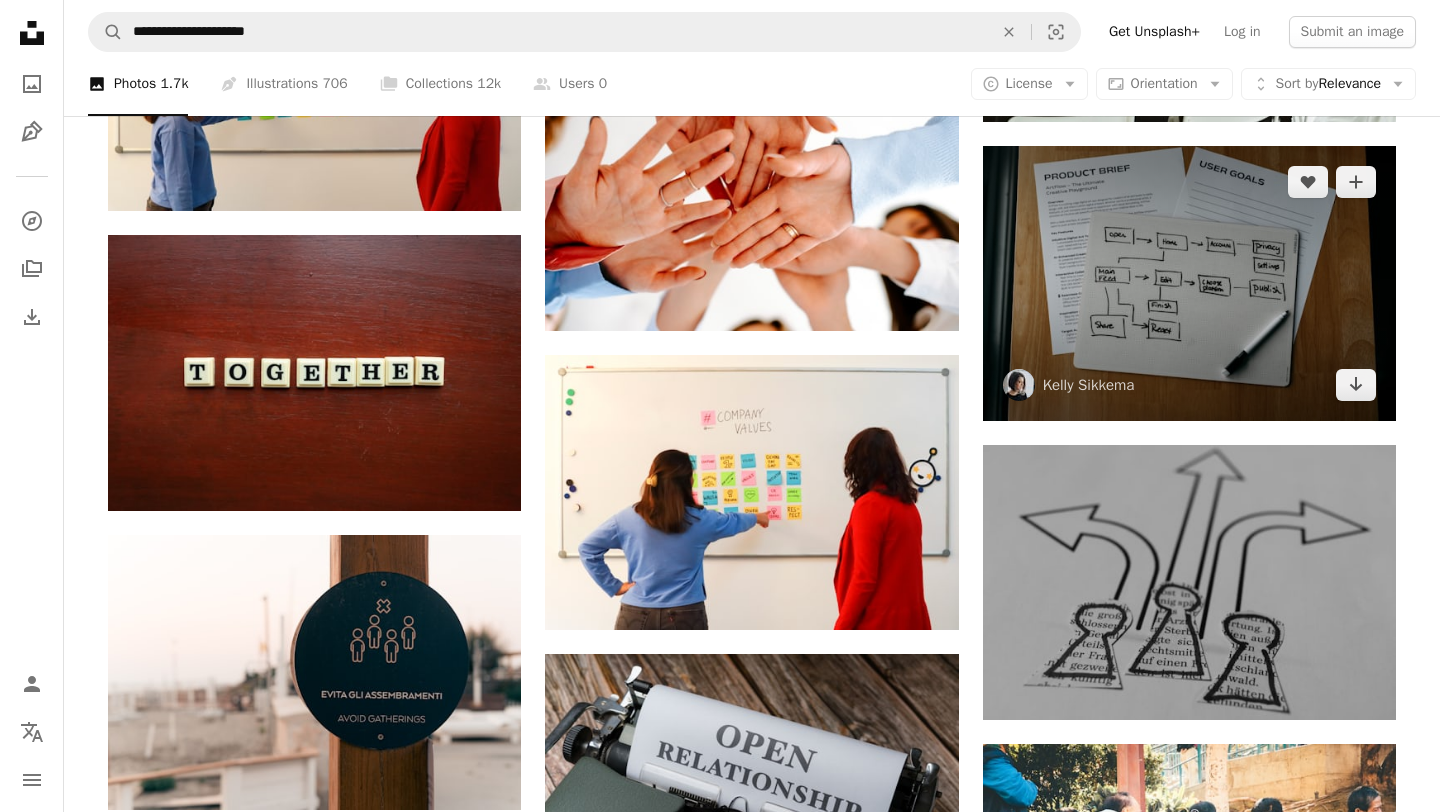 click at bounding box center [1189, 283] 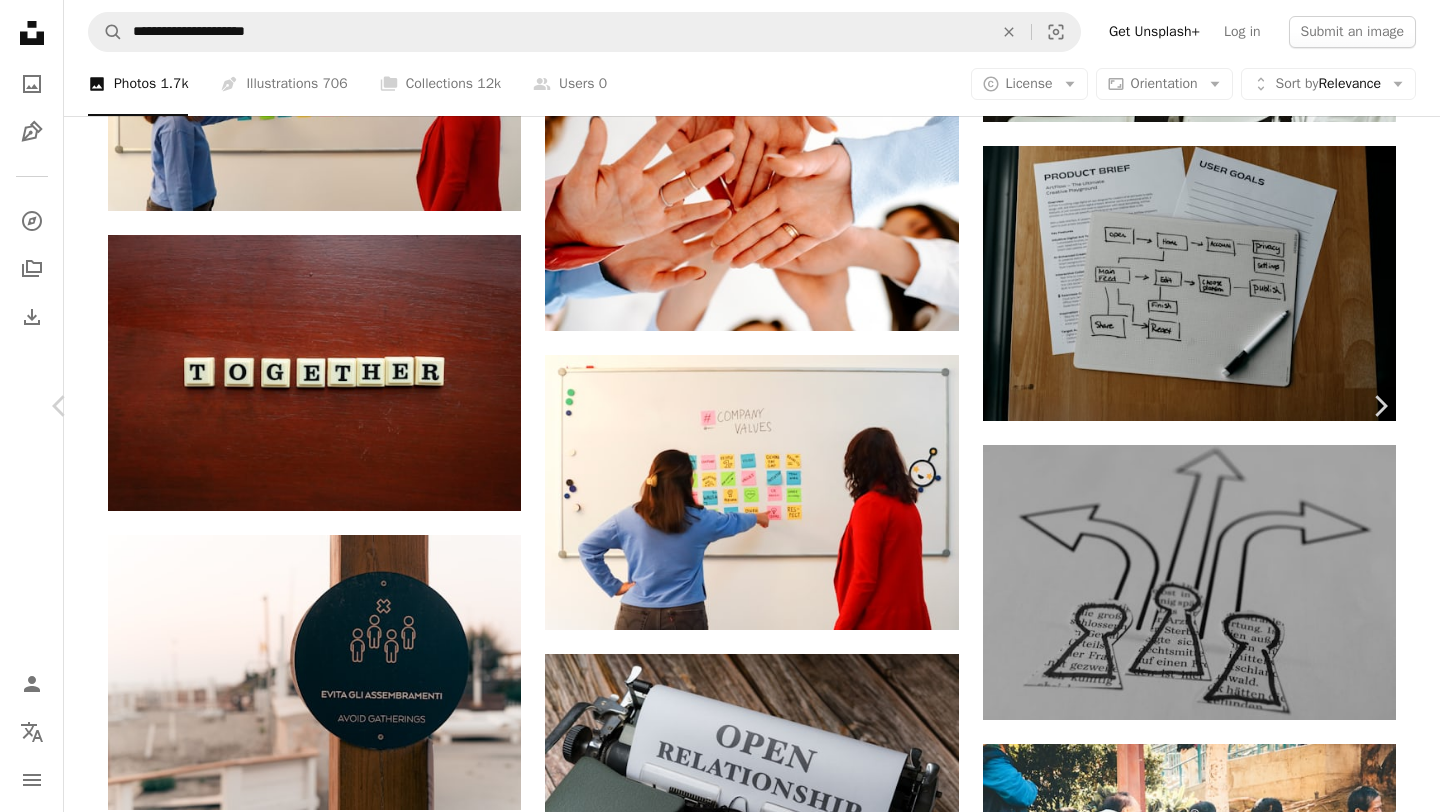 click on "An X shape" at bounding box center [20, 20] 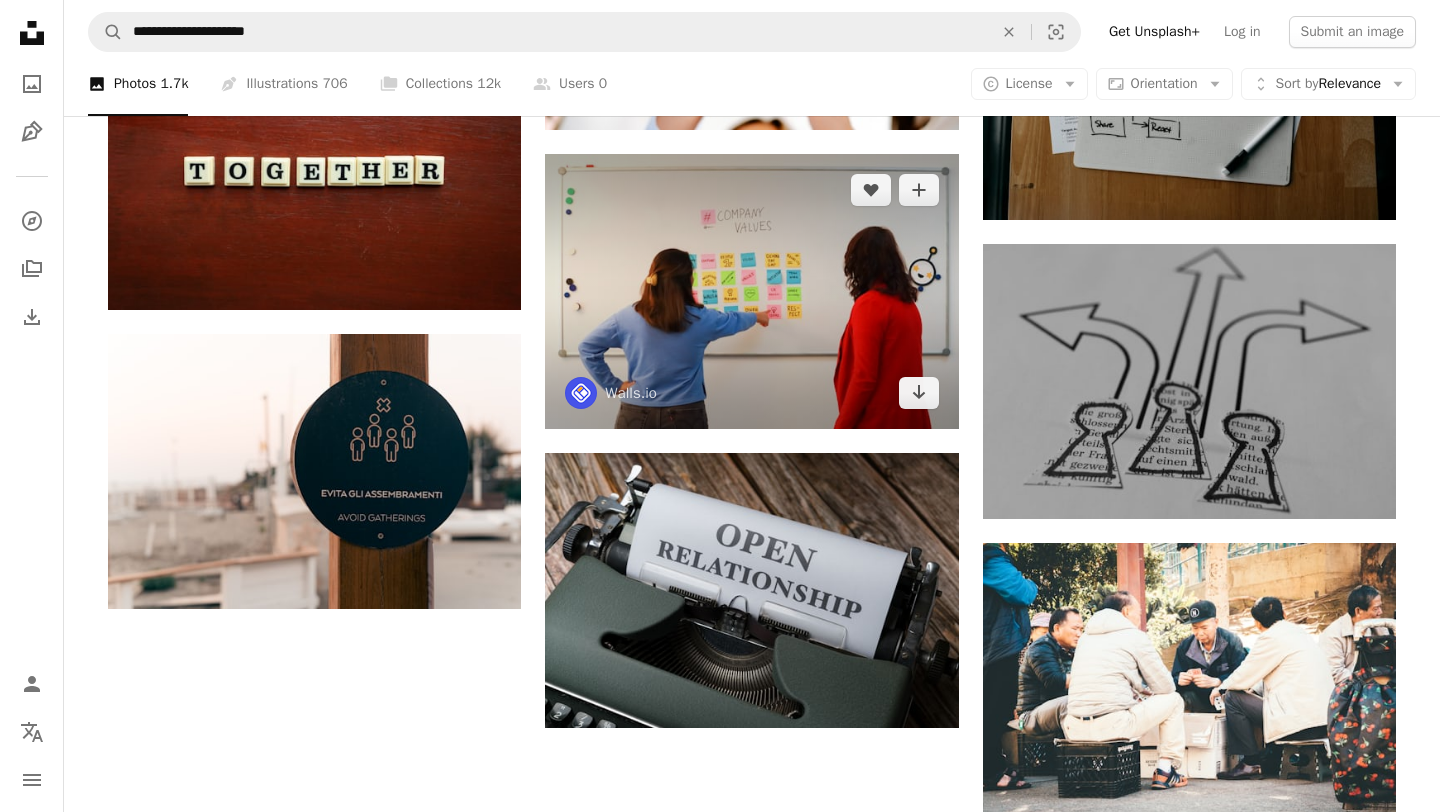 scroll, scrollTop: 1769, scrollLeft: 0, axis: vertical 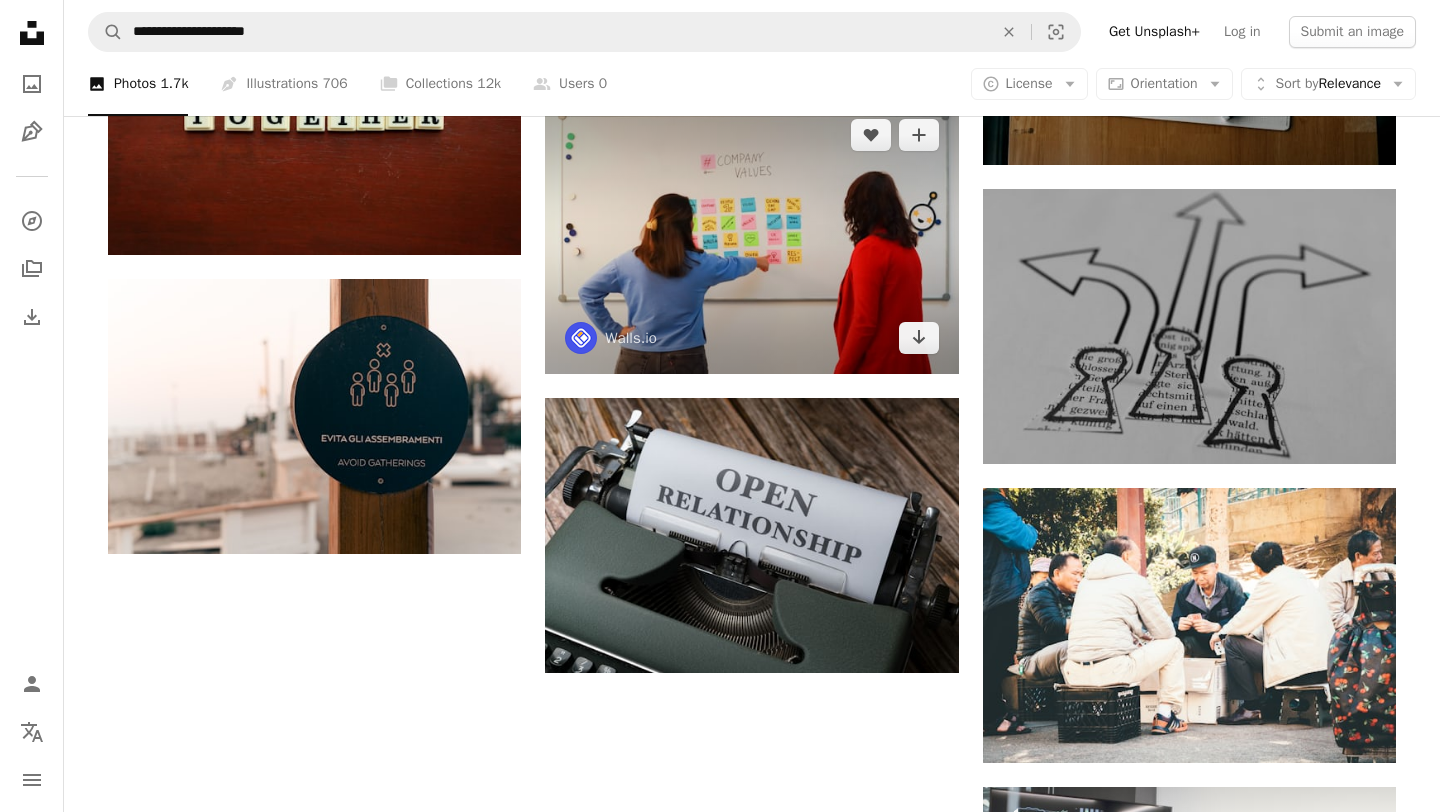 click at bounding box center [751, 236] 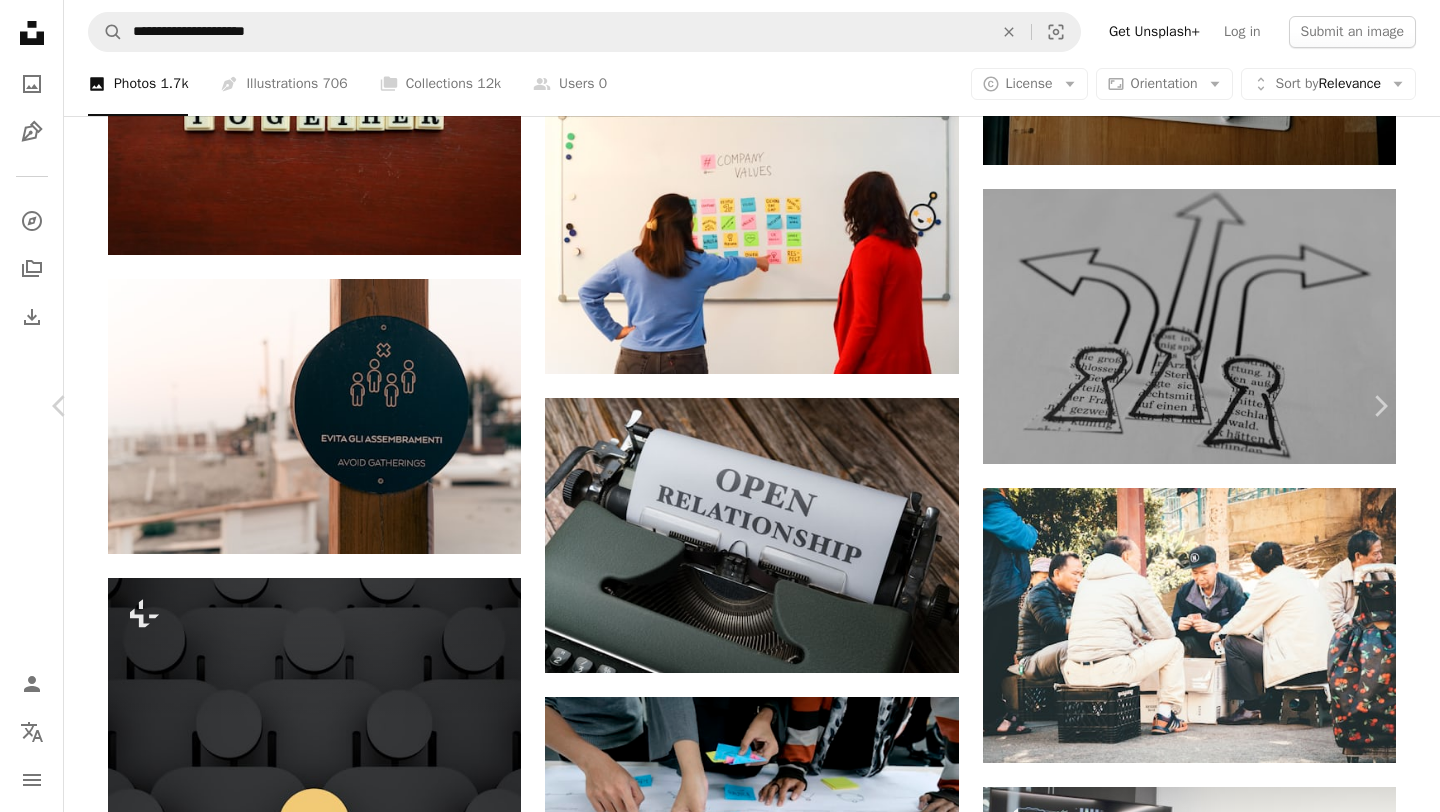 click on "Download free" at bounding box center [1191, 4416] 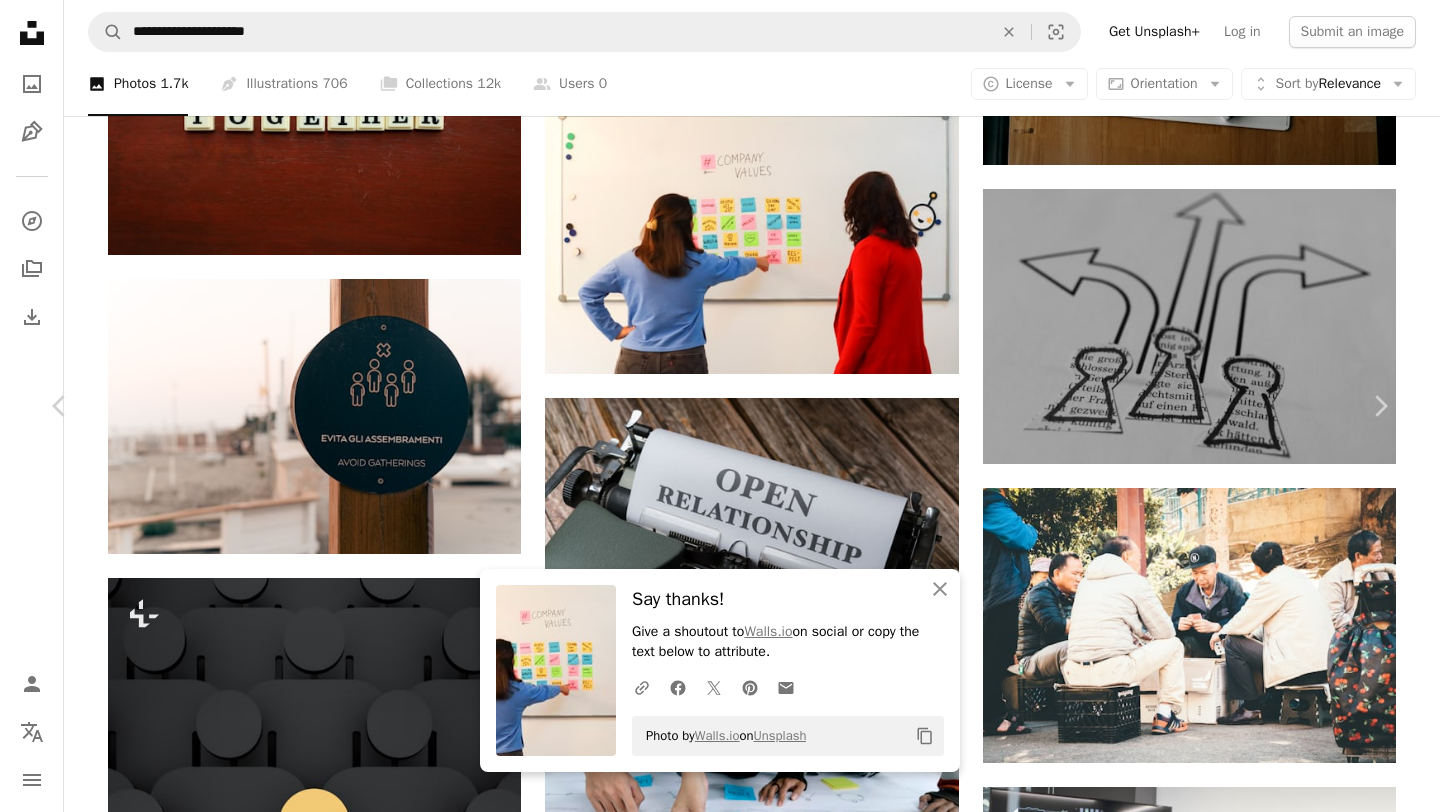 click on "Copy content" 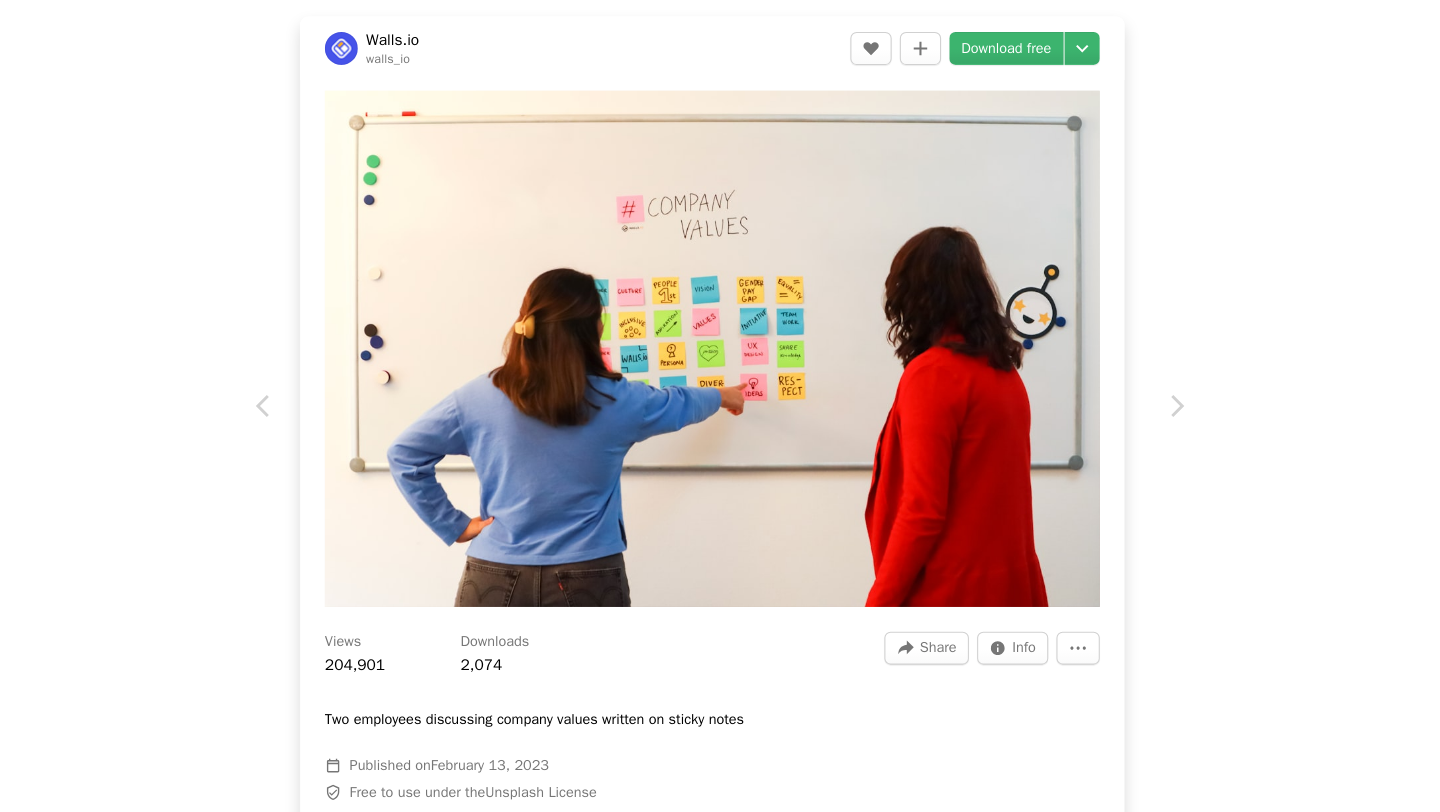 scroll, scrollTop: 5326, scrollLeft: 0, axis: vertical 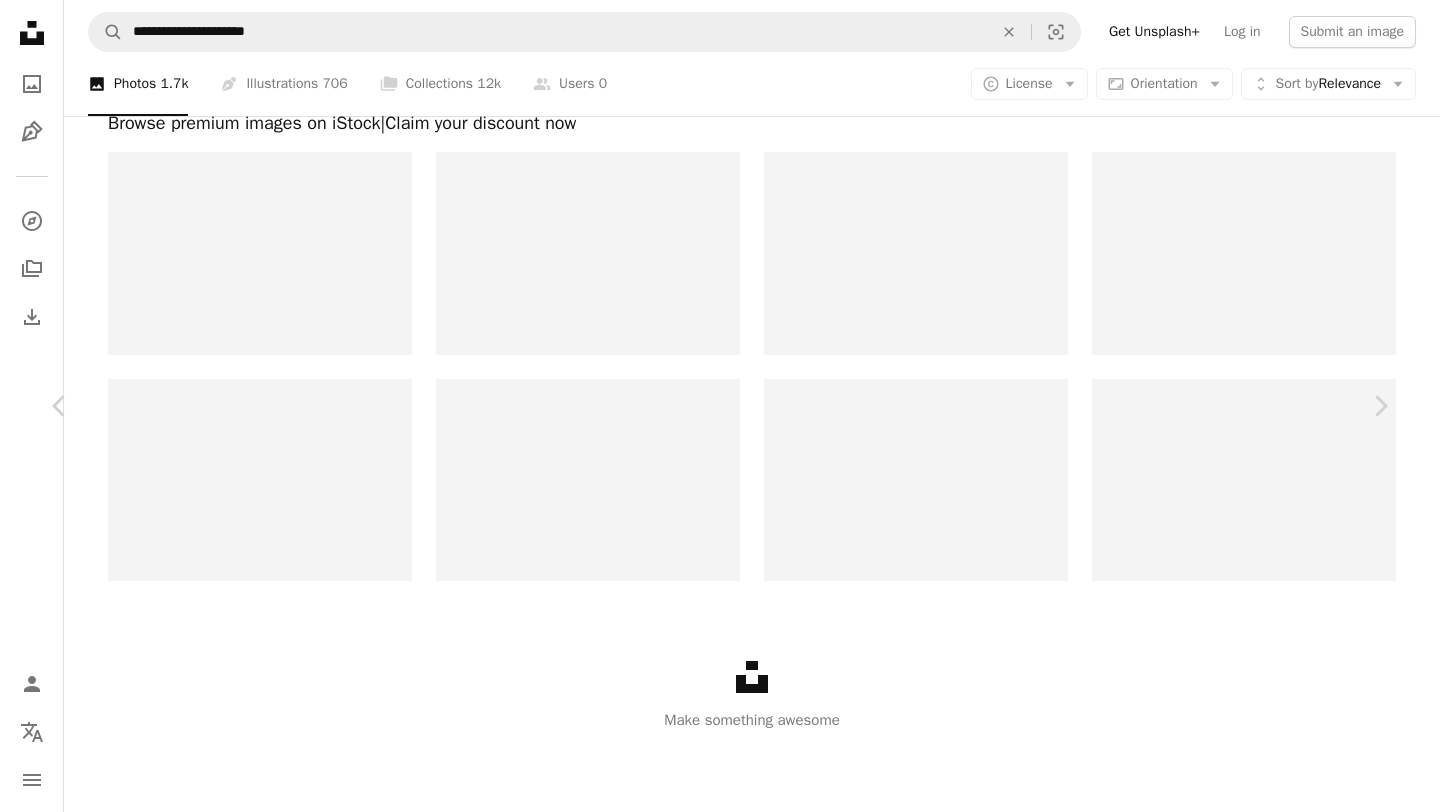 click on "An X shape" at bounding box center [20, 20] 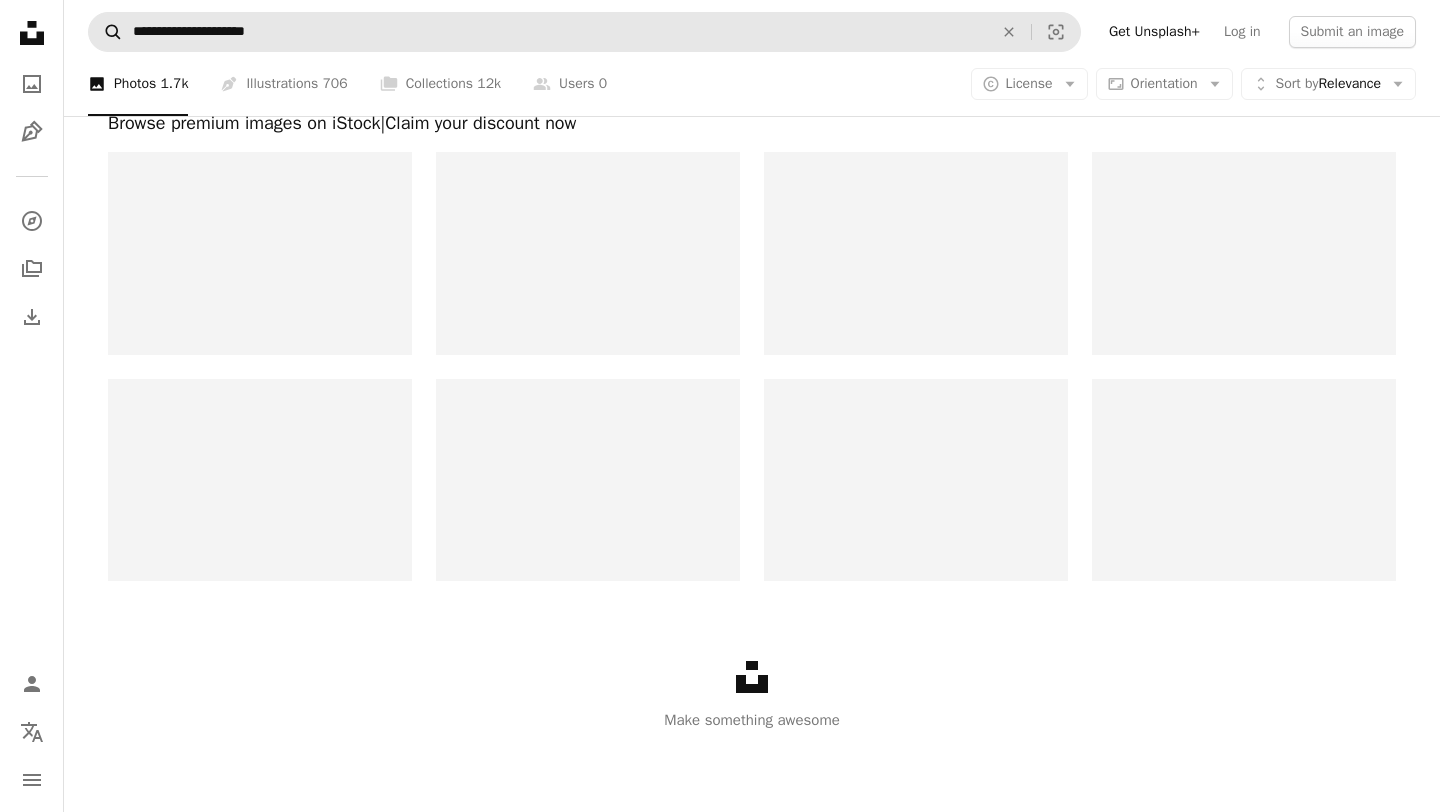 scroll, scrollTop: 1769, scrollLeft: 0, axis: vertical 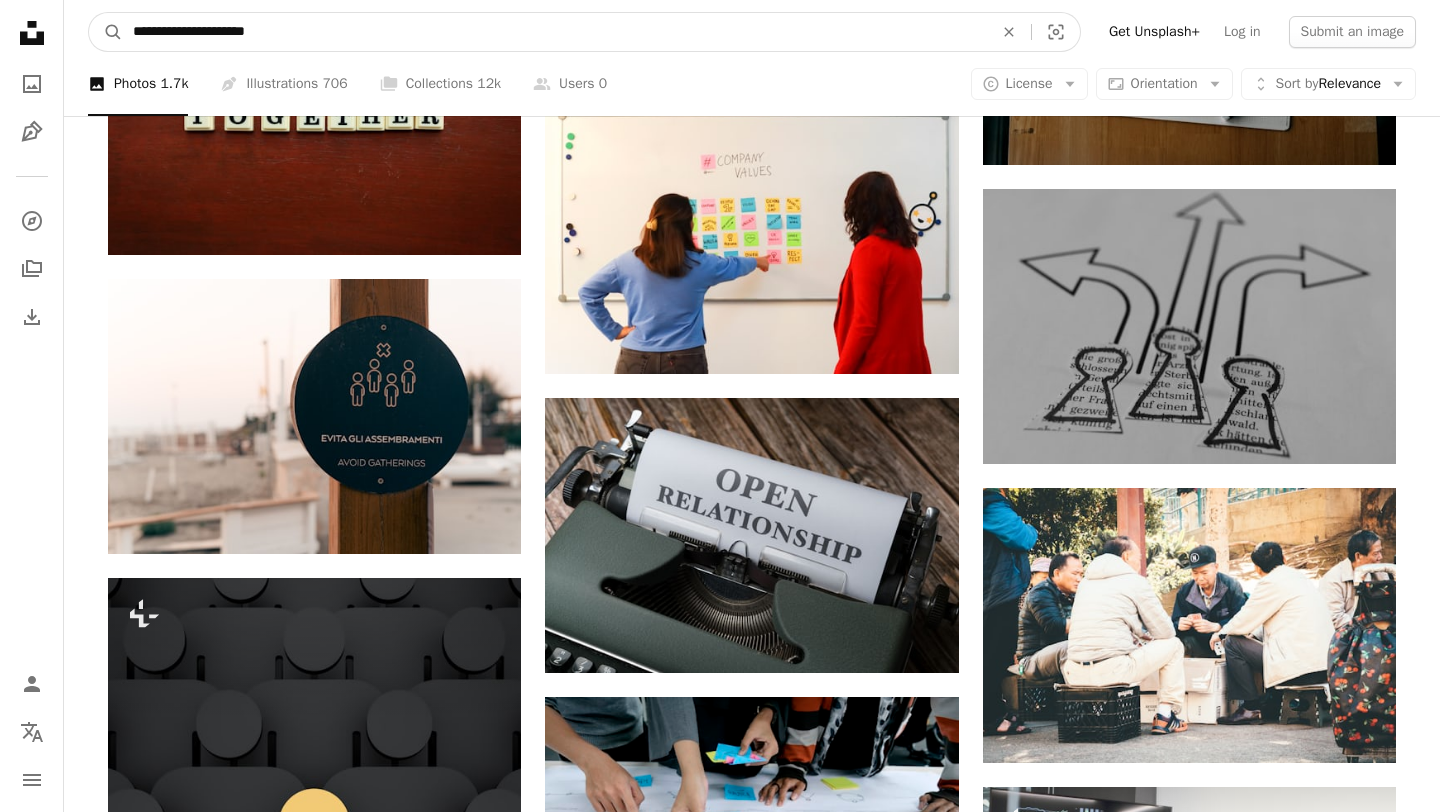 drag, startPoint x: 314, startPoint y: 31, endPoint x: 0, endPoint y: 16, distance: 314.35806 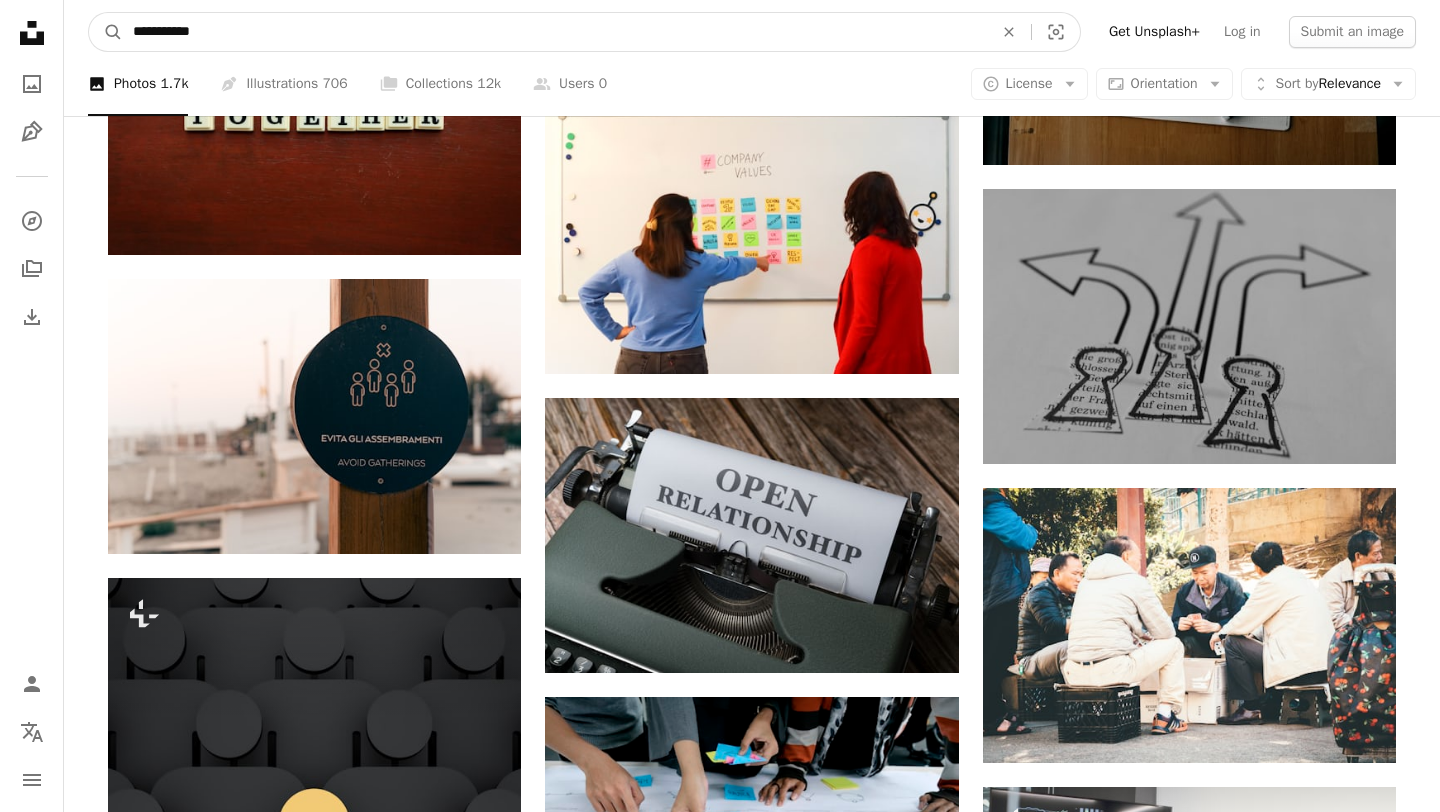 type on "**********" 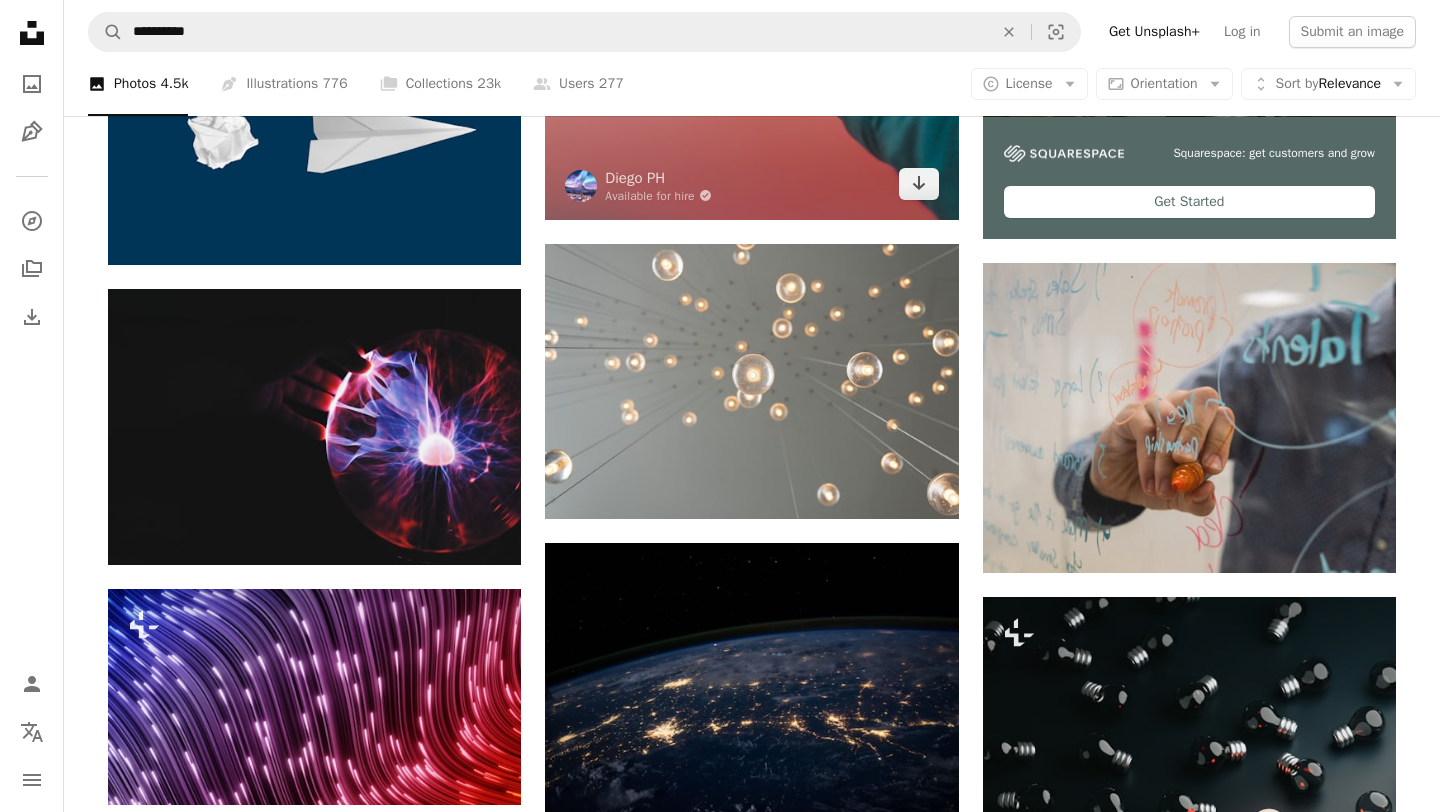 scroll, scrollTop: 800, scrollLeft: 0, axis: vertical 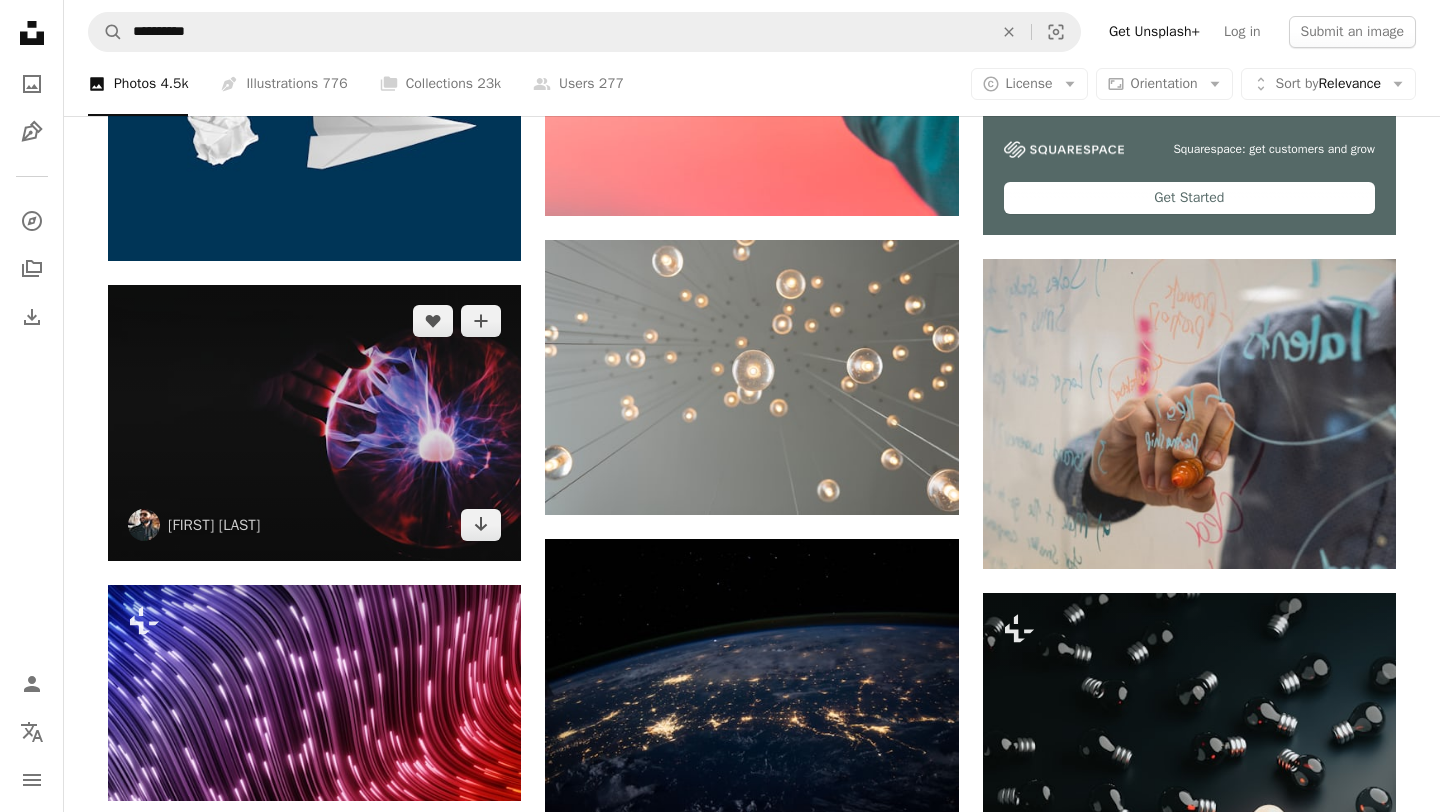 click at bounding box center [314, 422] 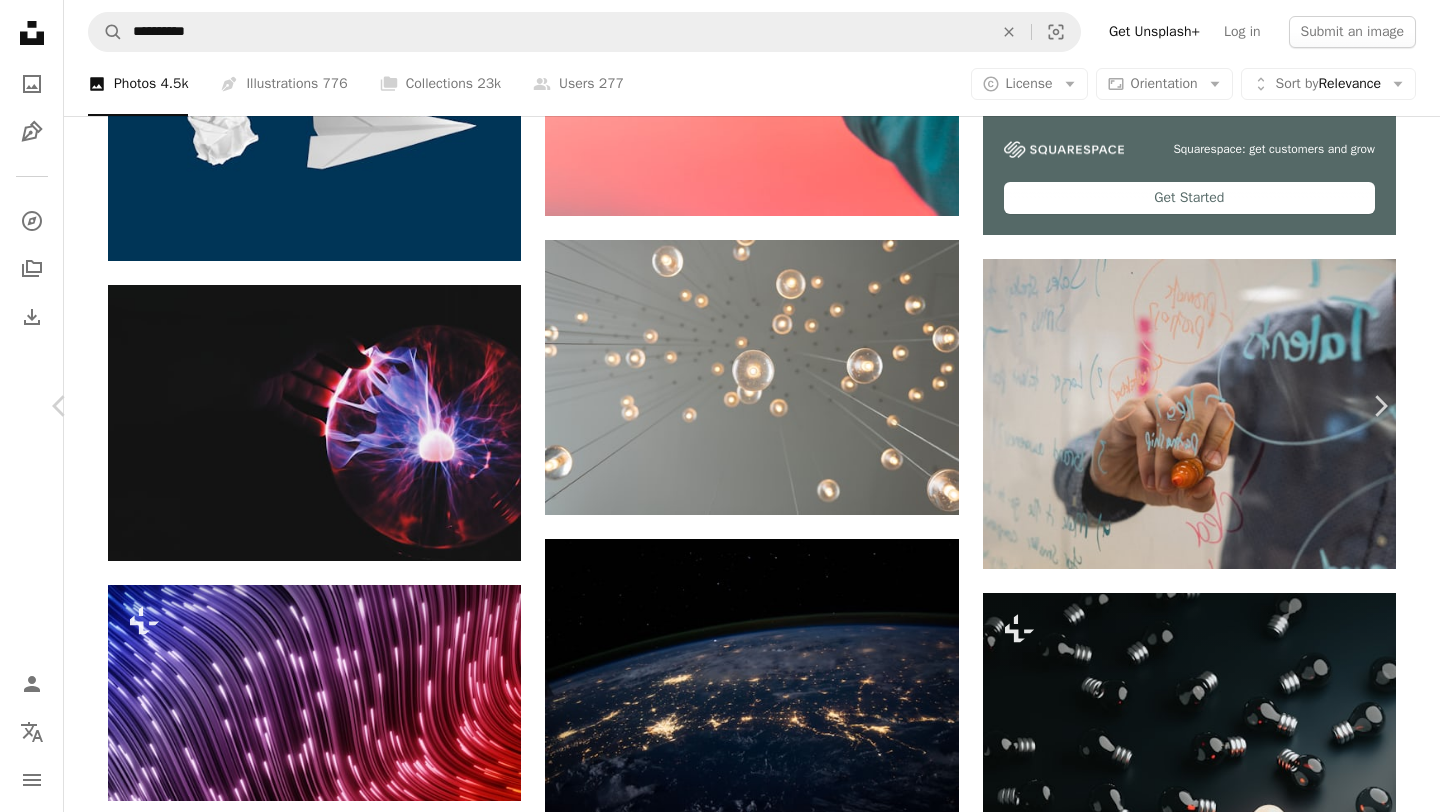 click on "Download free" at bounding box center [1191, 3576] 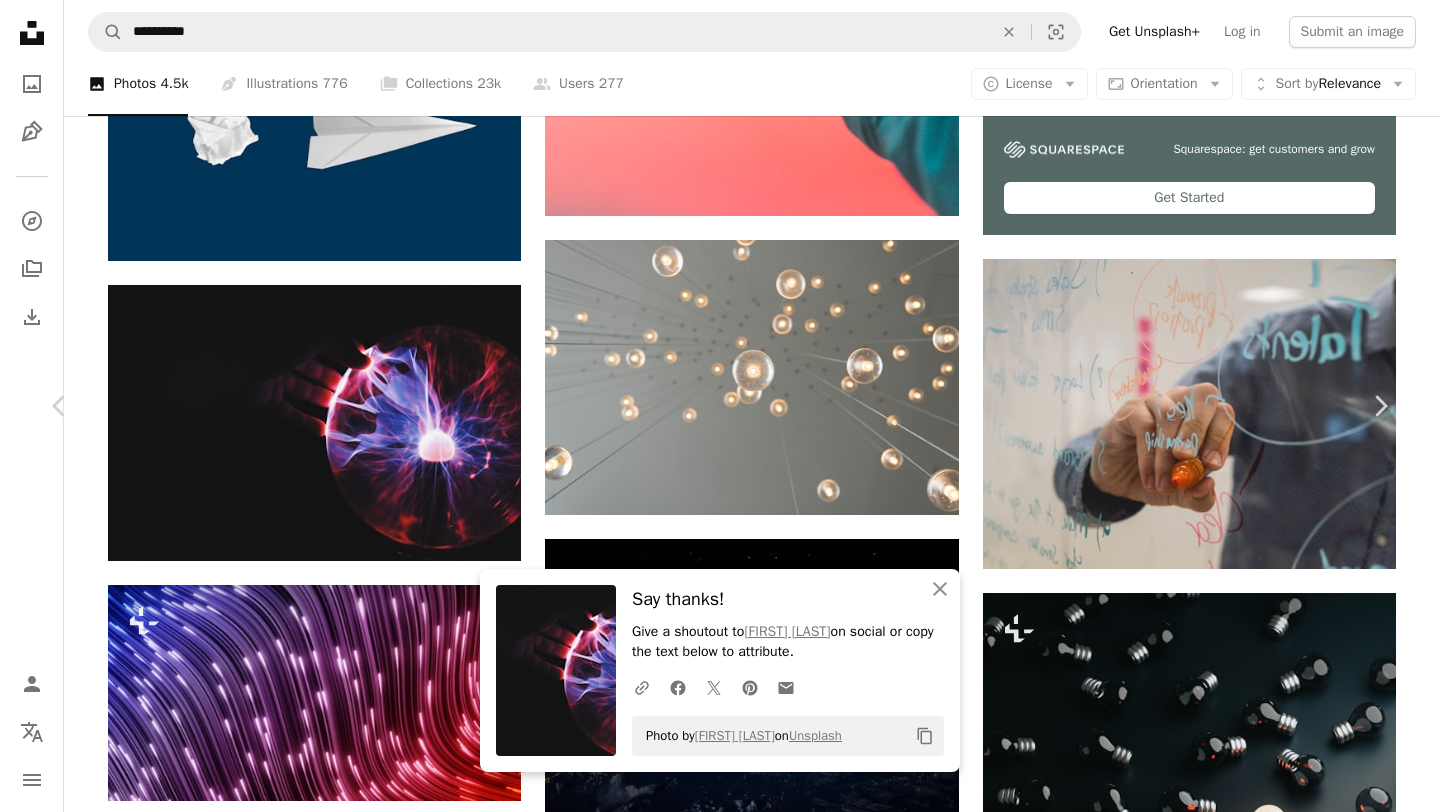 click on "Copy content" 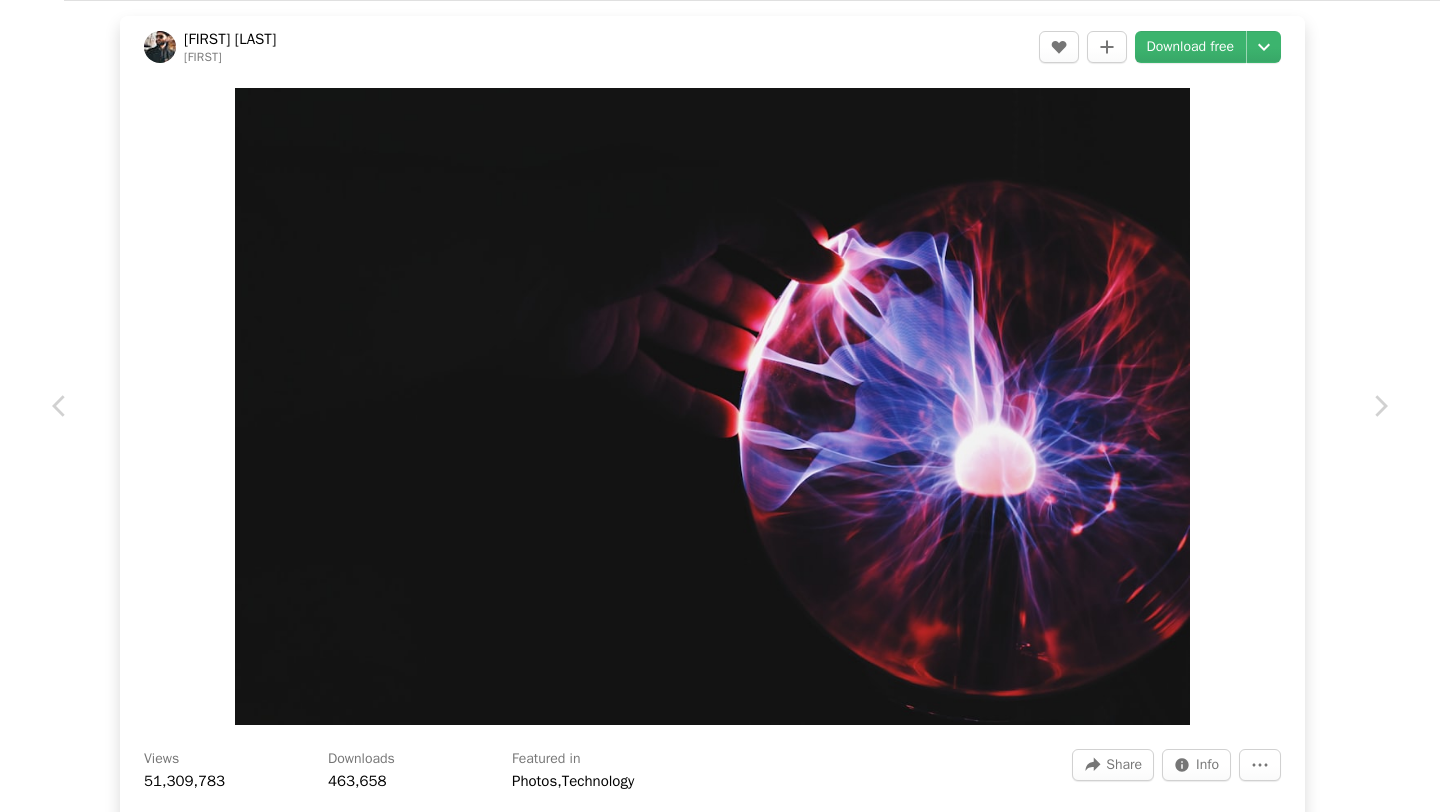 scroll, scrollTop: 3516, scrollLeft: 0, axis: vertical 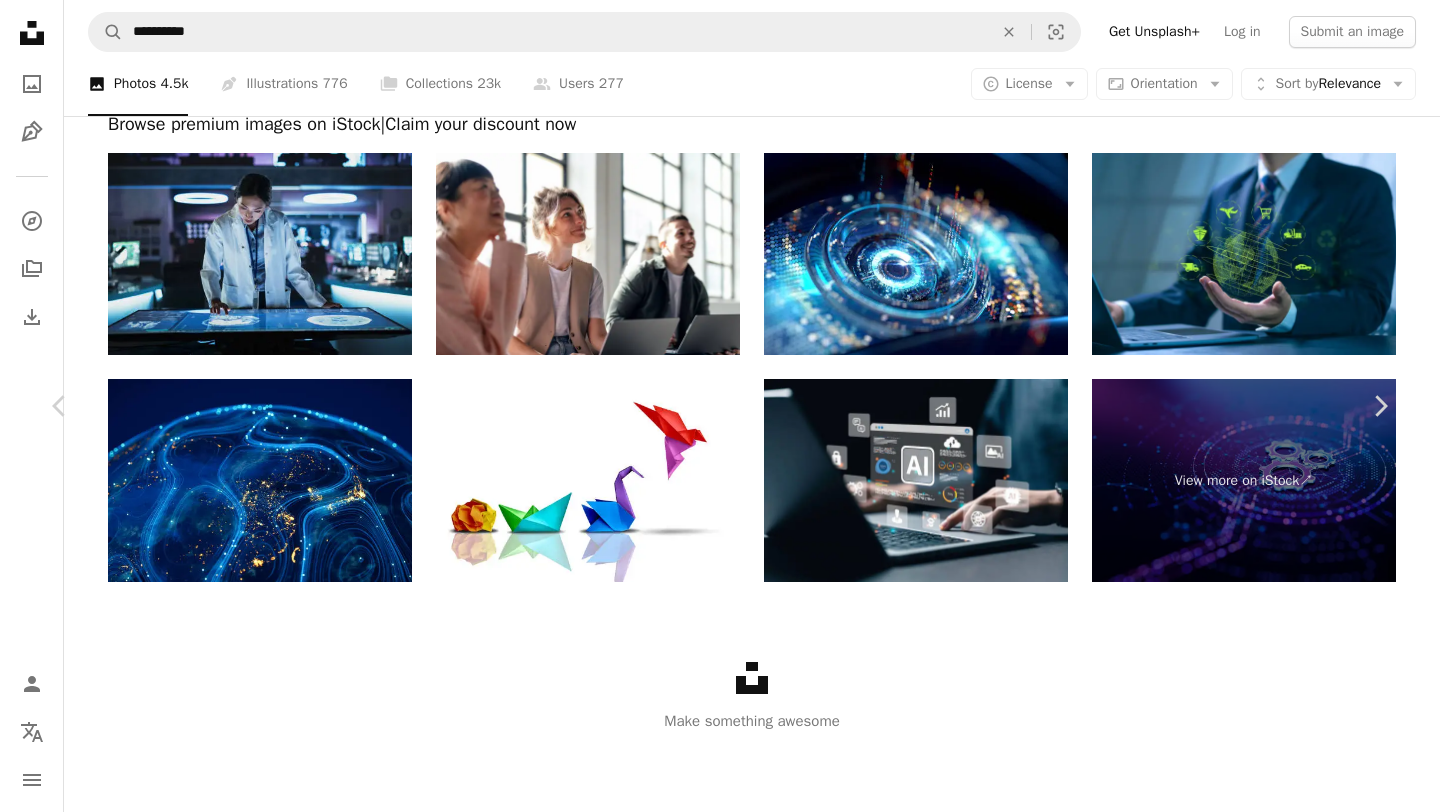 click on "An X shape" at bounding box center (20, 20) 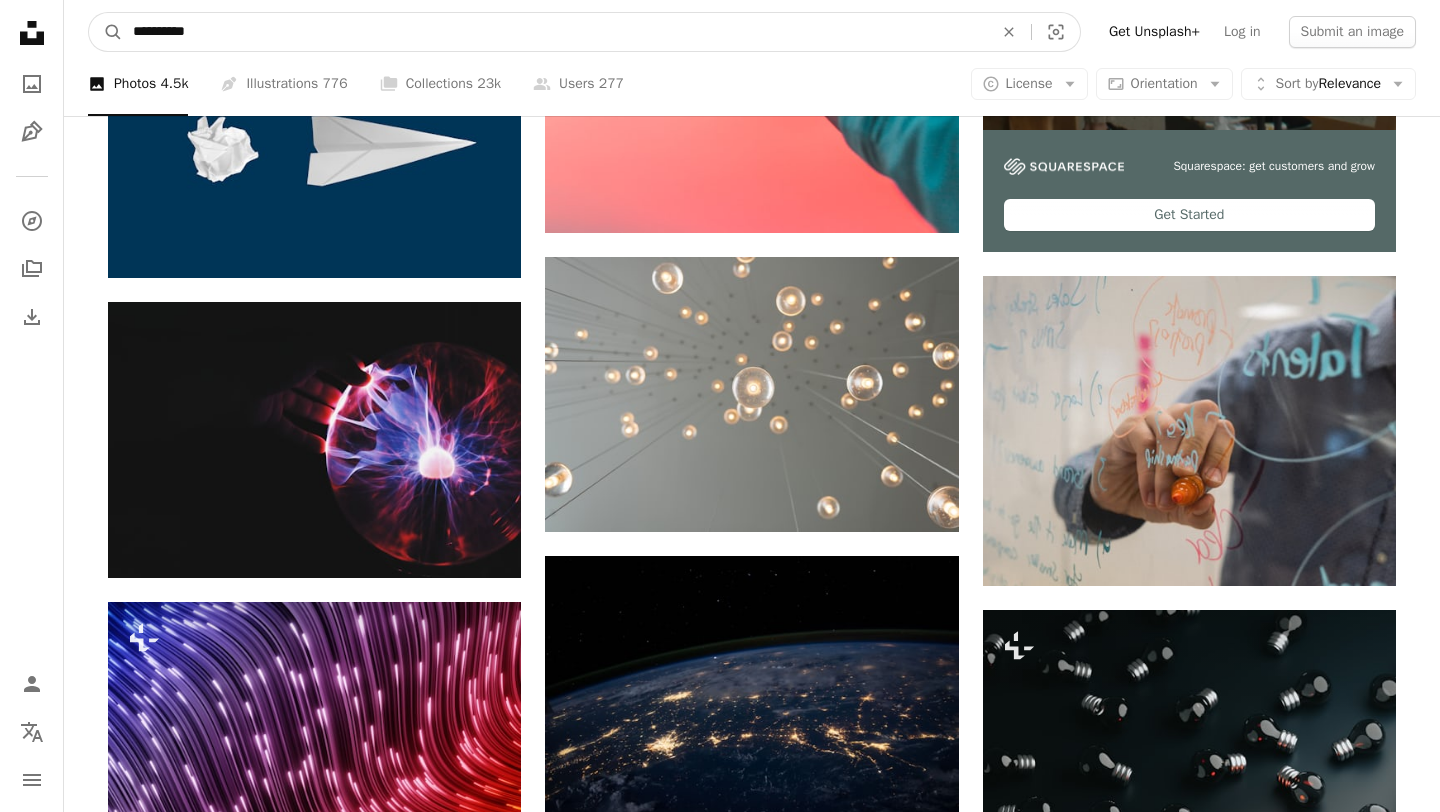 drag, startPoint x: 226, startPoint y: 37, endPoint x: 0, endPoint y: -7, distance: 230.24335 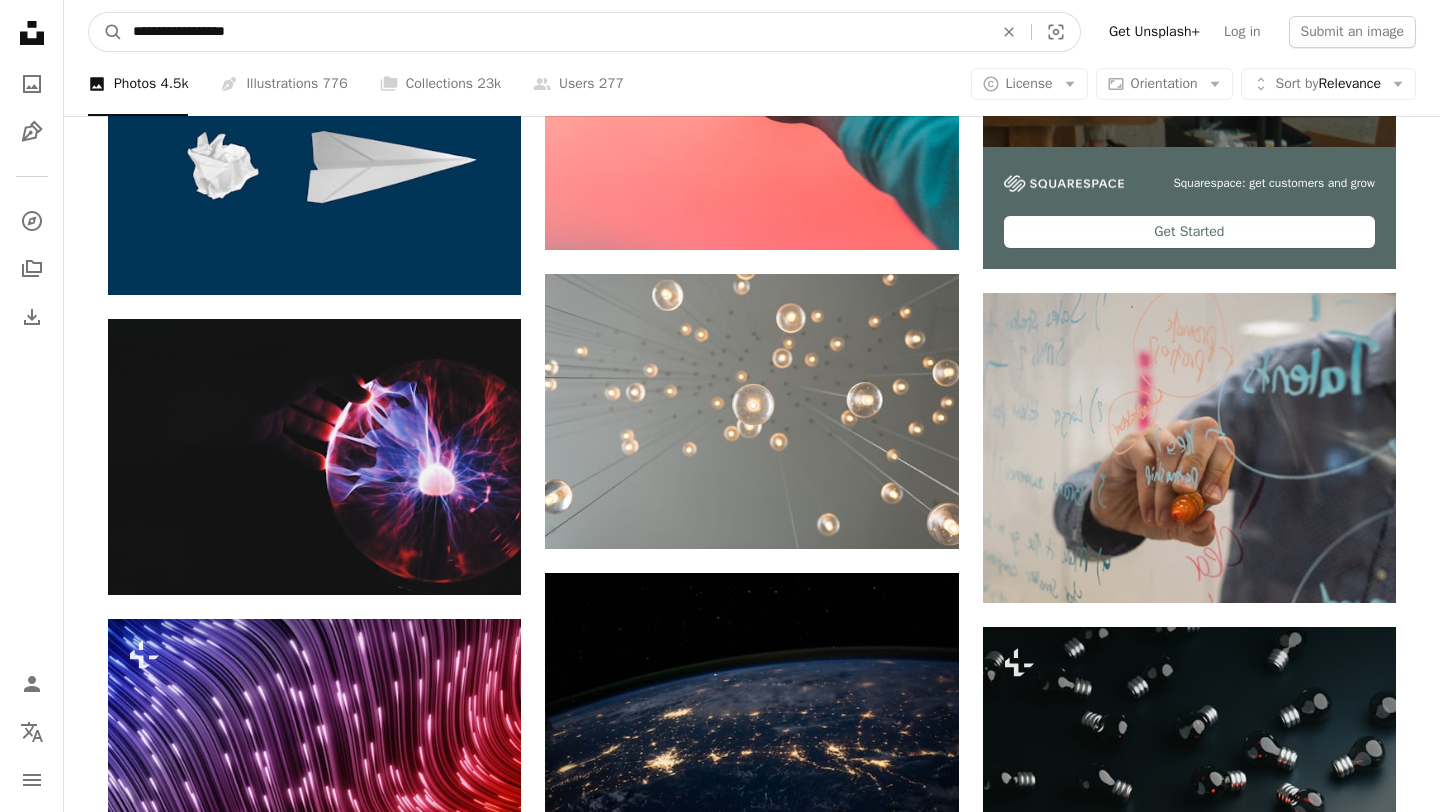 type on "**********" 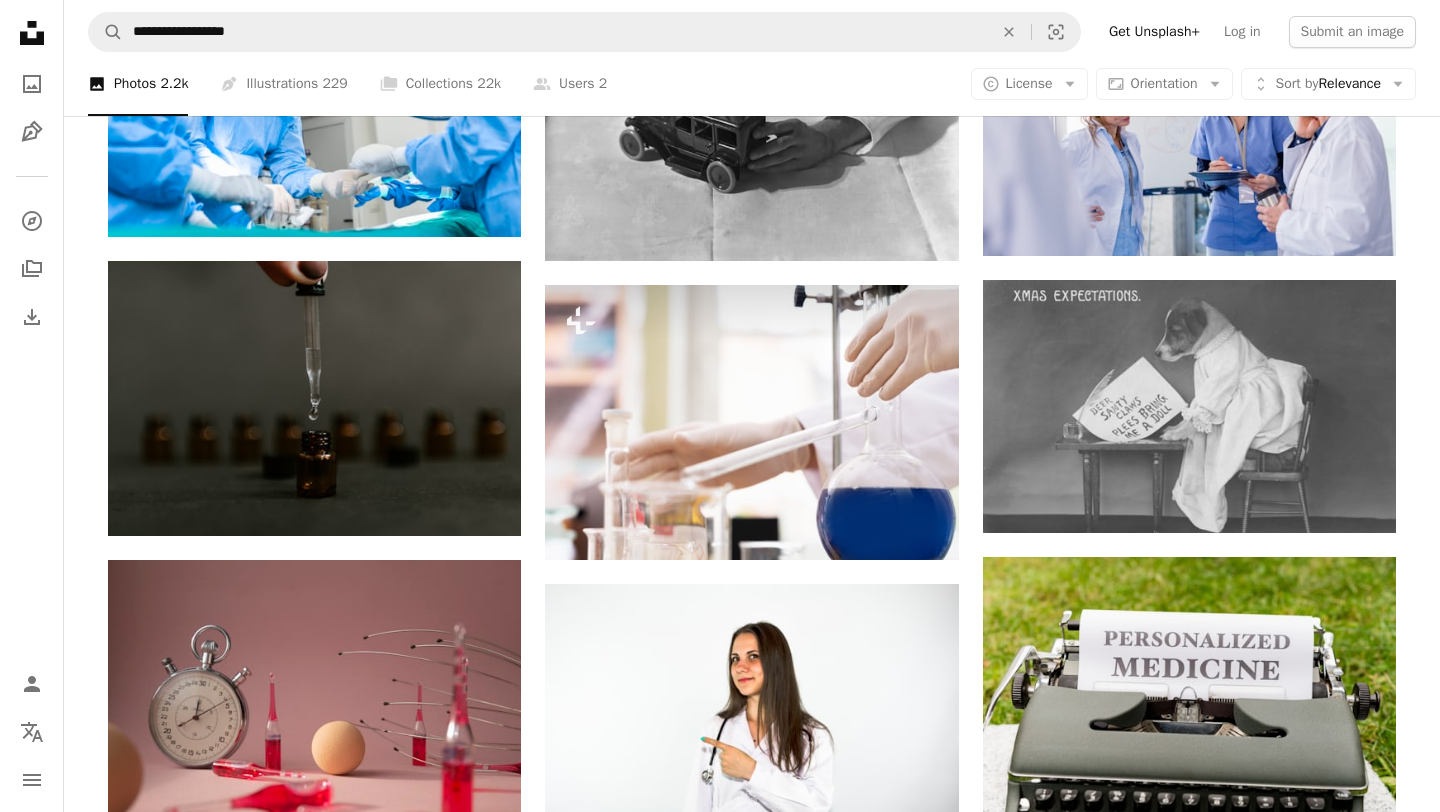 scroll, scrollTop: 1382, scrollLeft: 0, axis: vertical 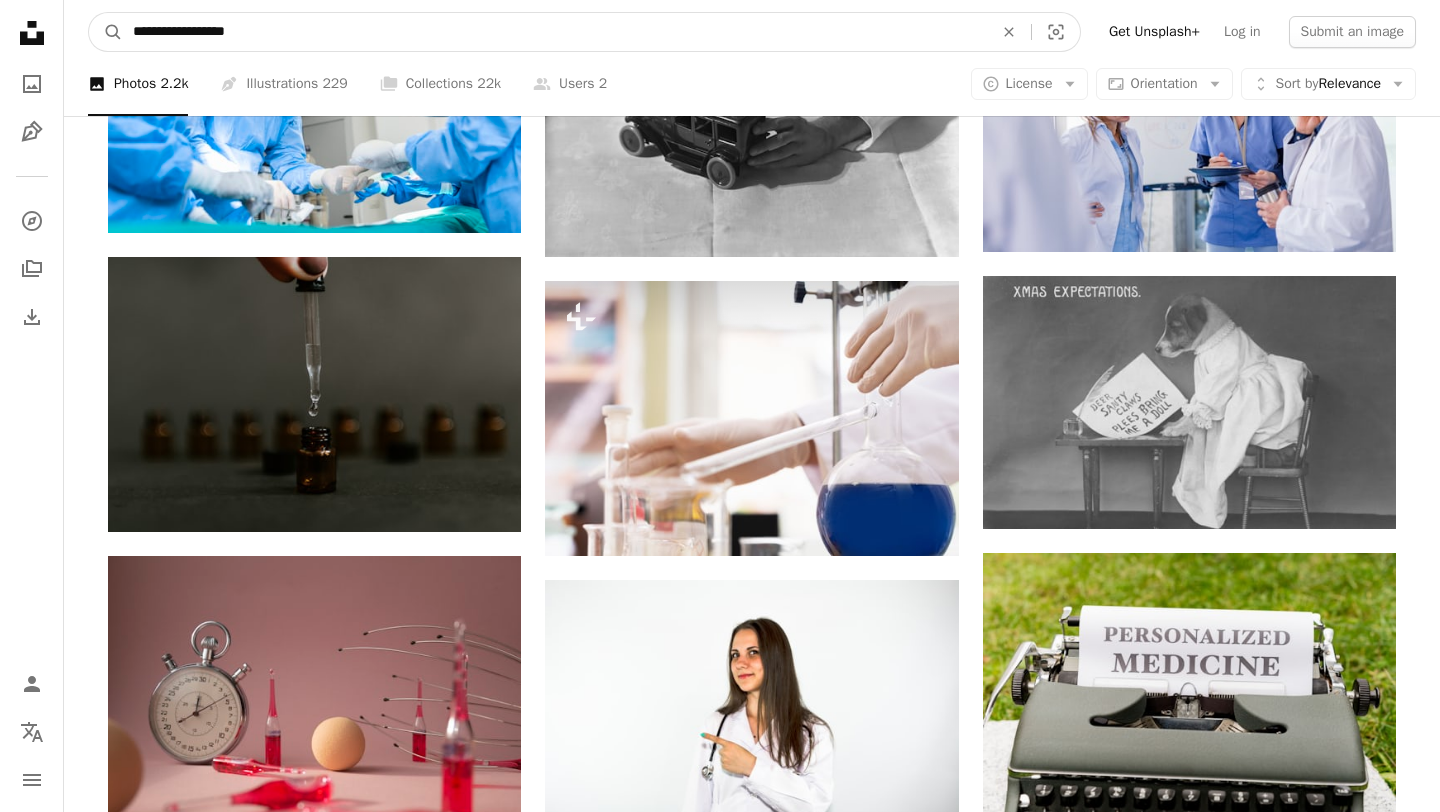 drag, startPoint x: 251, startPoint y: 39, endPoint x: 175, endPoint y: 29, distance: 76.655075 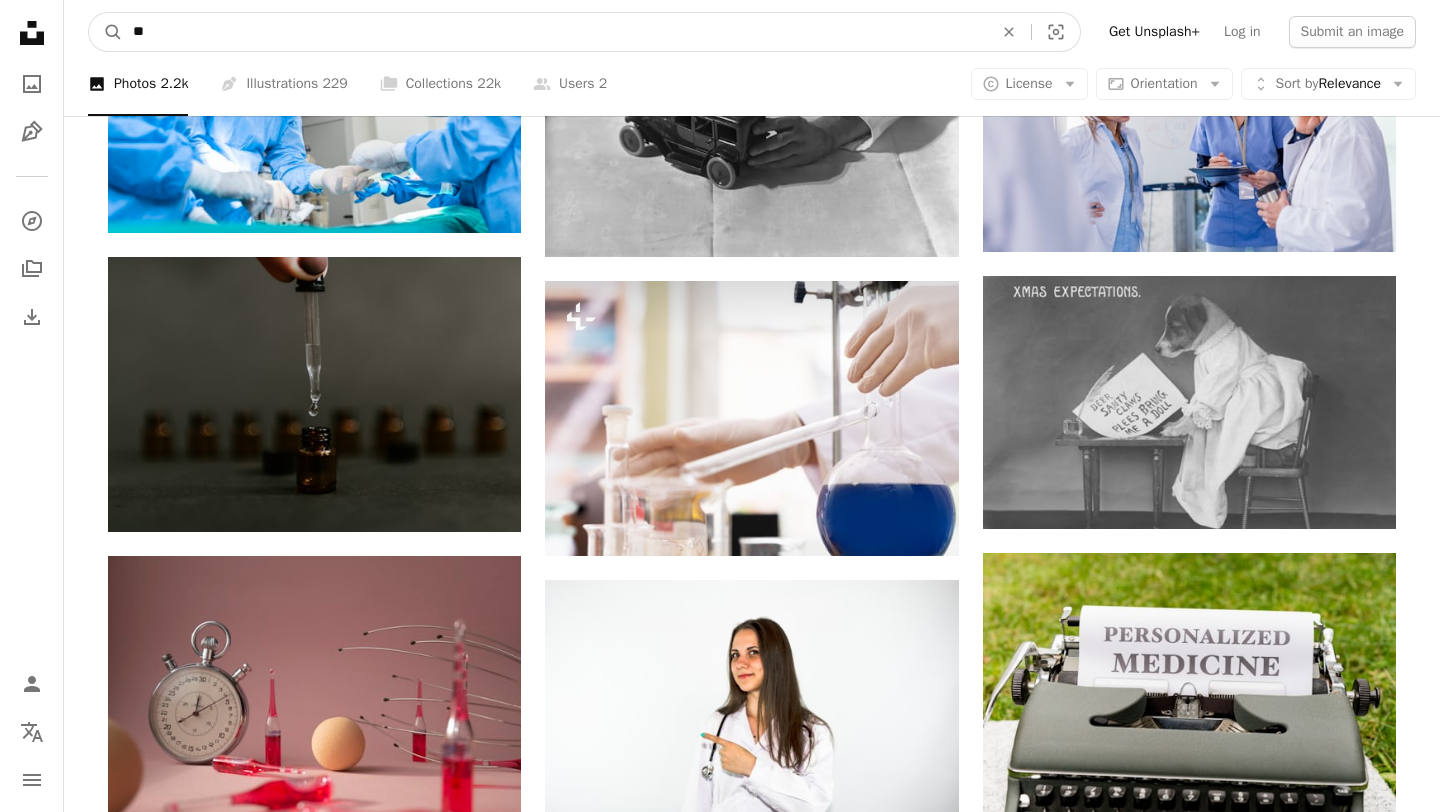 type on "*" 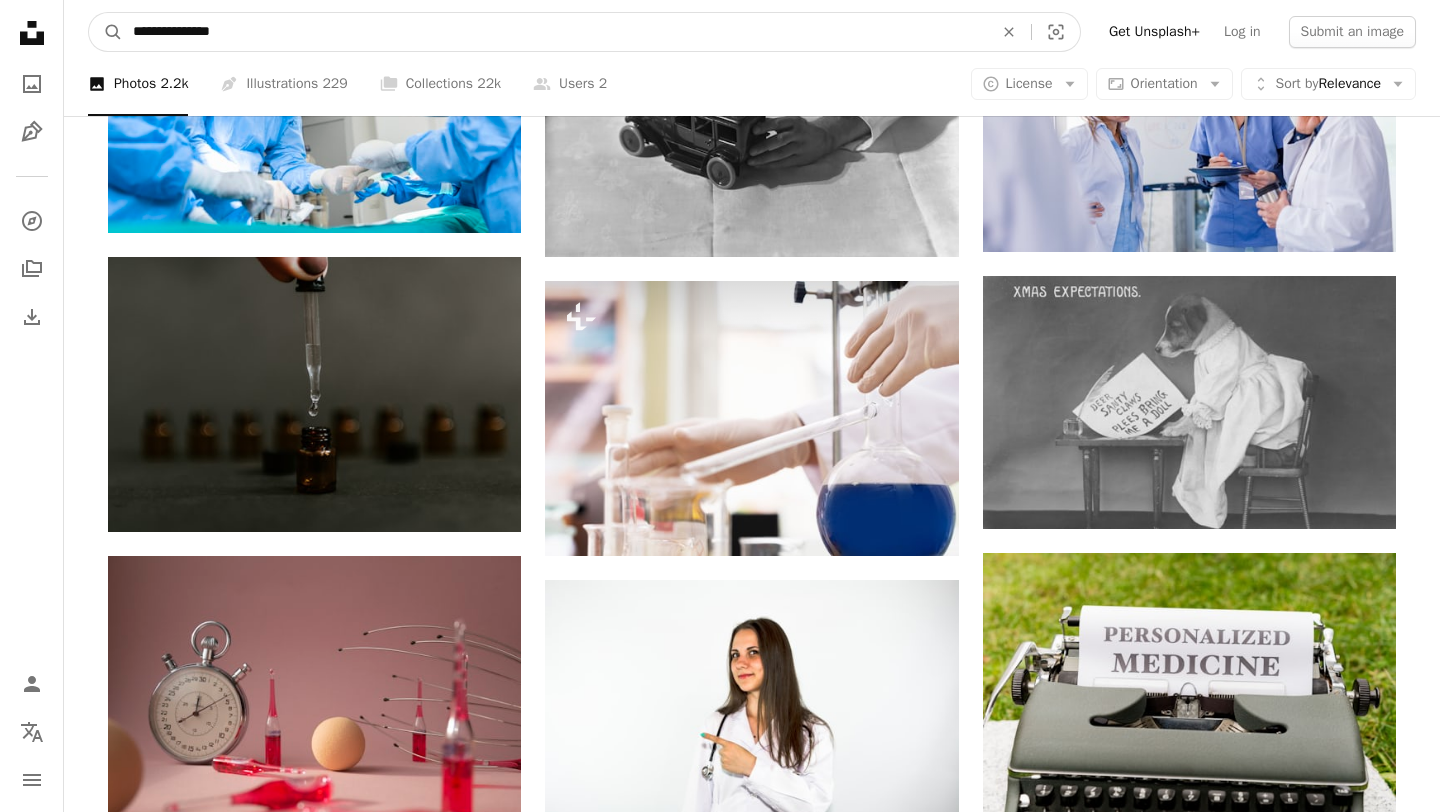 type on "**********" 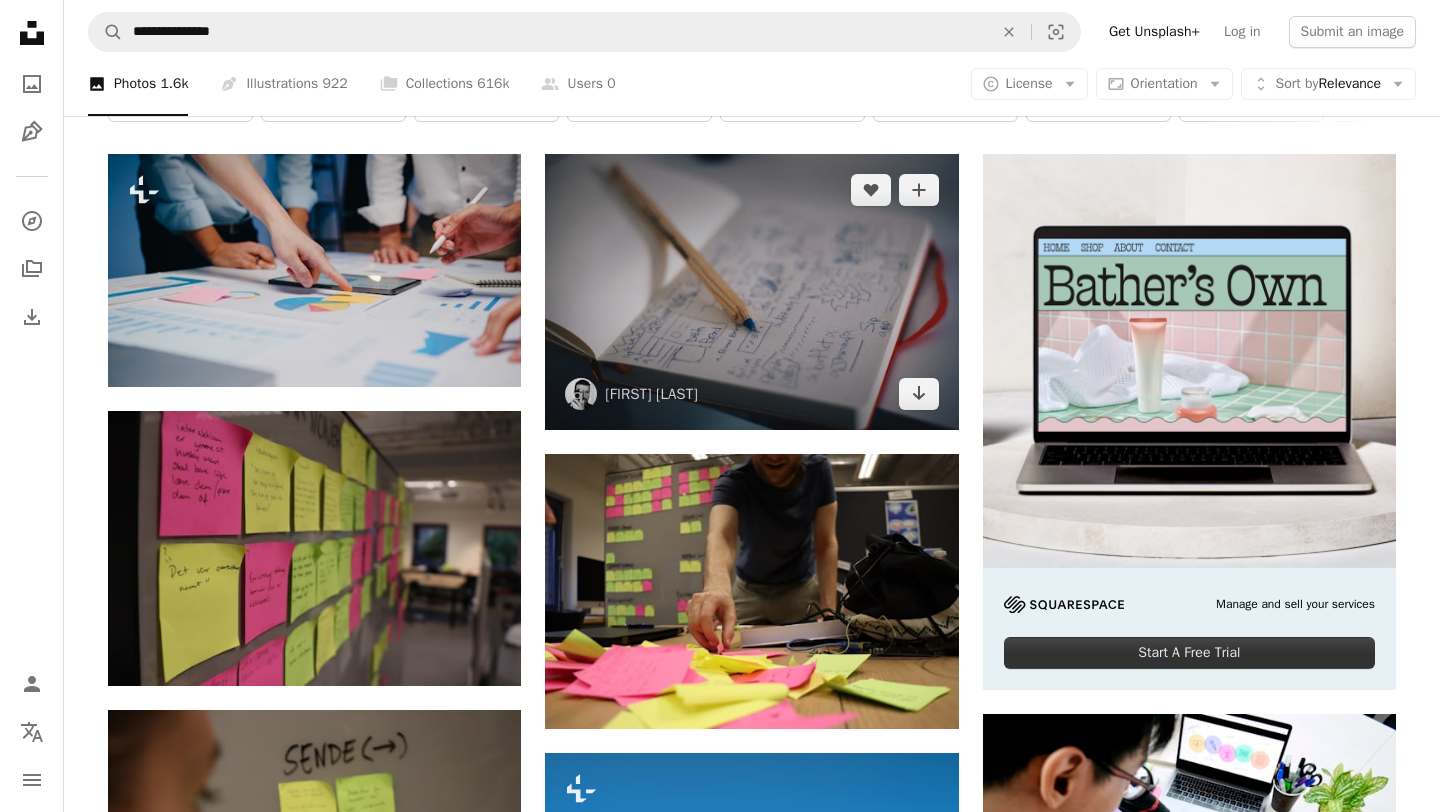 scroll, scrollTop: 257, scrollLeft: 0, axis: vertical 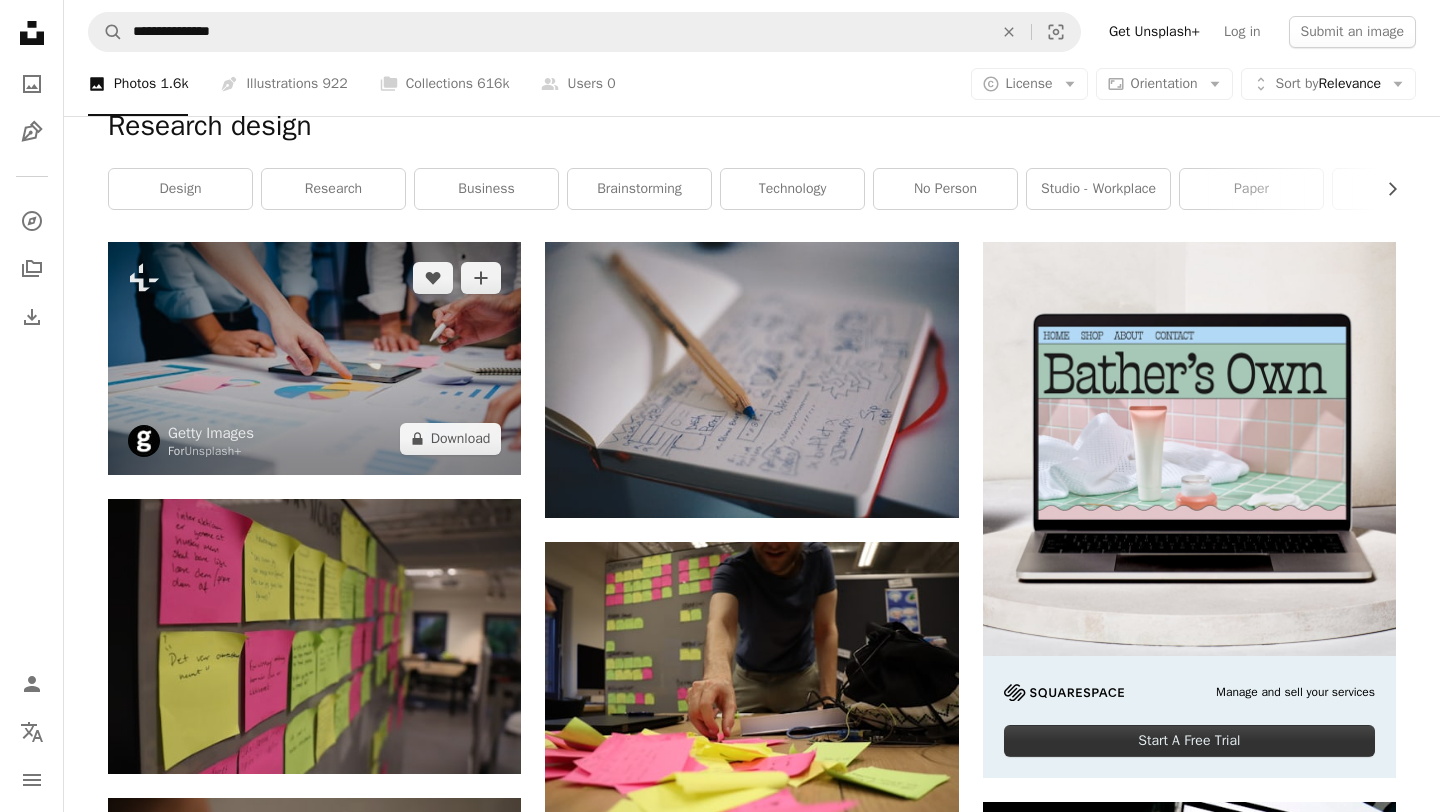 click at bounding box center (314, 358) 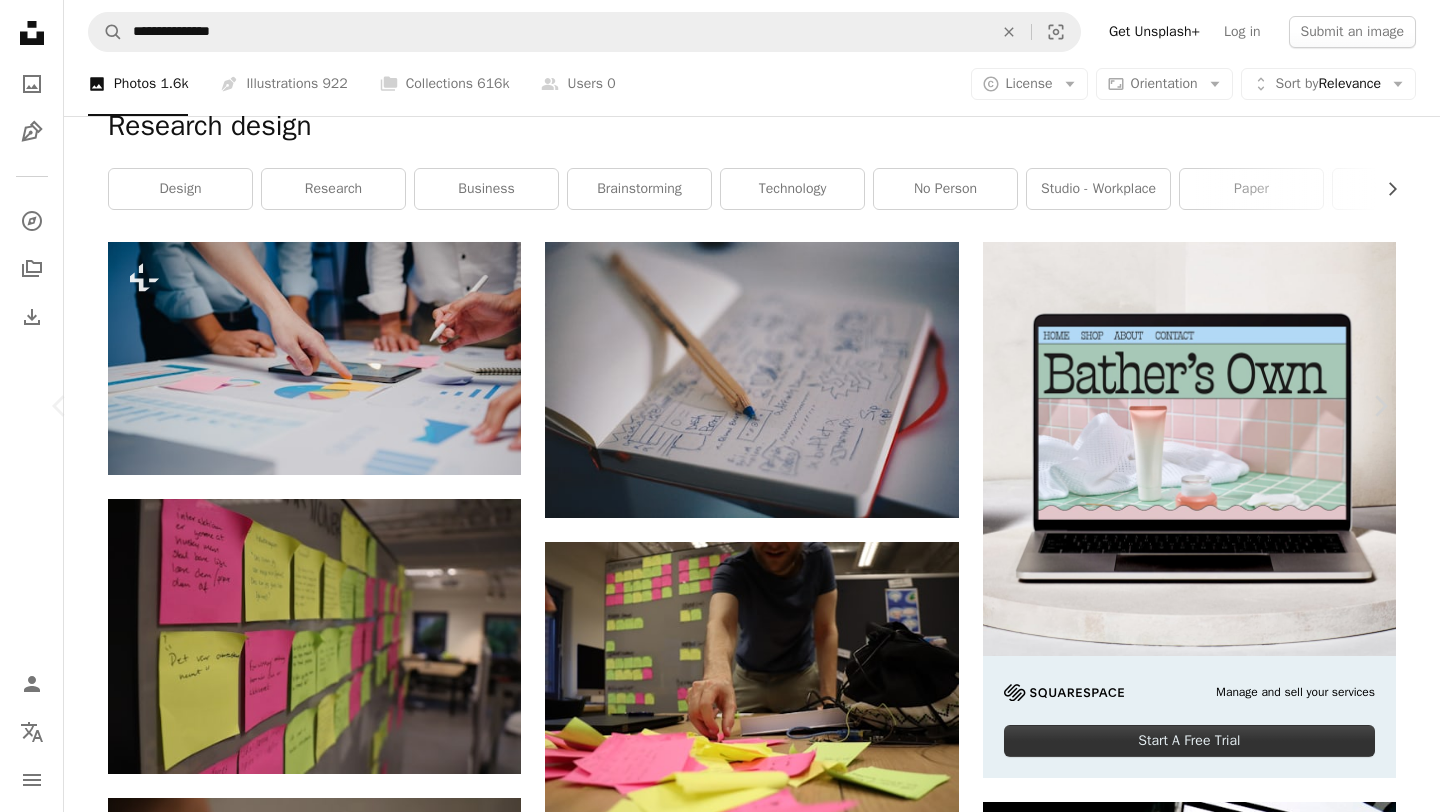click on "An X shape" at bounding box center (20, 20) 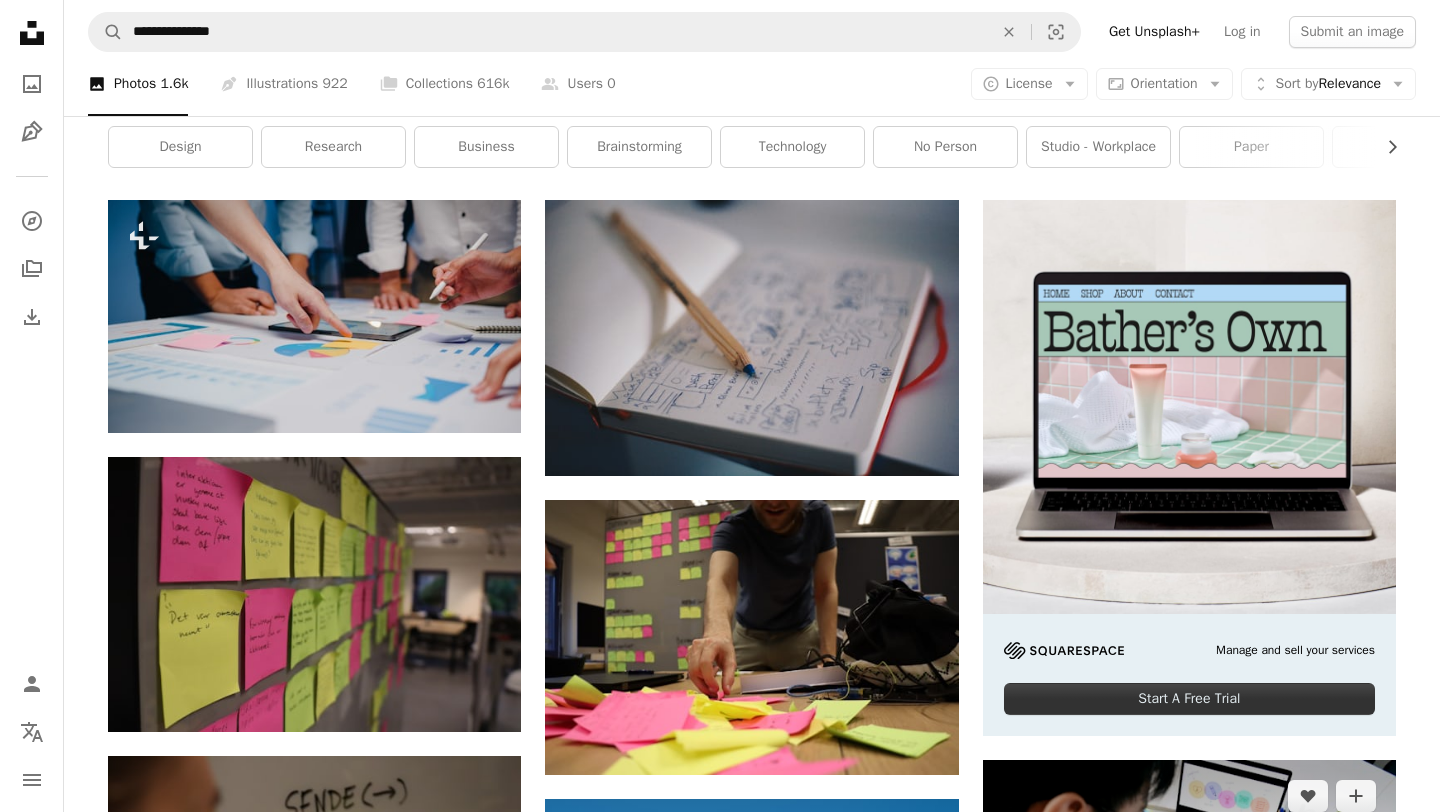 scroll, scrollTop: 0, scrollLeft: 0, axis: both 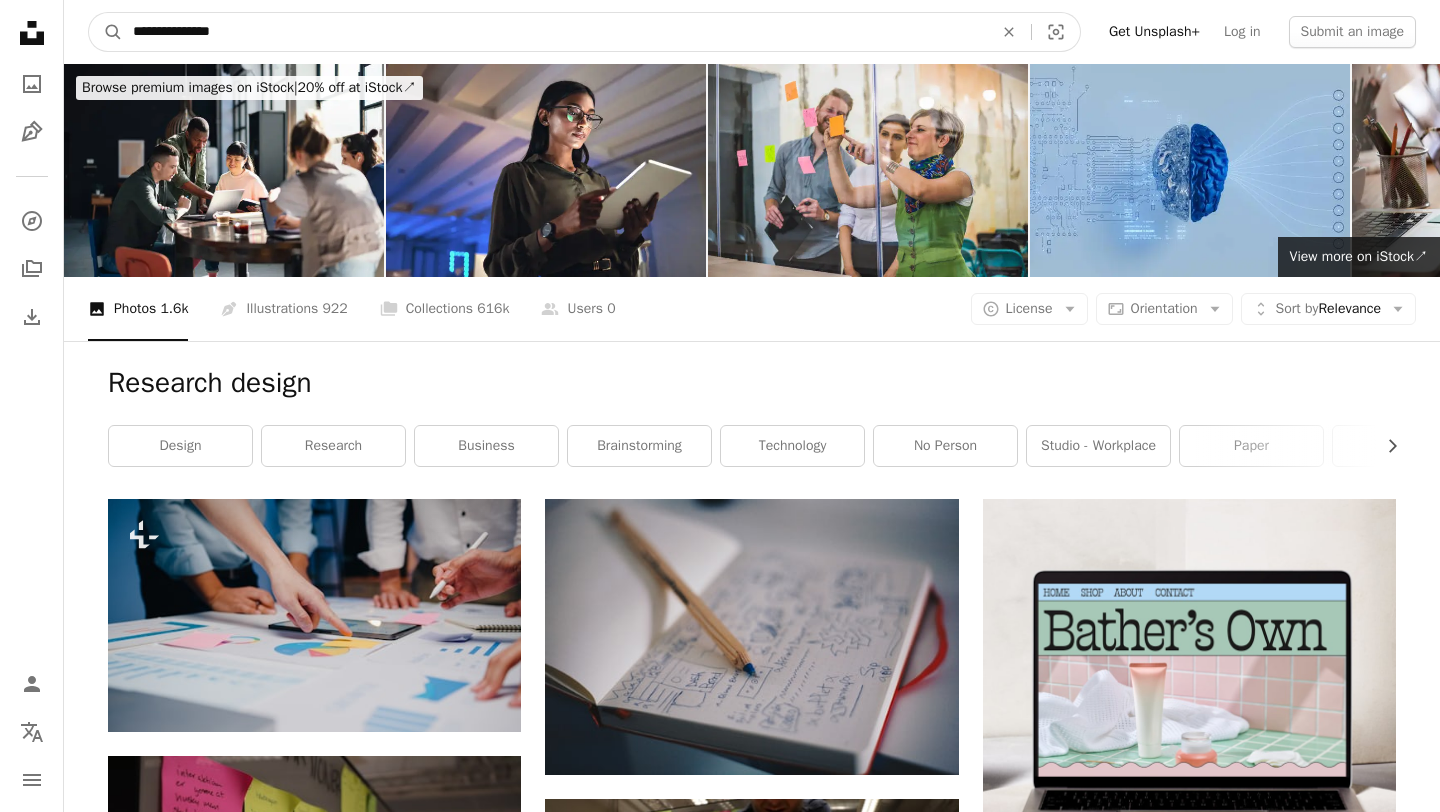 click on "**********" at bounding box center [555, 32] 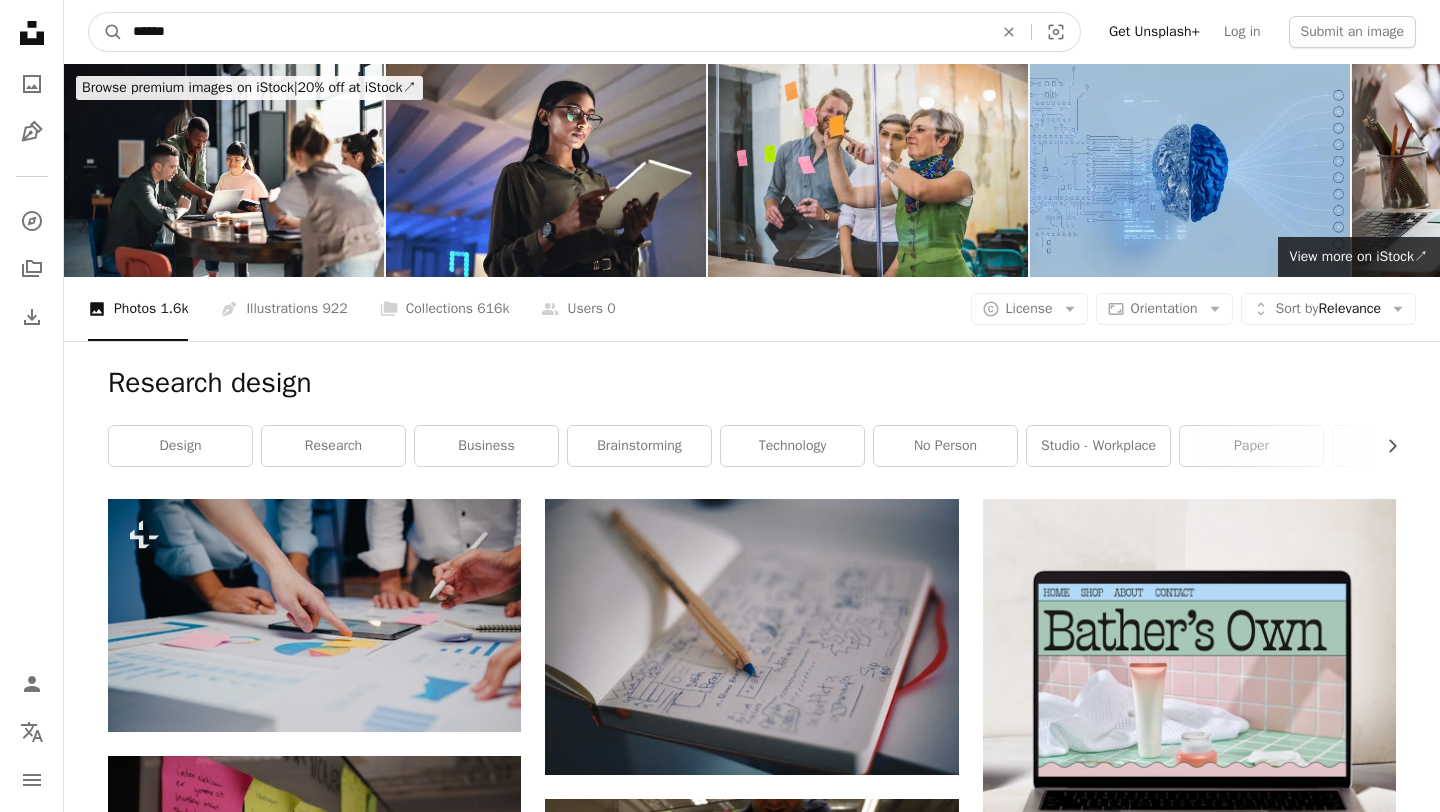 type on "******" 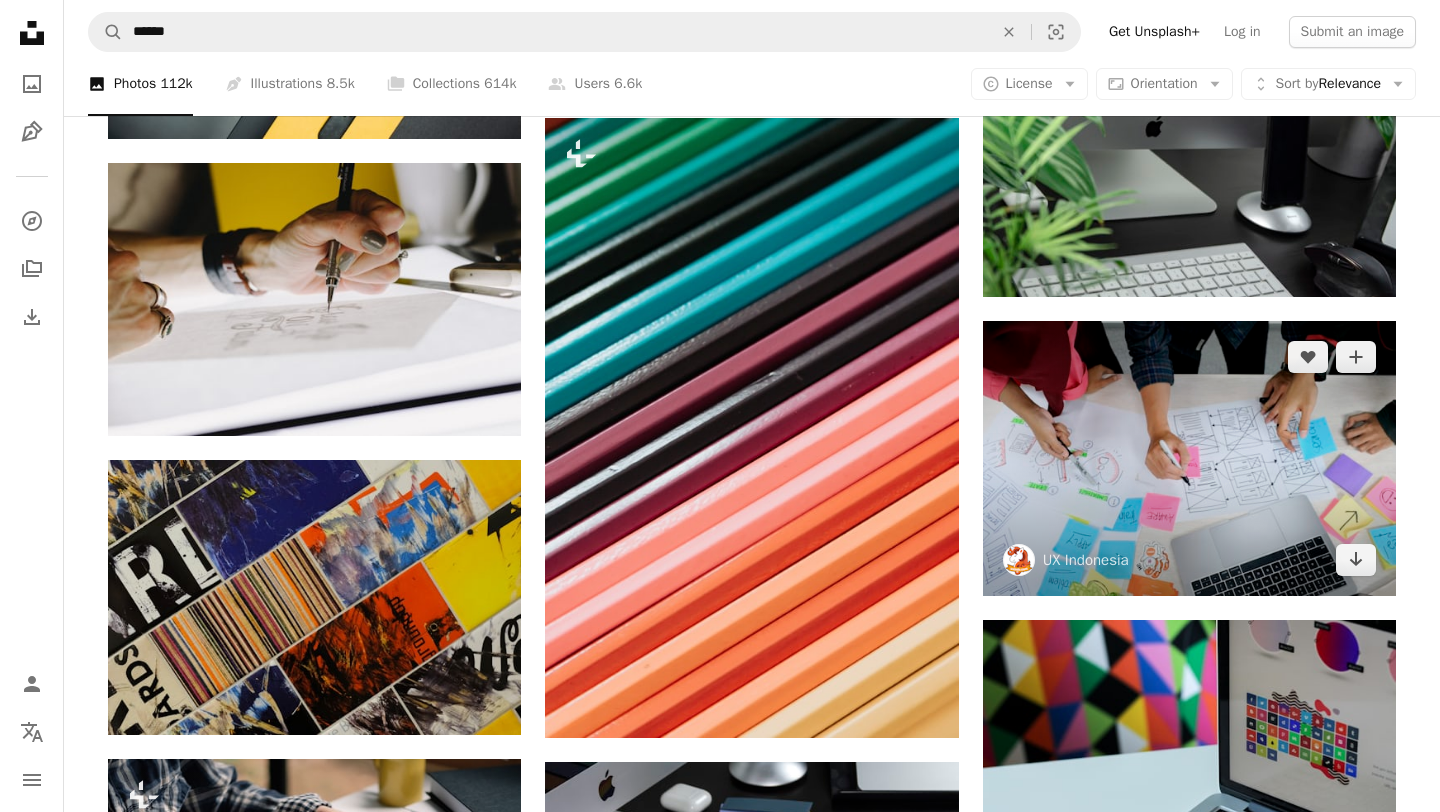 scroll, scrollTop: 1282, scrollLeft: 0, axis: vertical 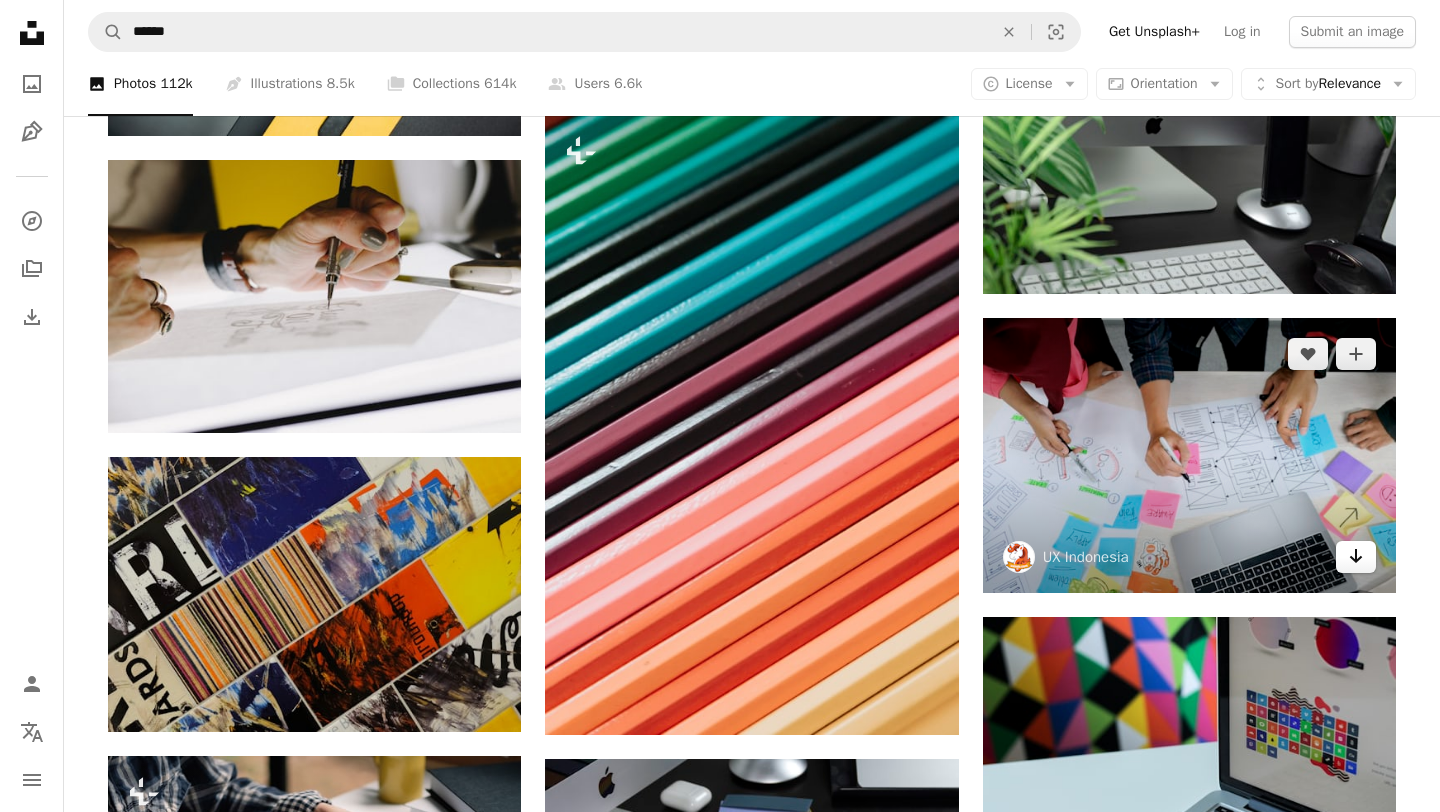 click on "Arrow pointing down" 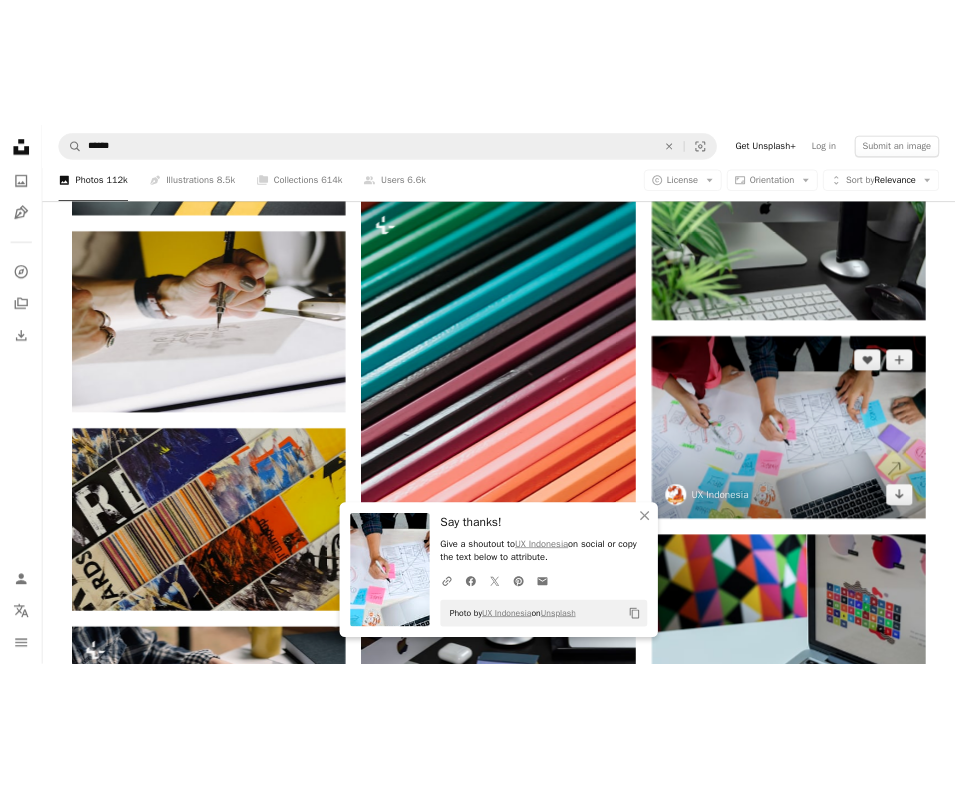 scroll, scrollTop: 1183, scrollLeft: 0, axis: vertical 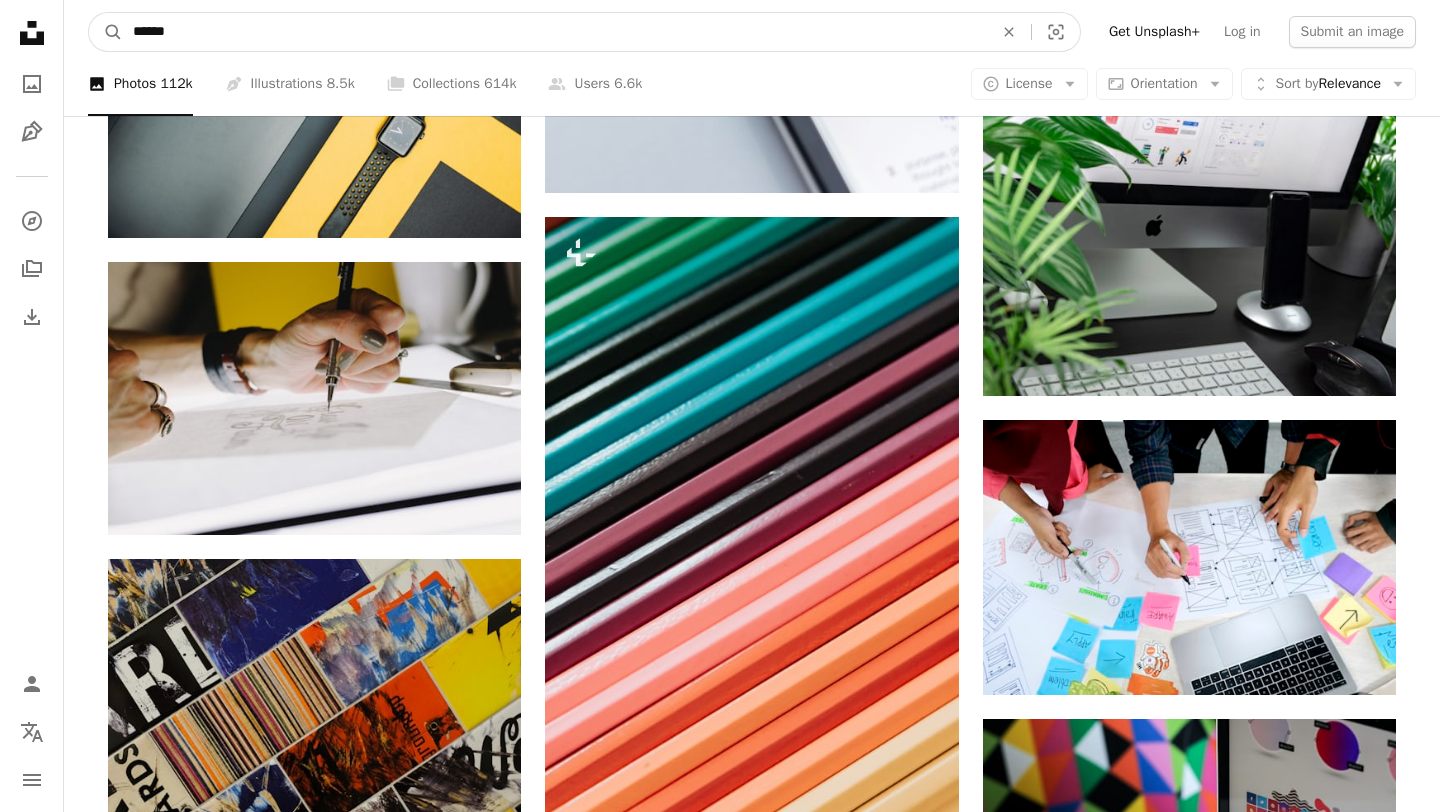 drag, startPoint x: 236, startPoint y: 36, endPoint x: 0, endPoint y: -12, distance: 240.8319 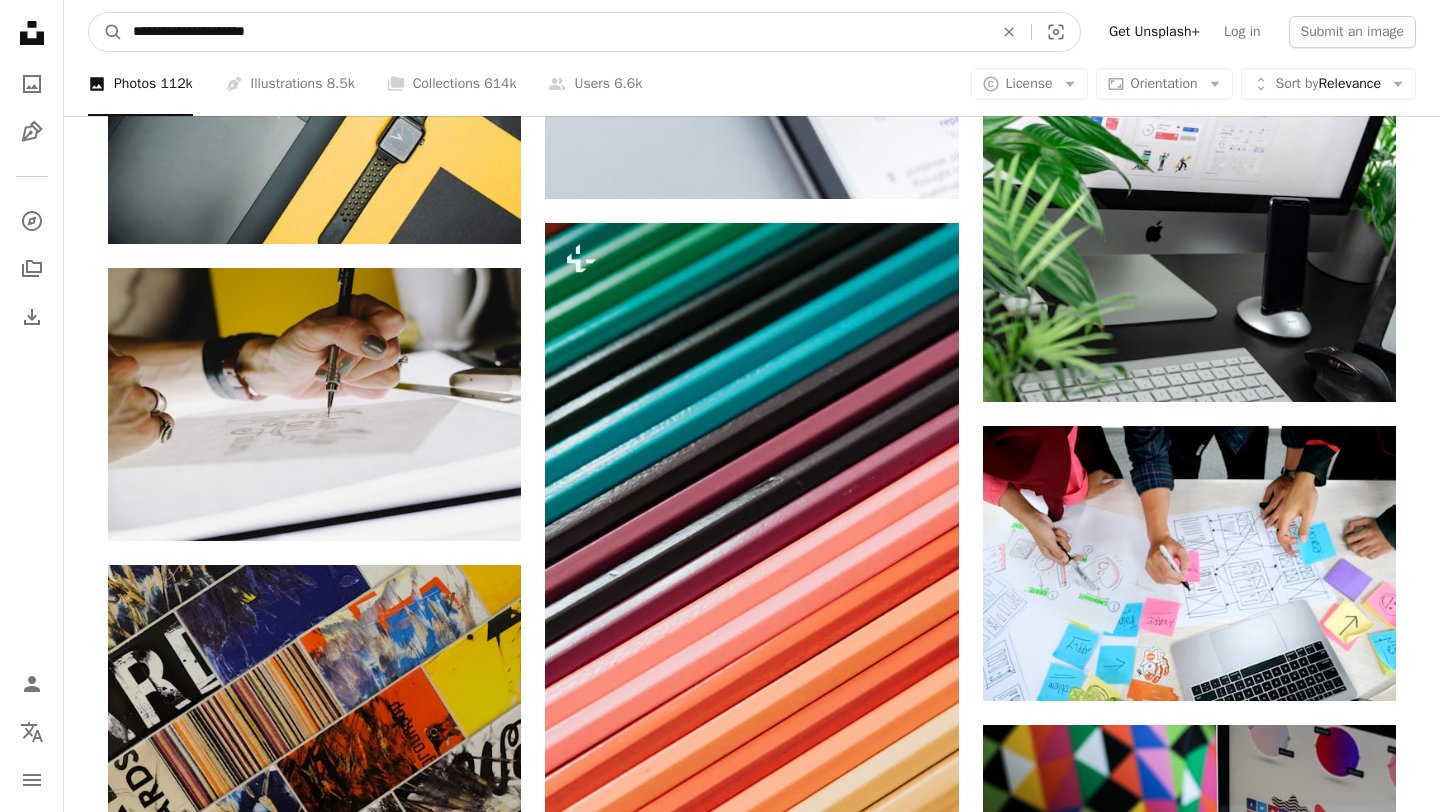 type on "**********" 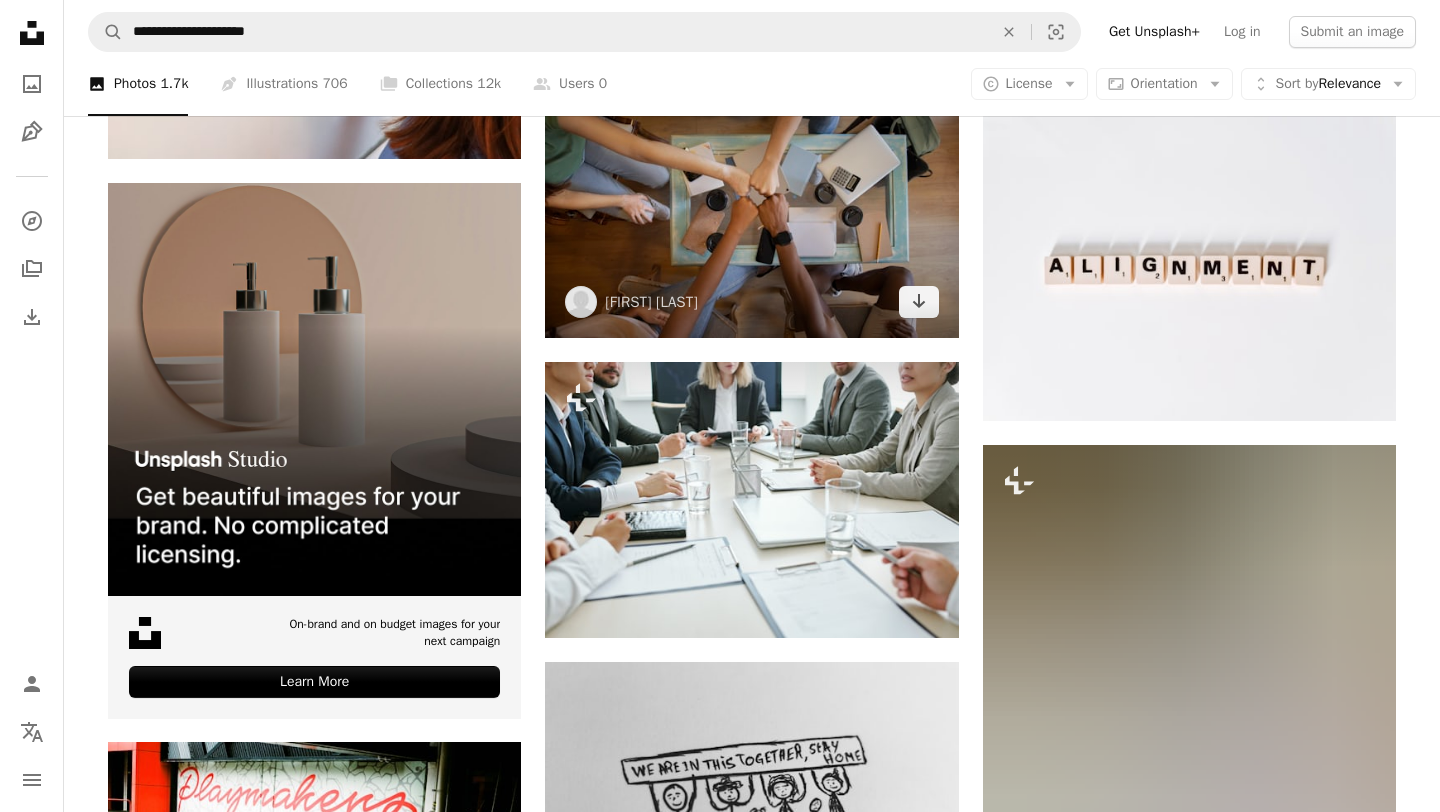 scroll, scrollTop: 3849, scrollLeft: 0, axis: vertical 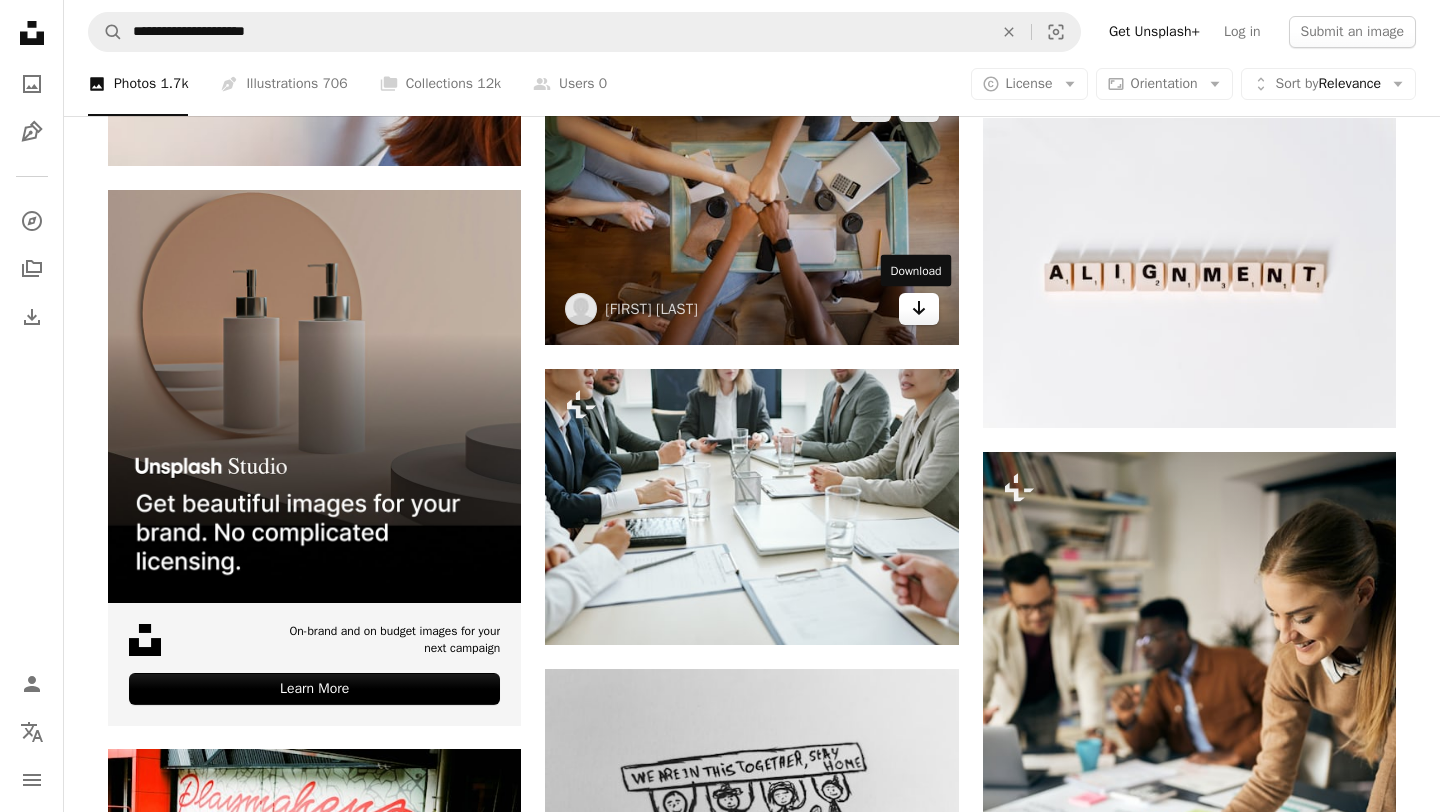 click 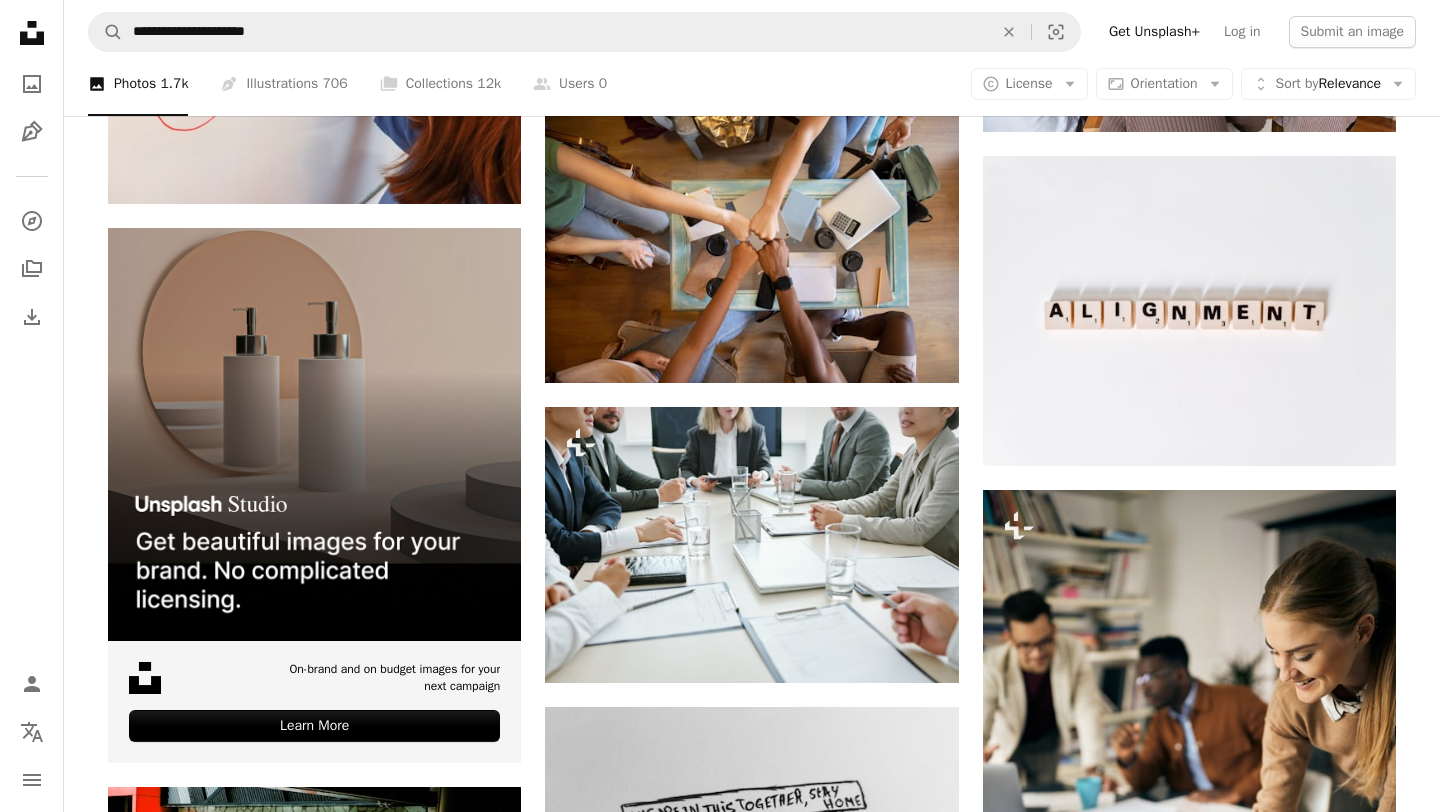 scroll, scrollTop: 3844, scrollLeft: 0, axis: vertical 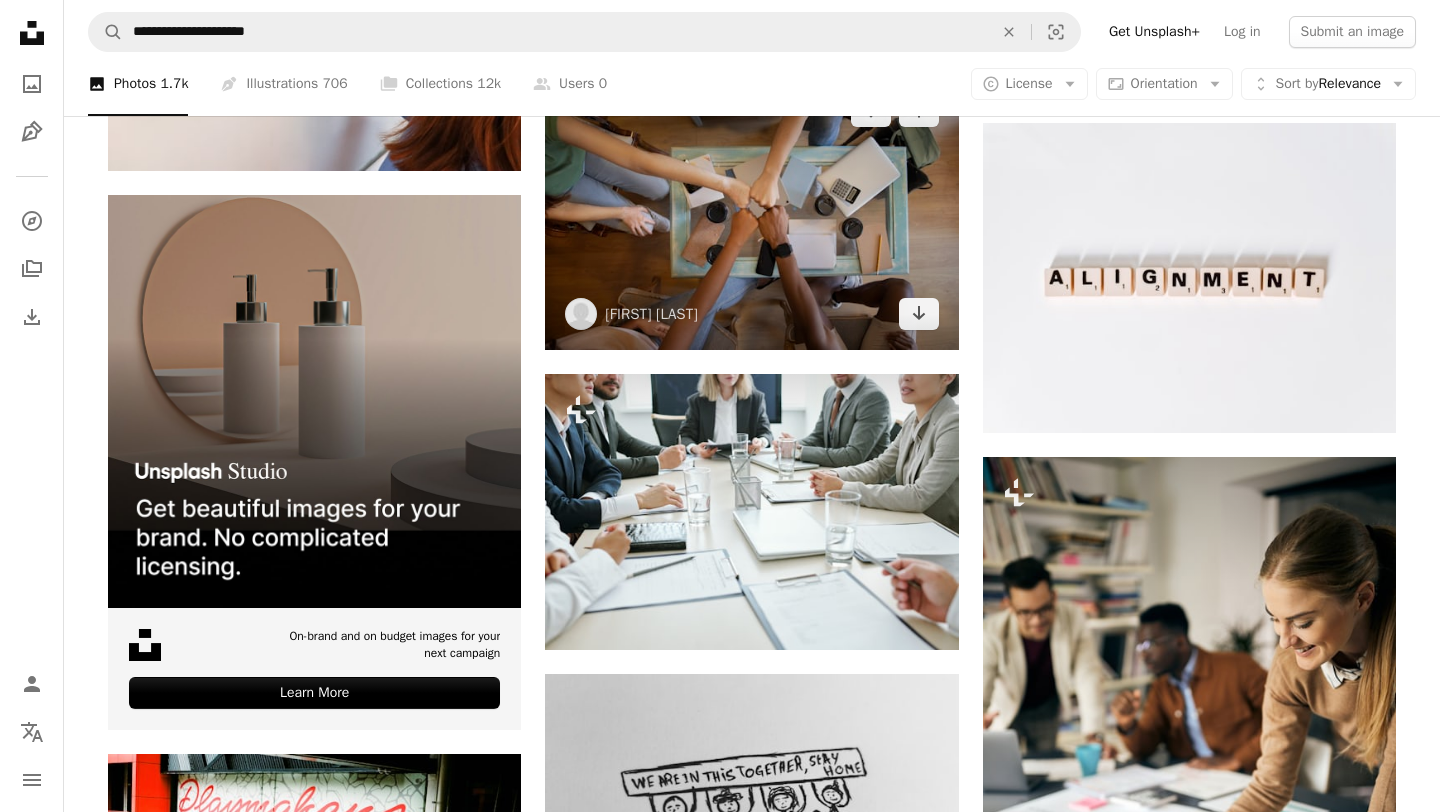 click at bounding box center (751, 212) 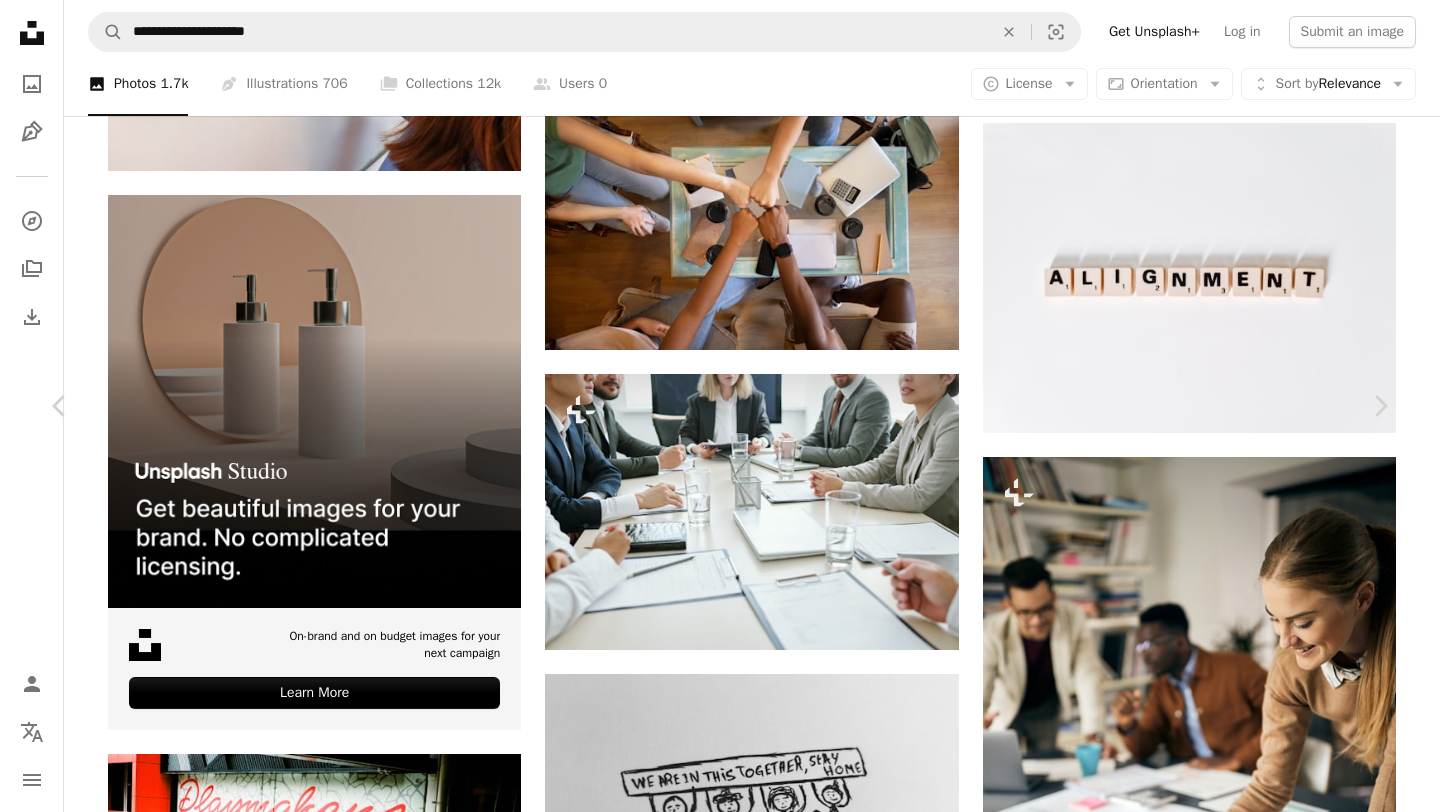 scroll, scrollTop: 278, scrollLeft: 0, axis: vertical 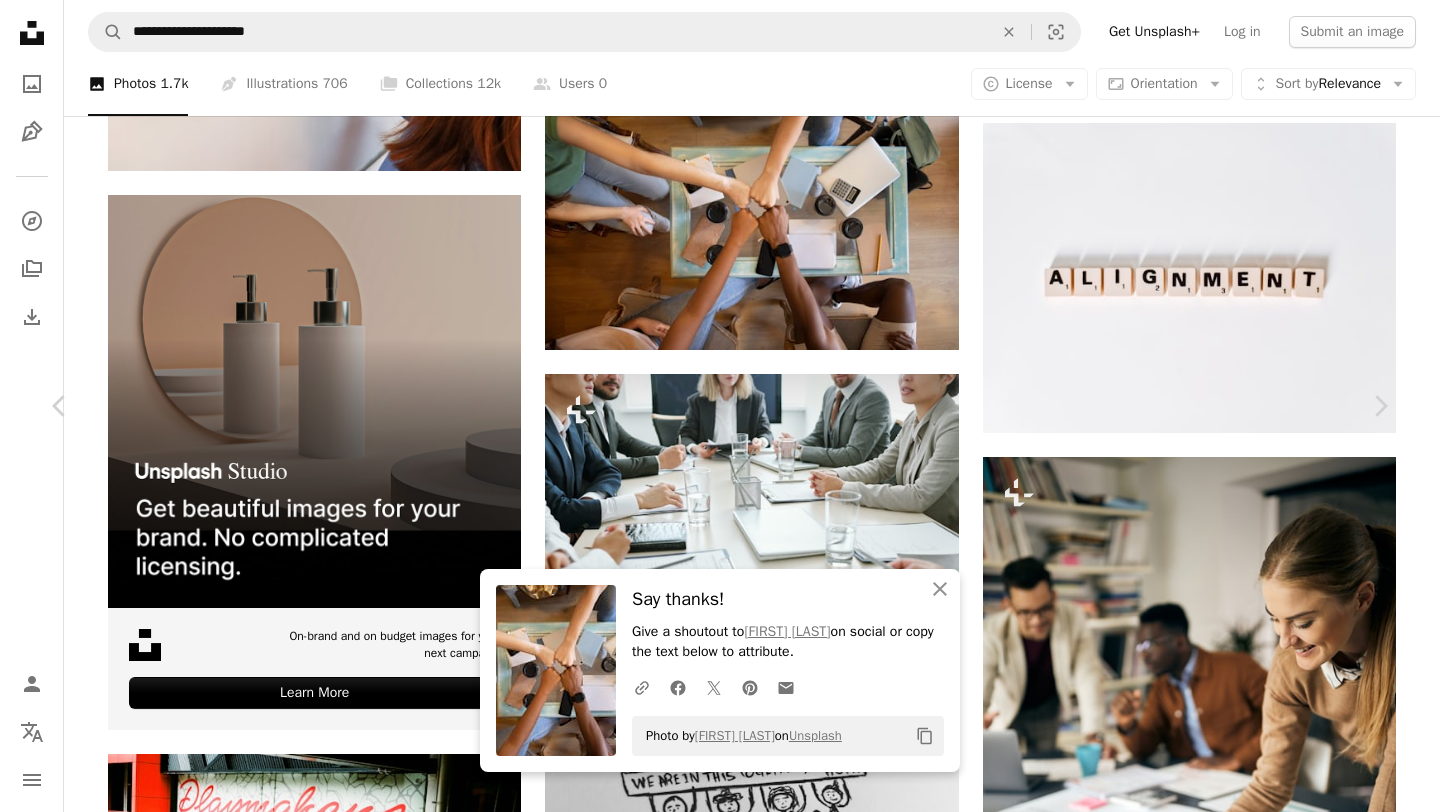 click on "Copy content" 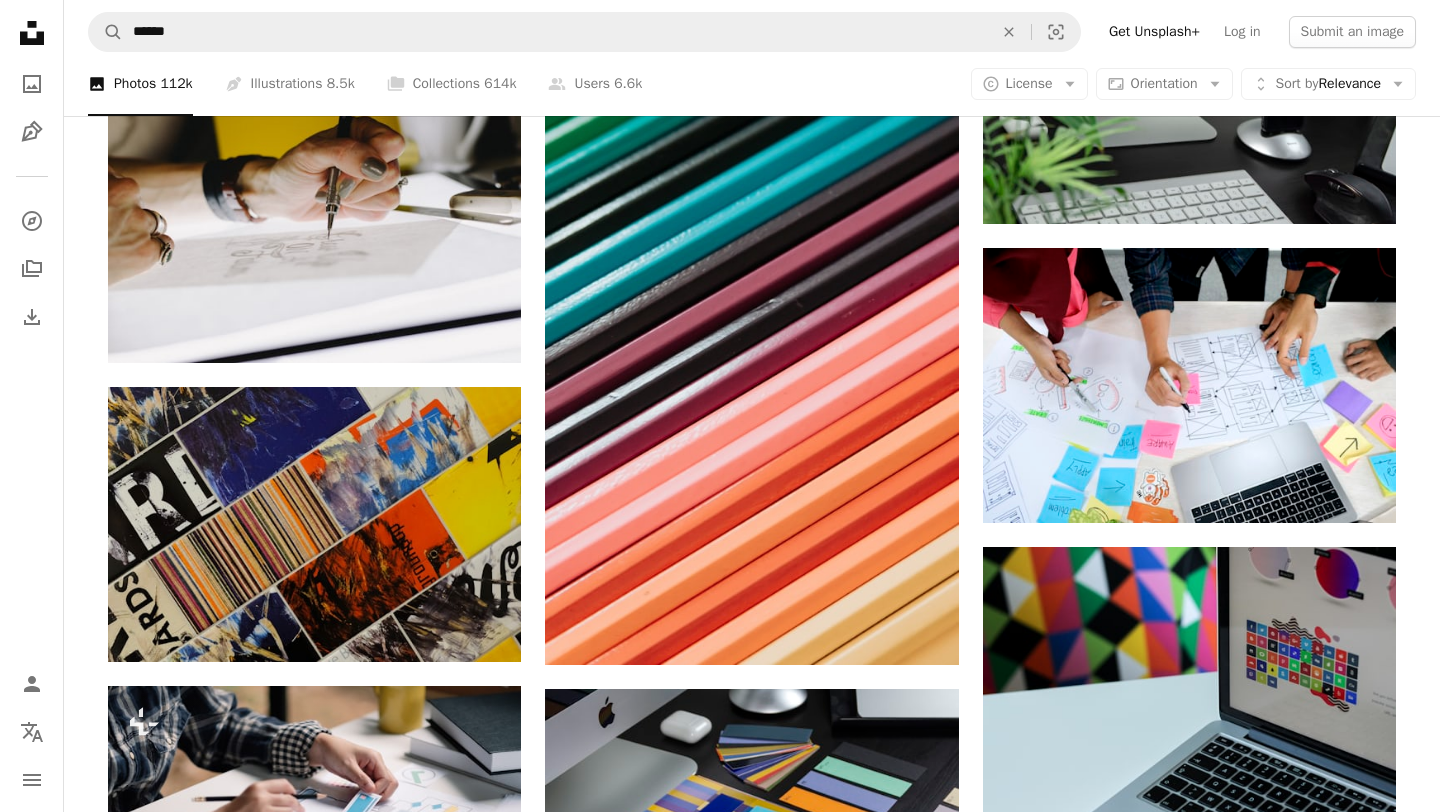 scroll, scrollTop: 1362, scrollLeft: 0, axis: vertical 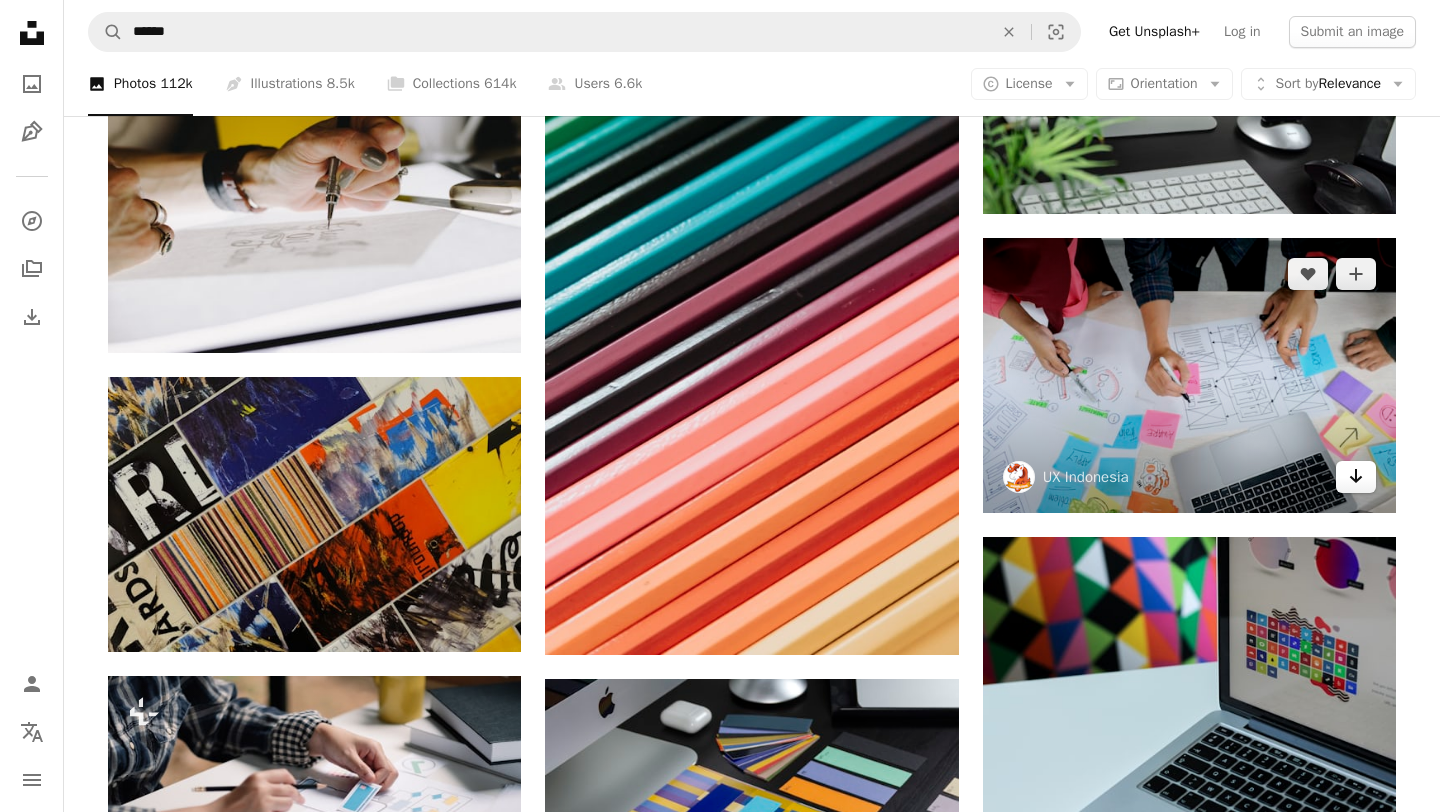 click on "Arrow pointing down" 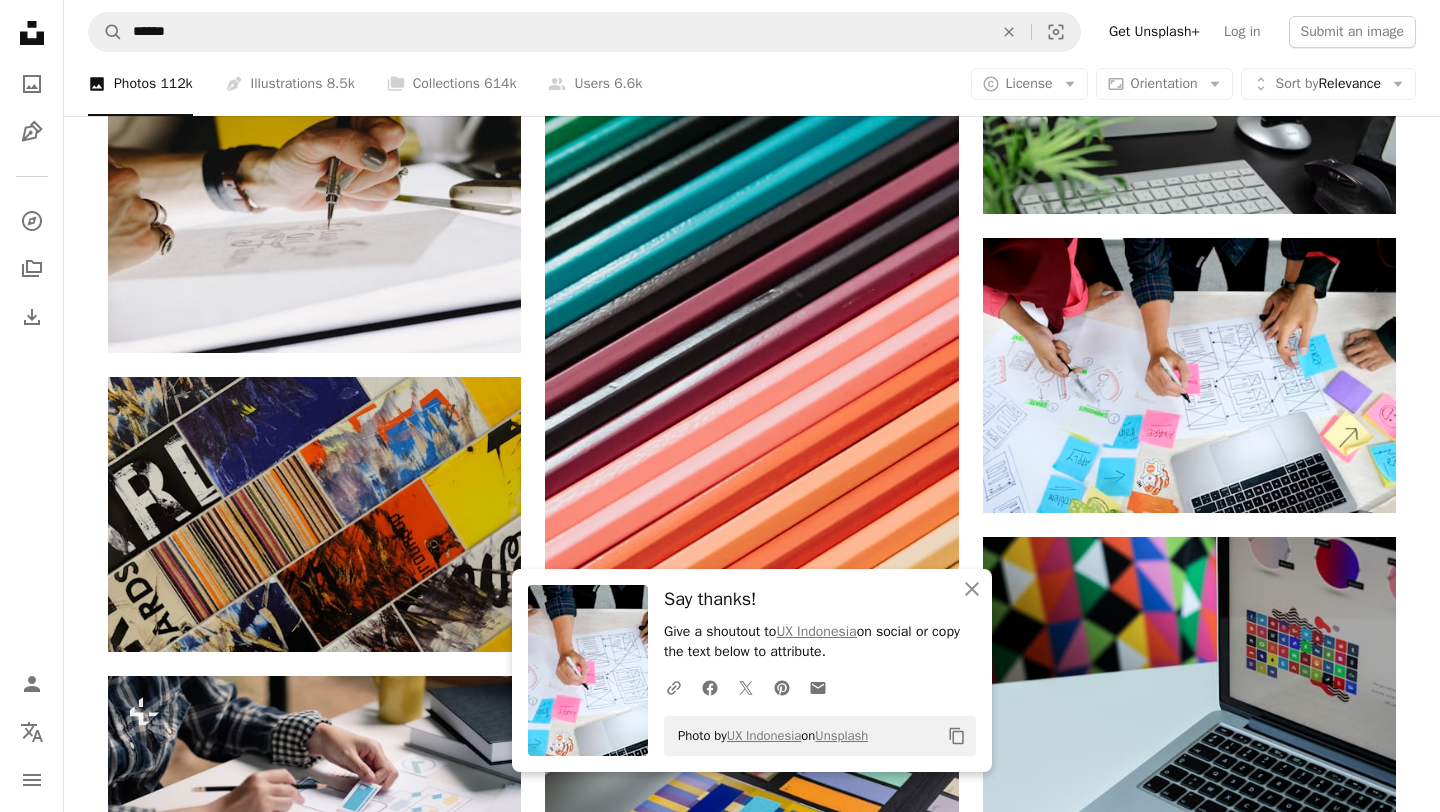 click on "Copy content" 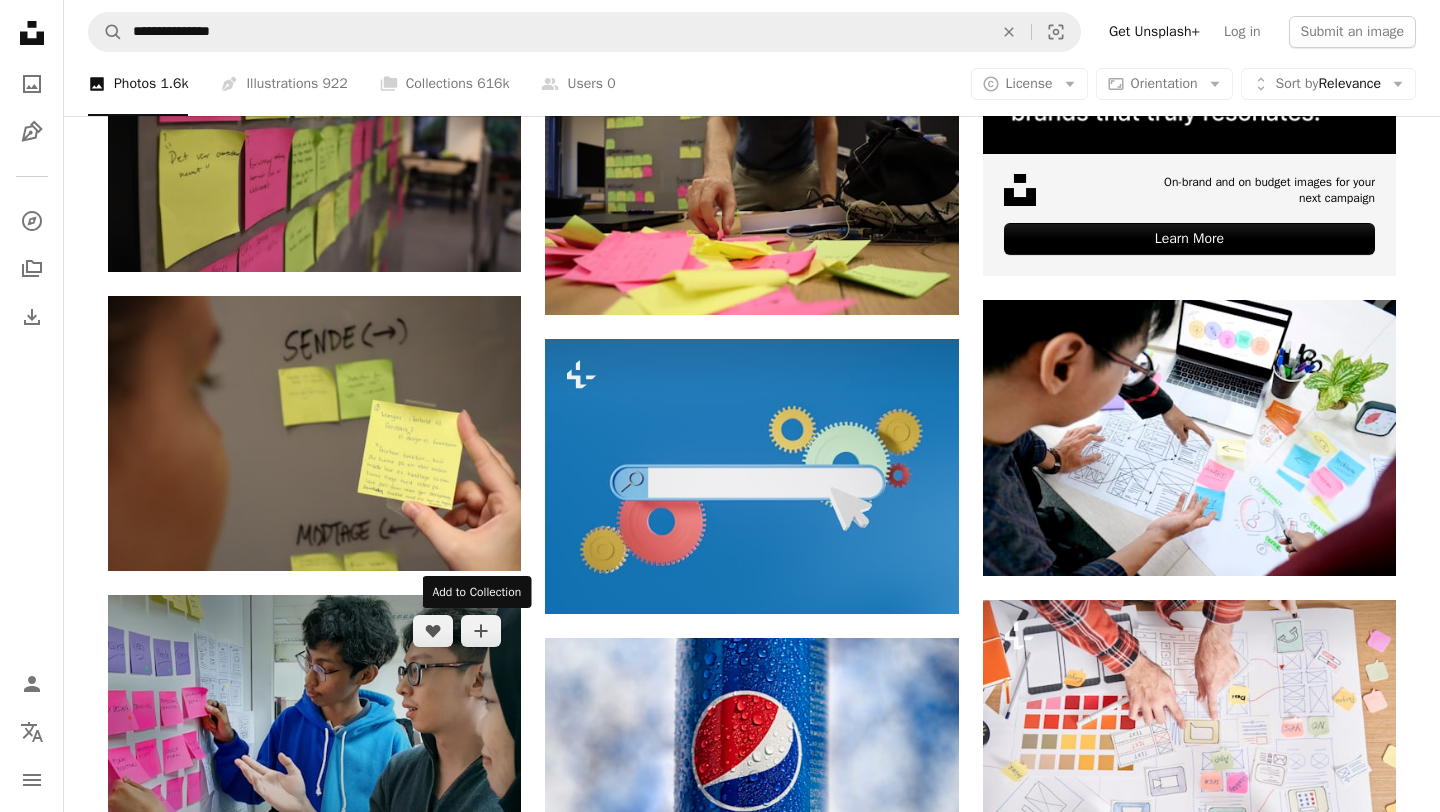 scroll, scrollTop: 767, scrollLeft: 0, axis: vertical 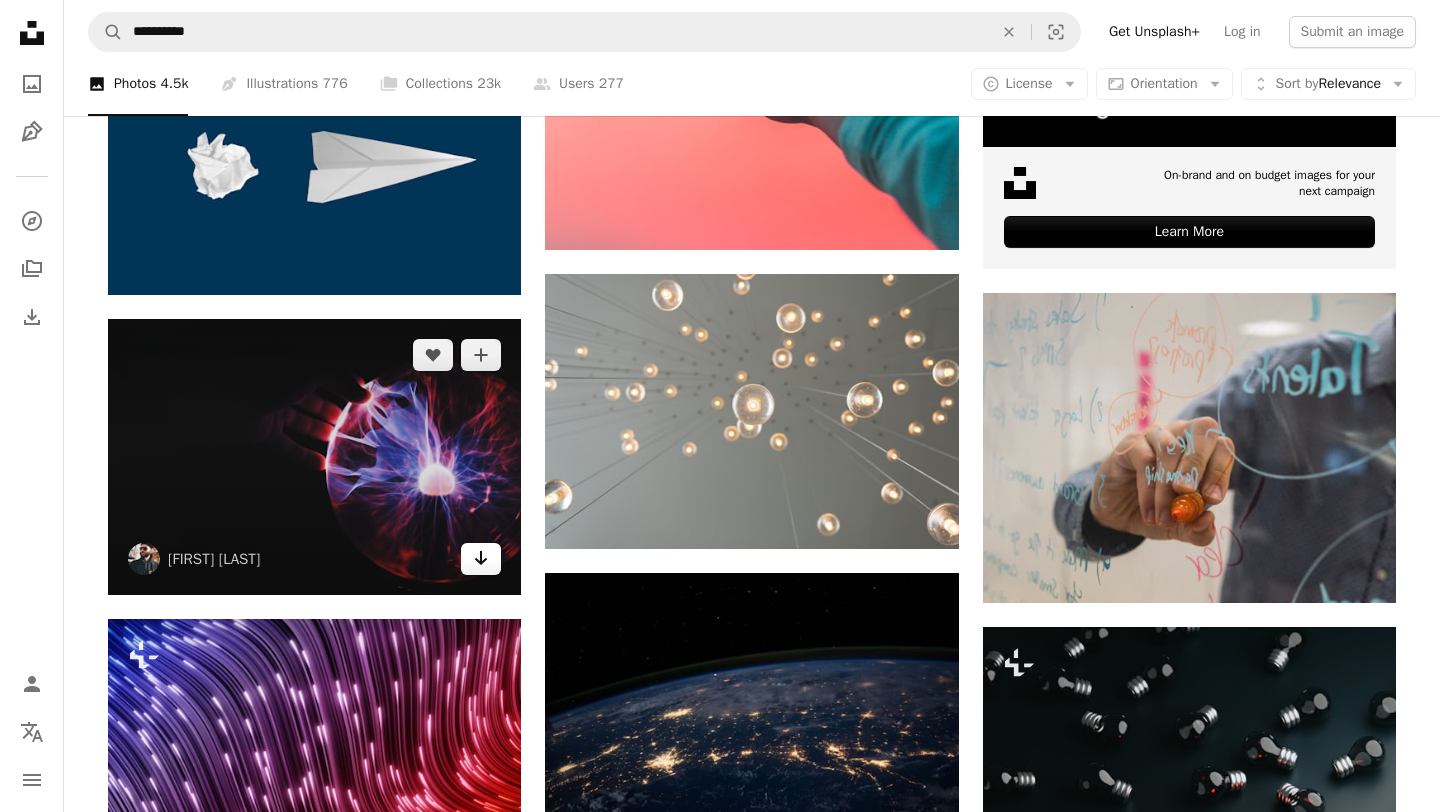 click 